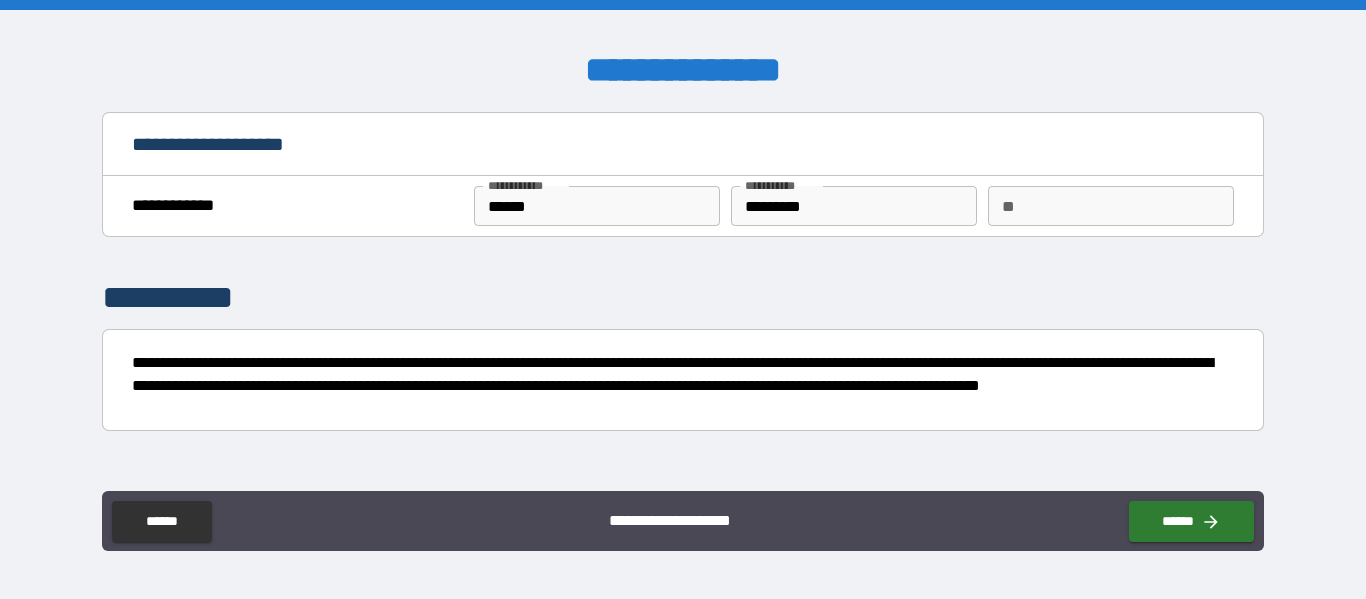 scroll, scrollTop: 0, scrollLeft: 0, axis: both 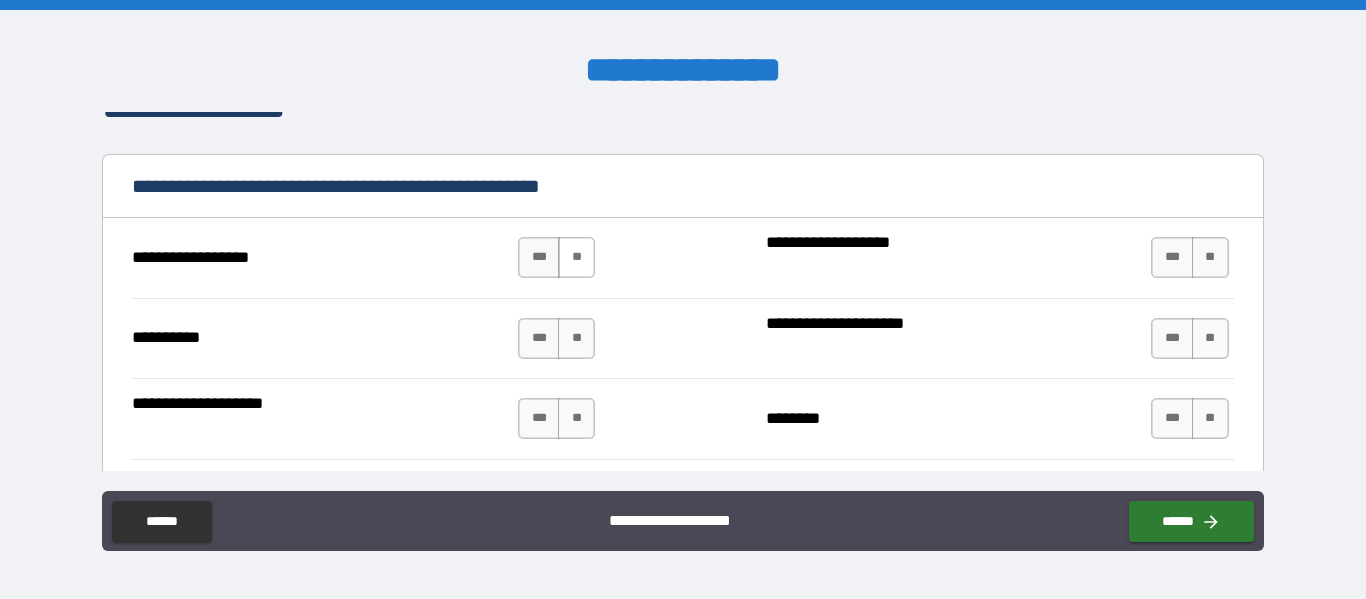 type on "**" 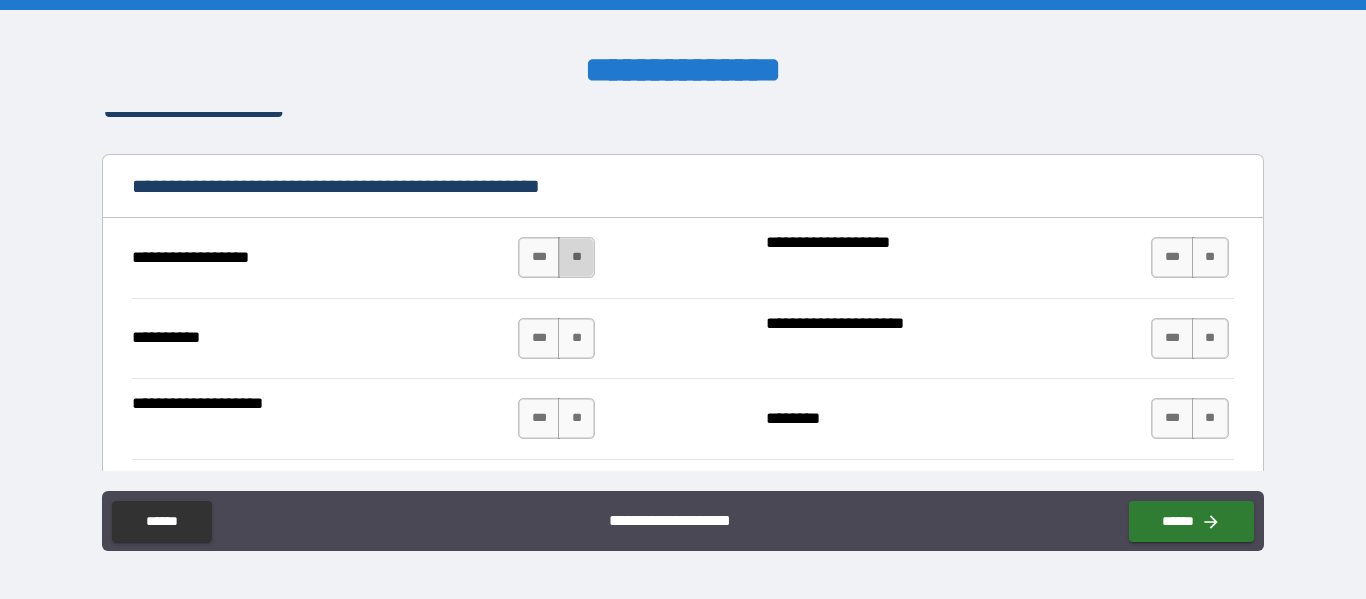 click on "**" at bounding box center [576, 257] 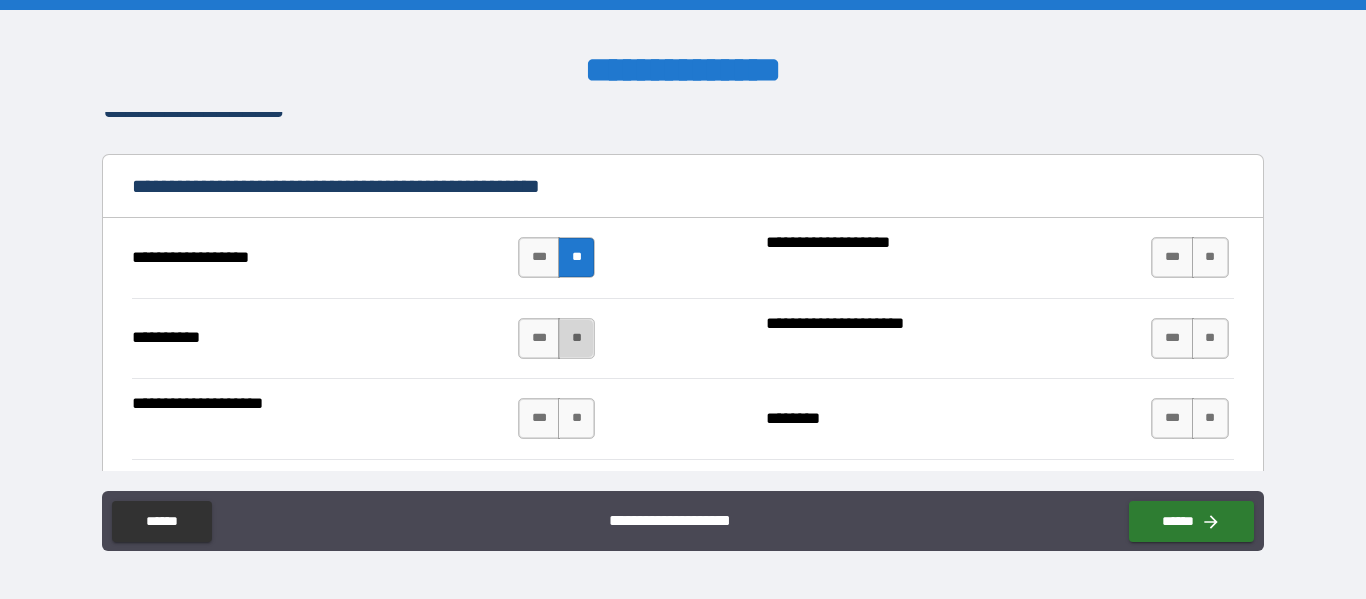 click on "**" at bounding box center (576, 338) 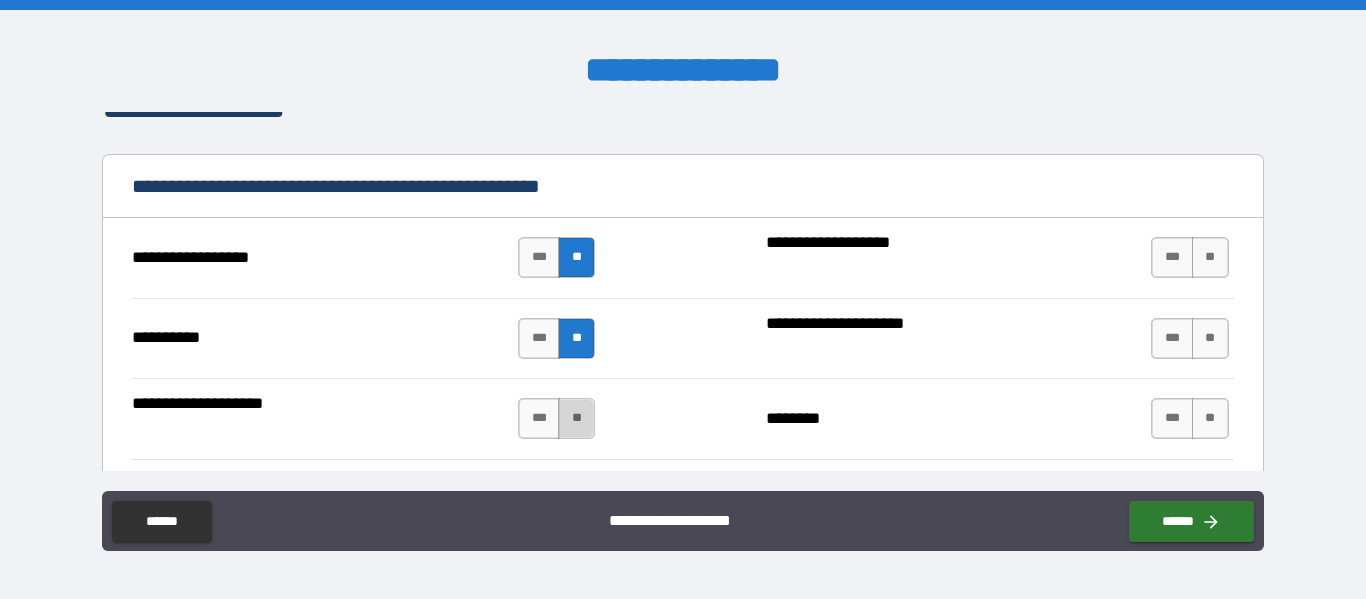 click on "**" at bounding box center (576, 418) 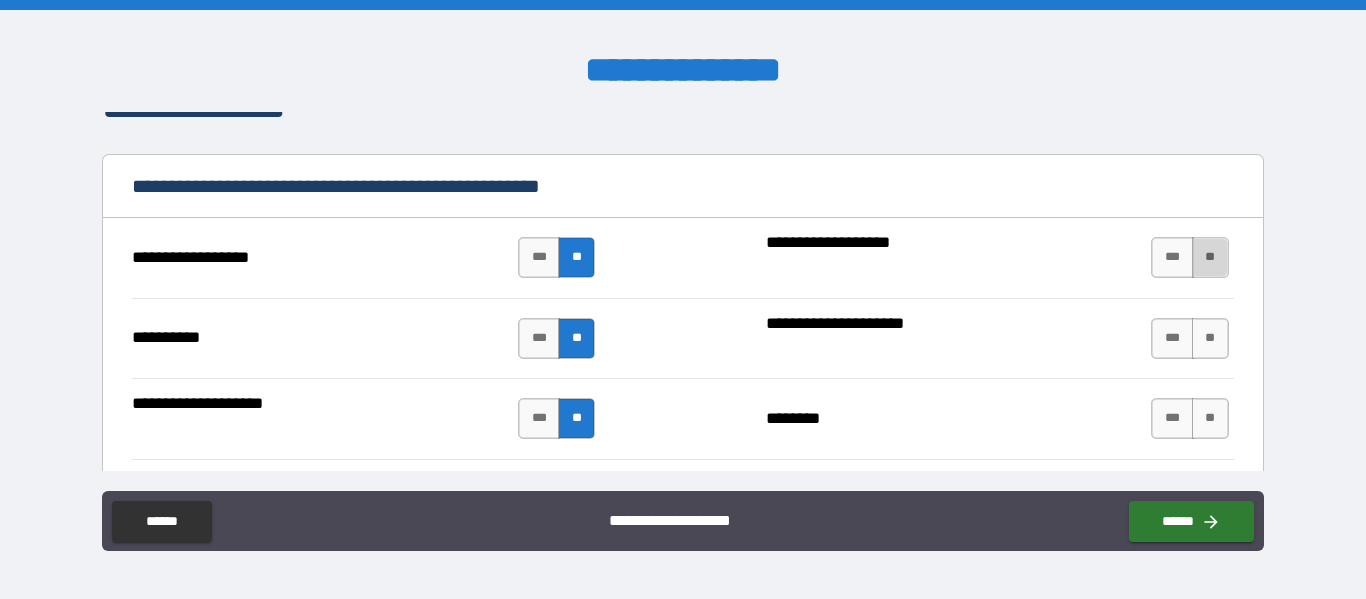 click on "**" at bounding box center (1210, 257) 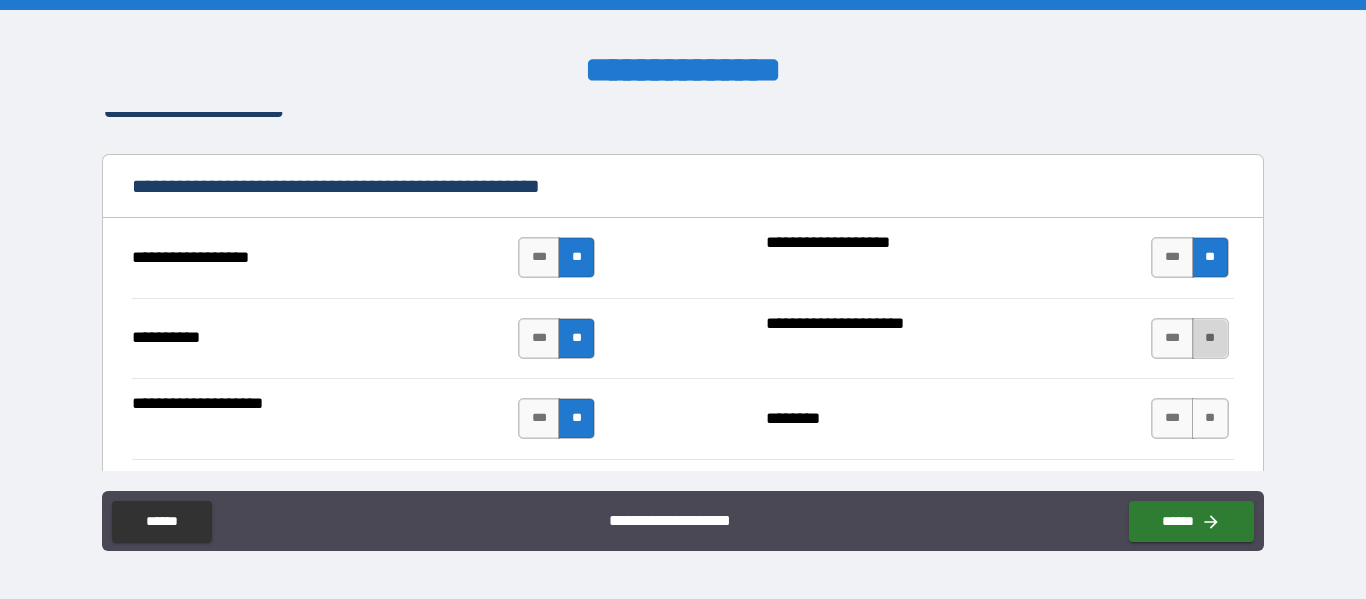 click on "**" at bounding box center (1210, 338) 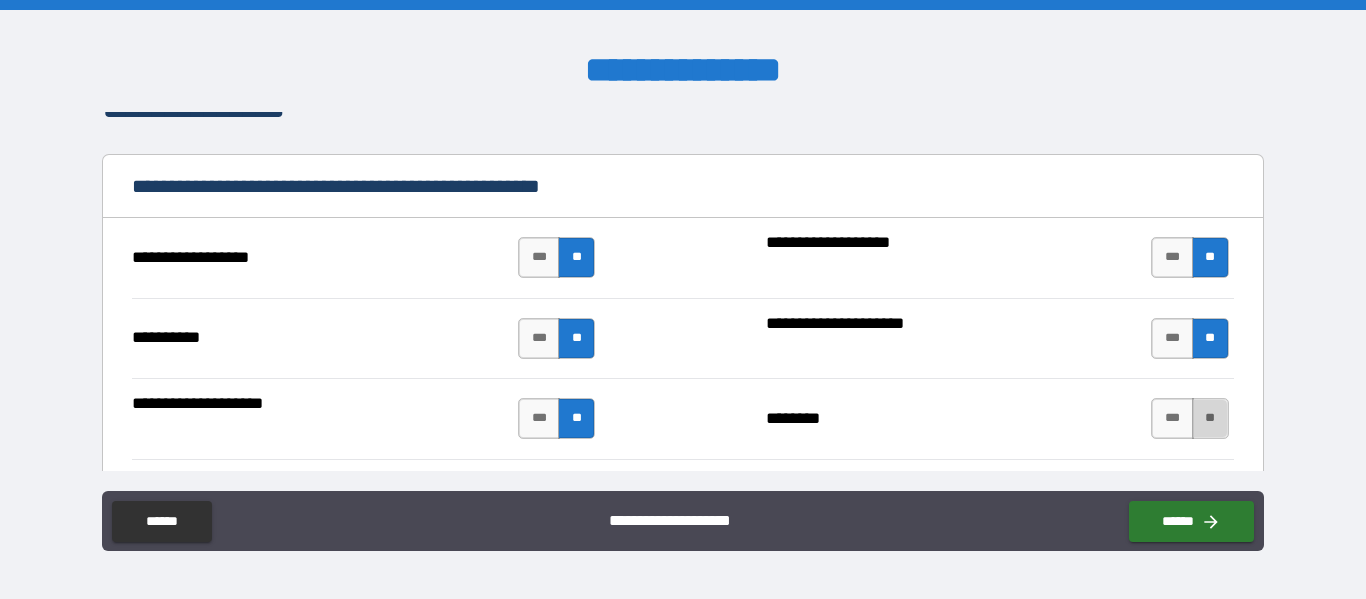 click on "**" at bounding box center [1210, 418] 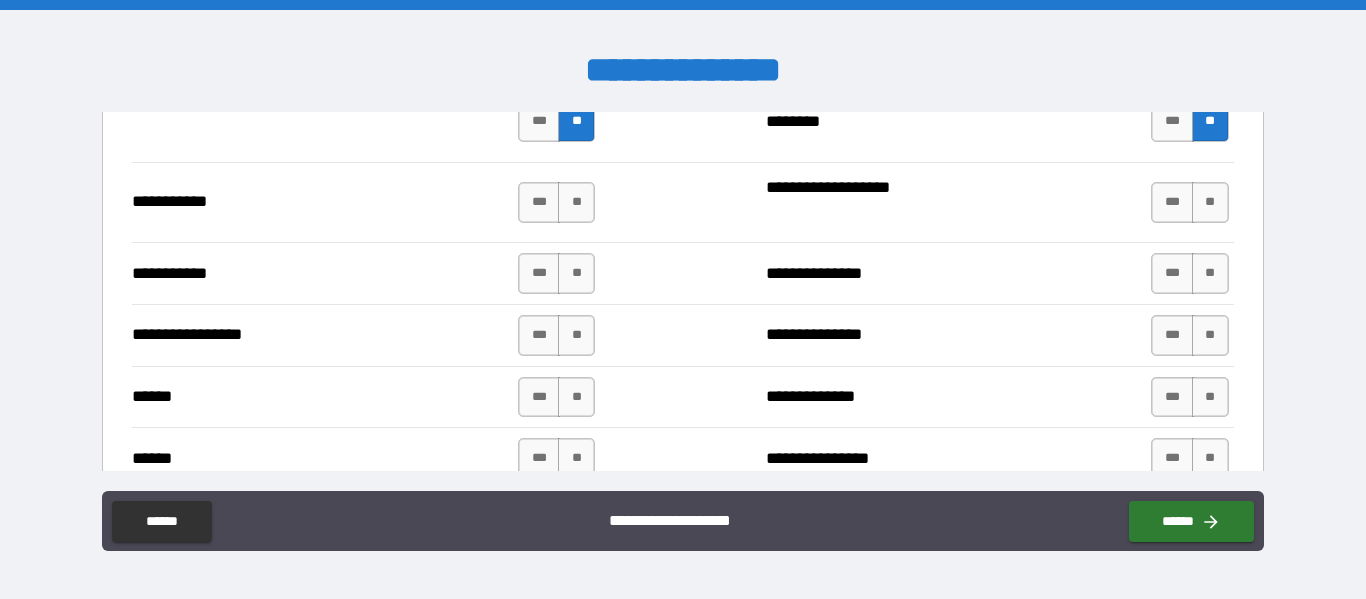 scroll, scrollTop: 2649, scrollLeft: 0, axis: vertical 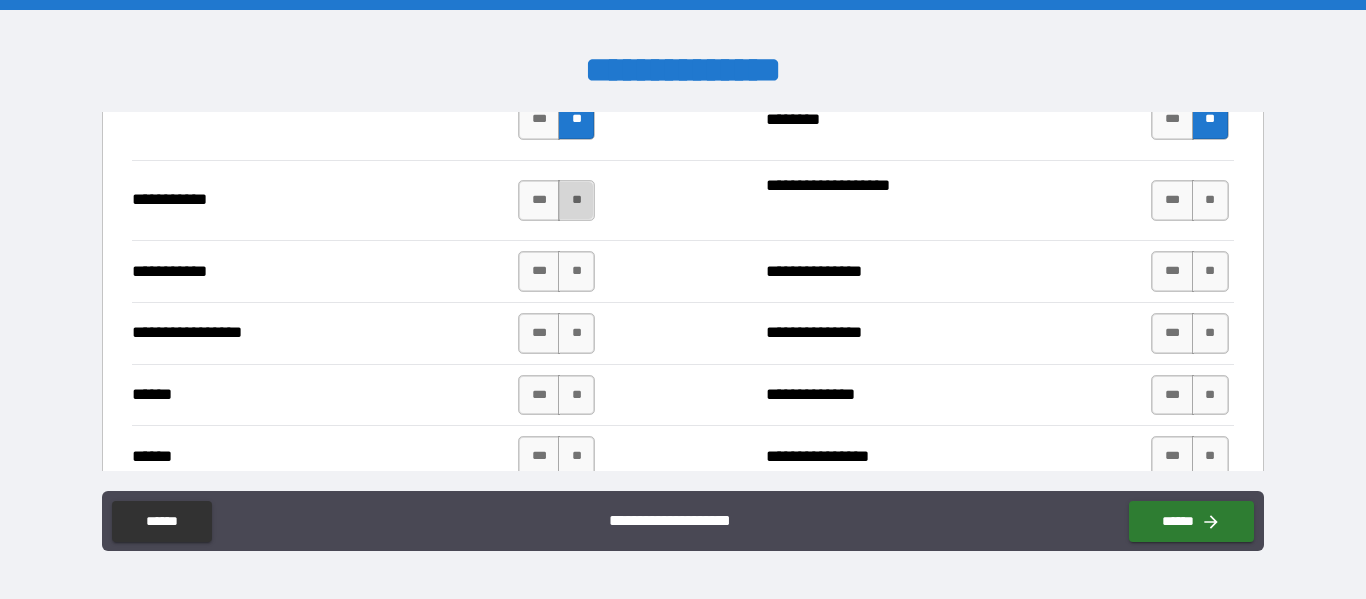 click on "**" at bounding box center (576, 200) 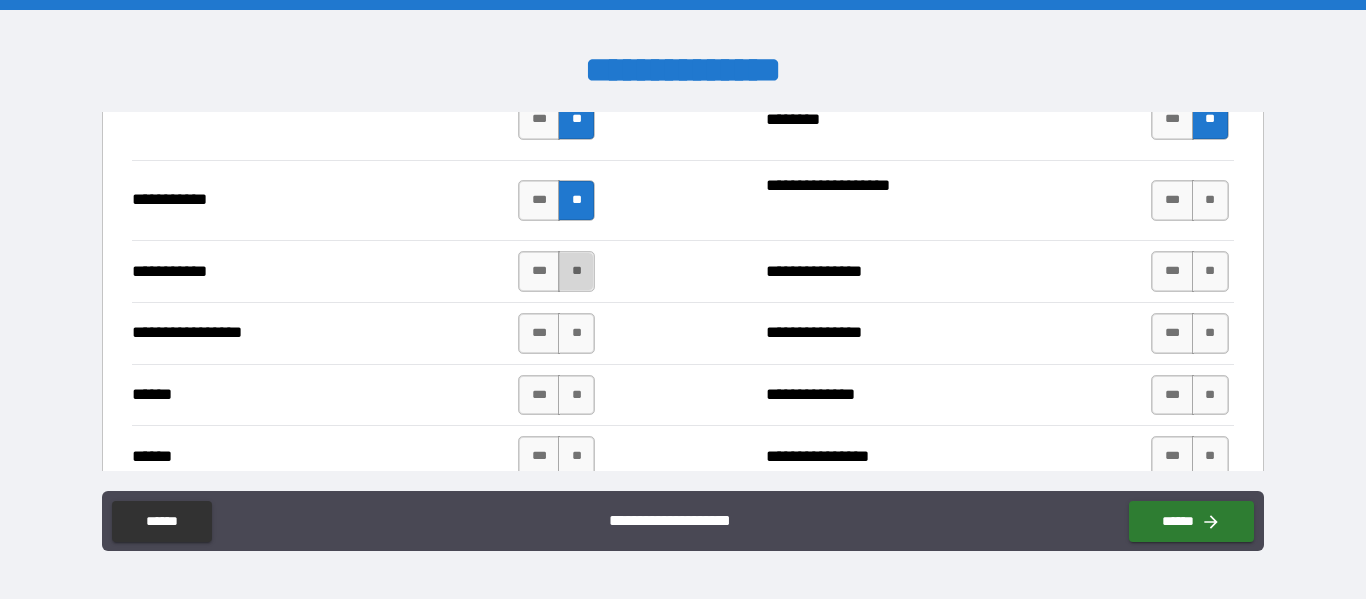click on "**" at bounding box center (576, 271) 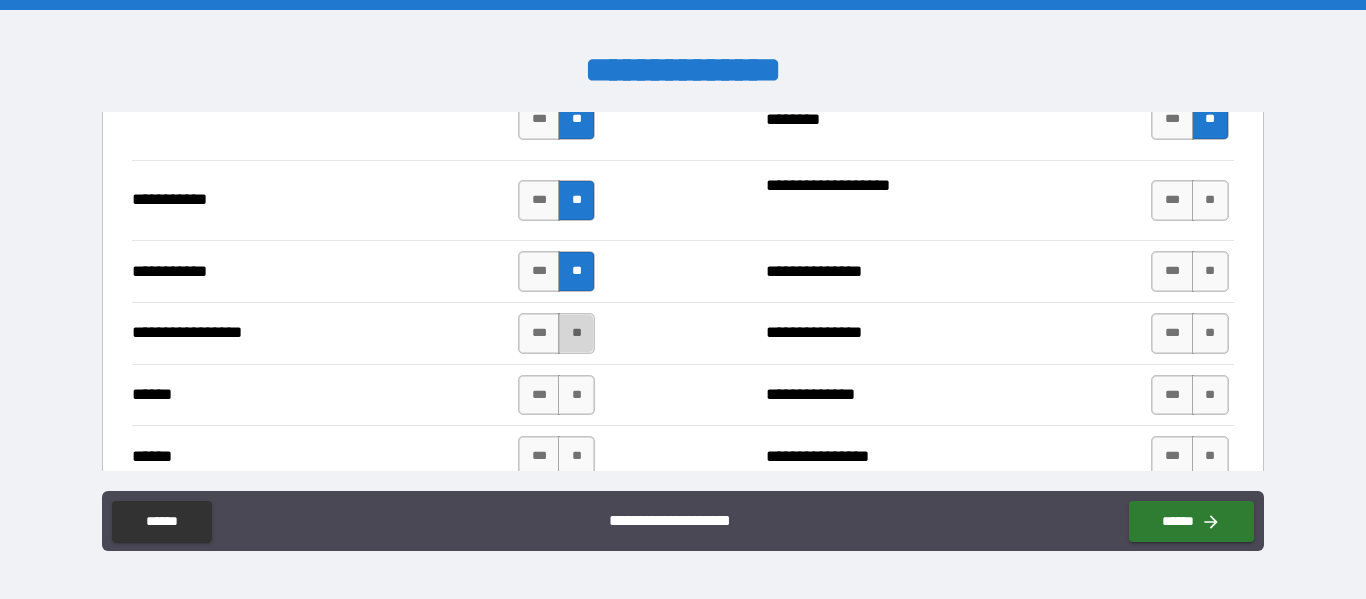 click on "**" at bounding box center [576, 333] 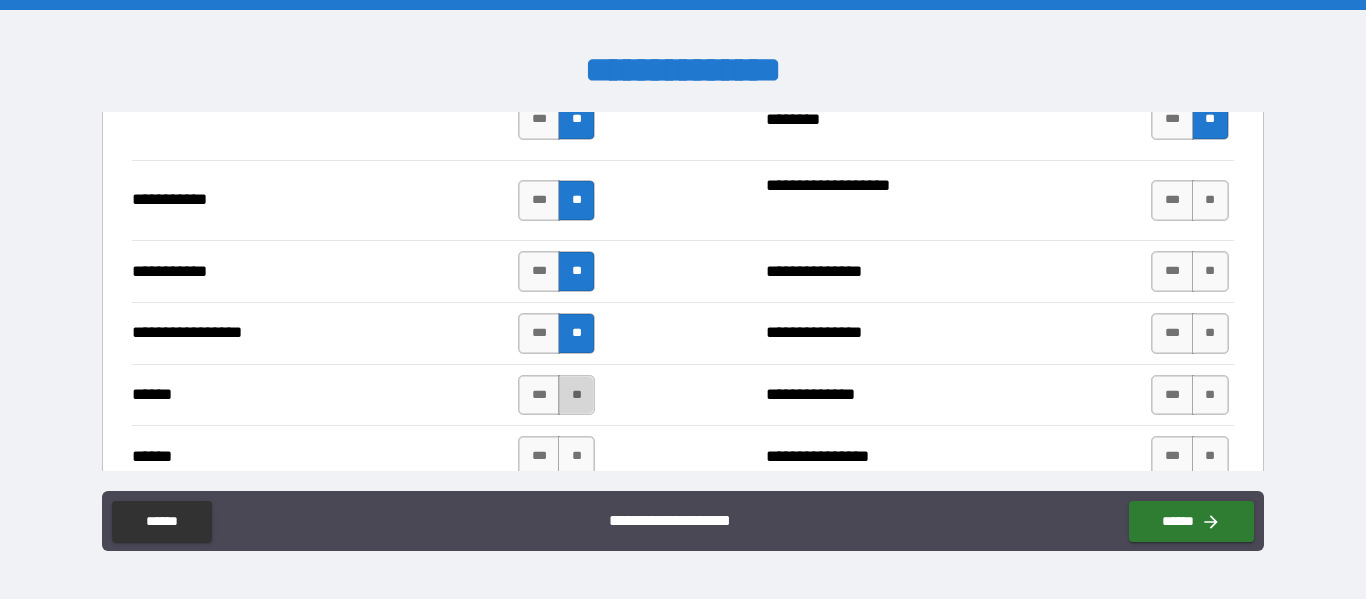 click on "**" at bounding box center (576, 395) 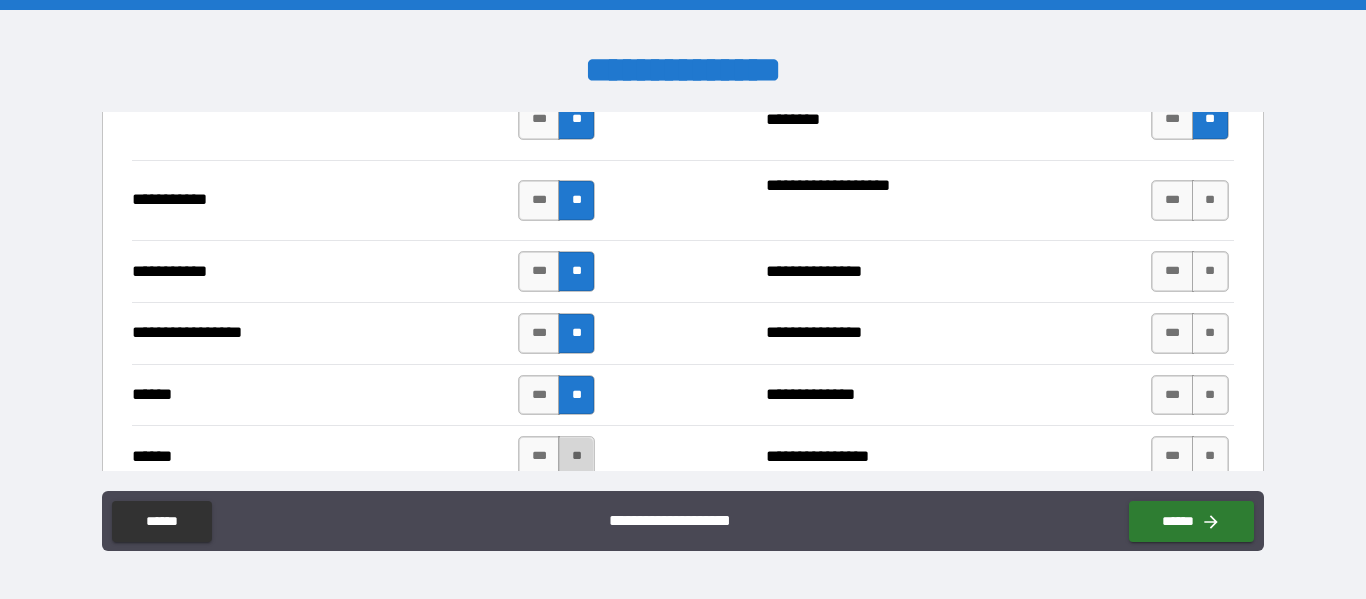 click on "**" at bounding box center (576, 456) 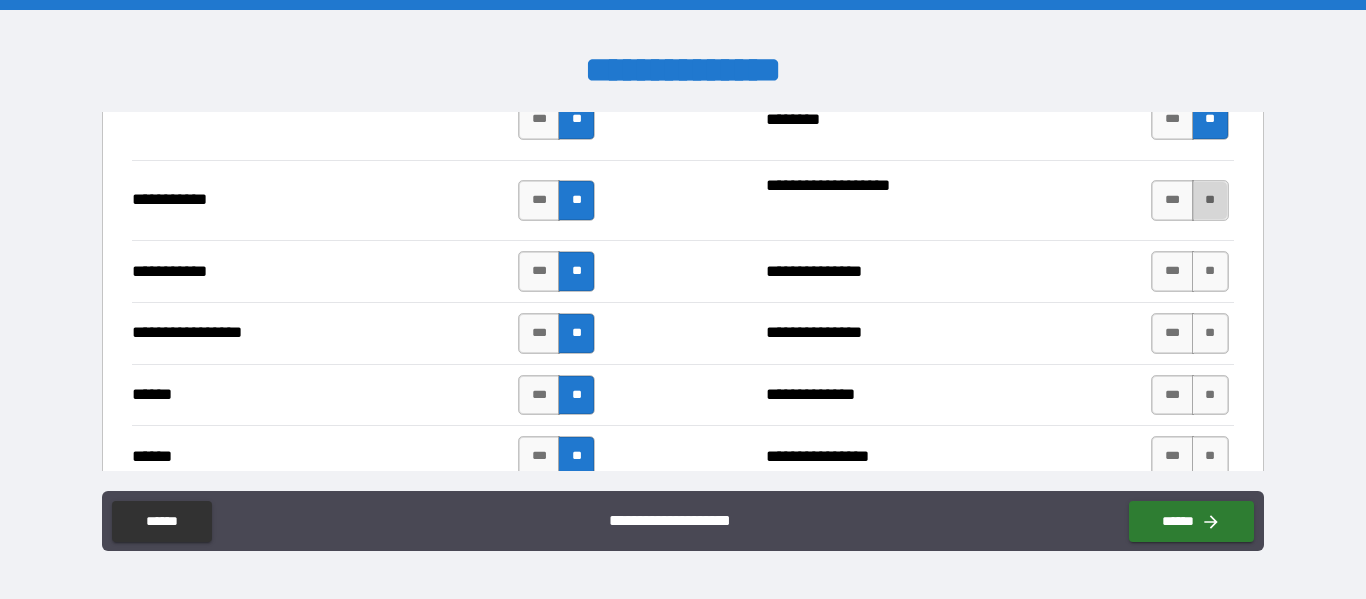 click on "**" at bounding box center [1210, 200] 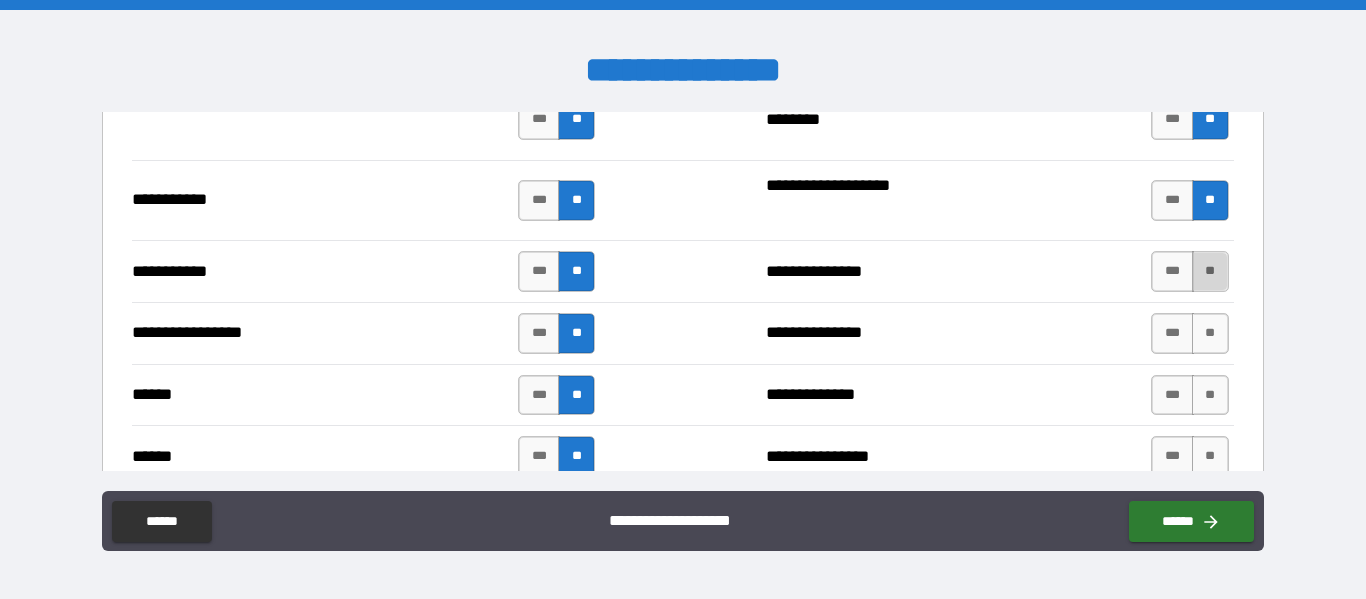 click on "**" at bounding box center (1210, 271) 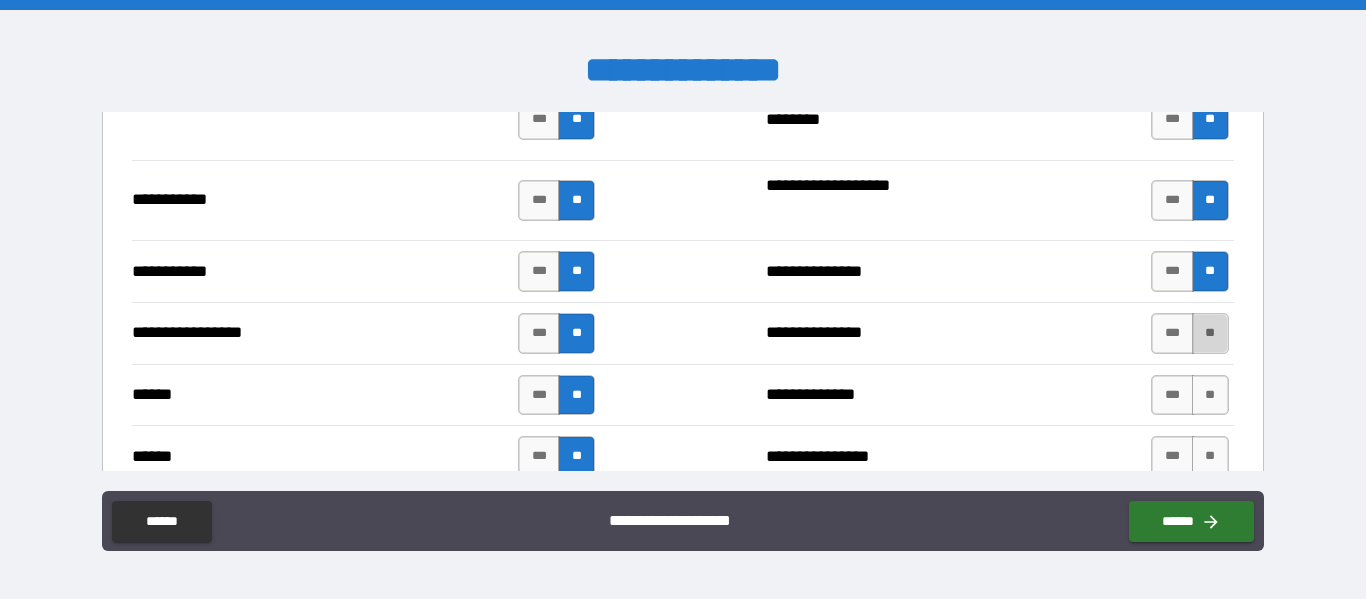 click on "**" at bounding box center [1210, 333] 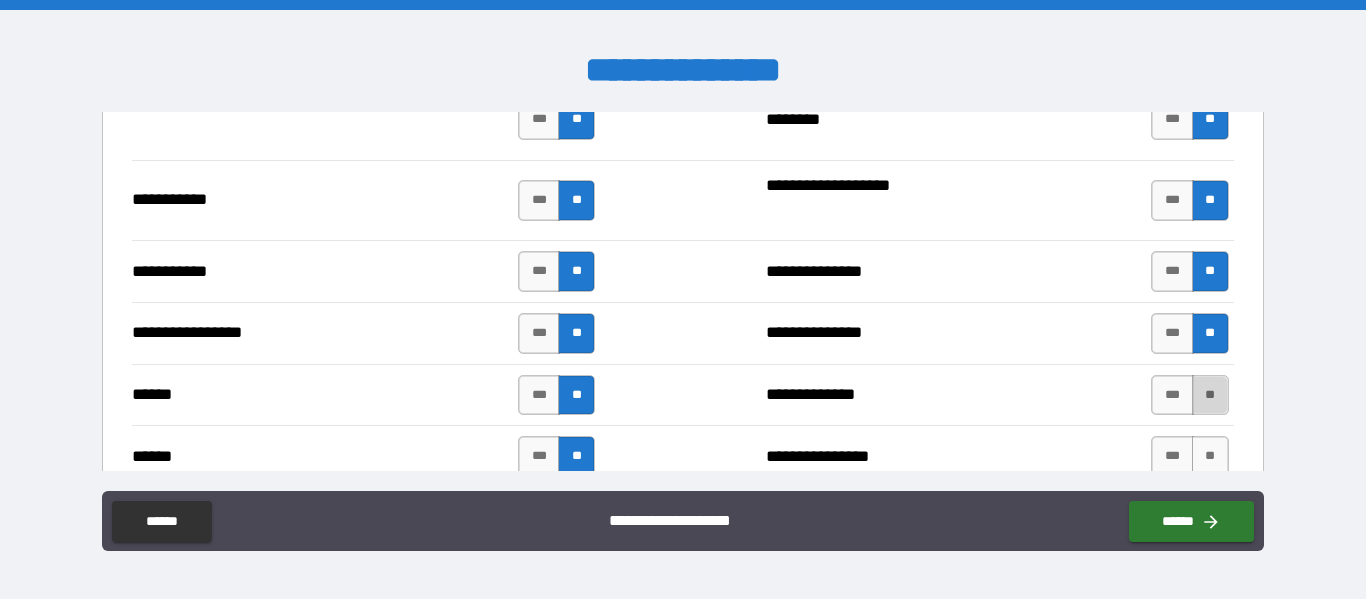 click on "**" at bounding box center [1210, 395] 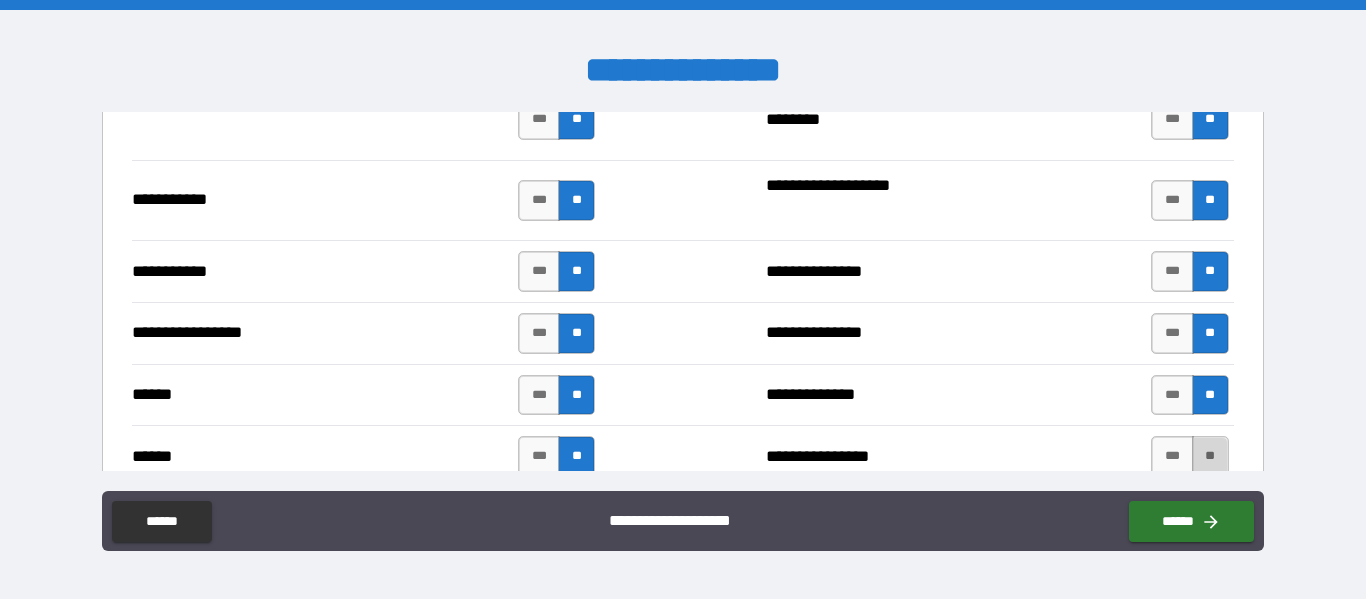 click on "**" at bounding box center [1210, 456] 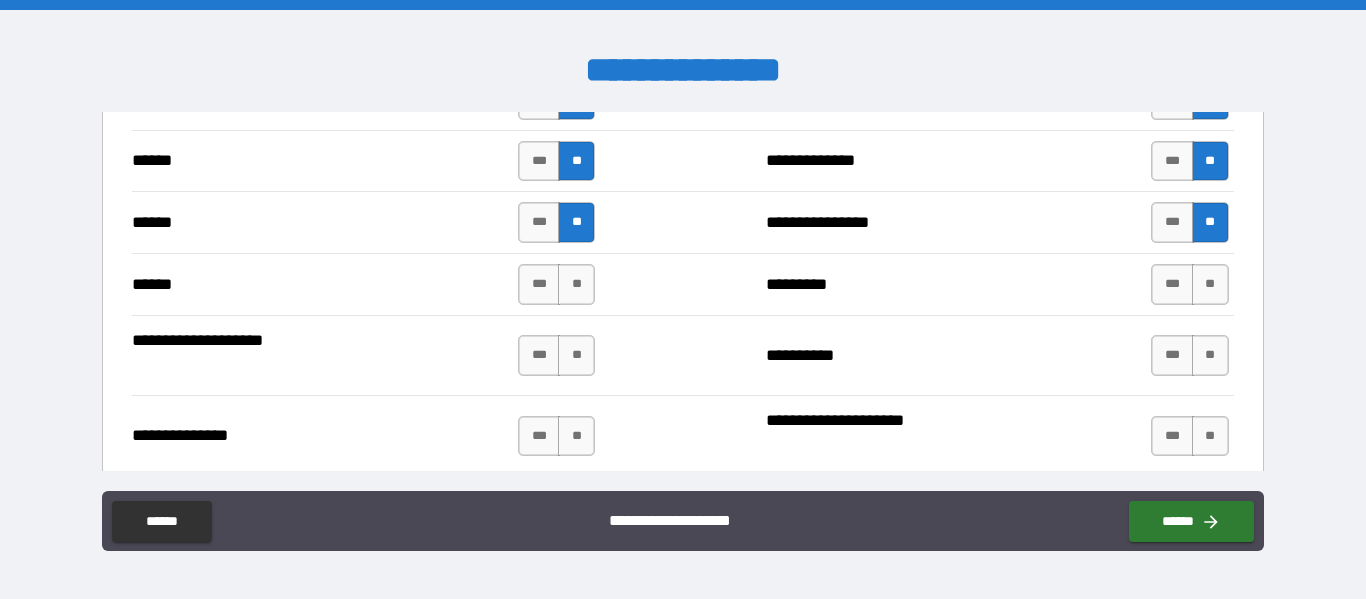 scroll, scrollTop: 2890, scrollLeft: 0, axis: vertical 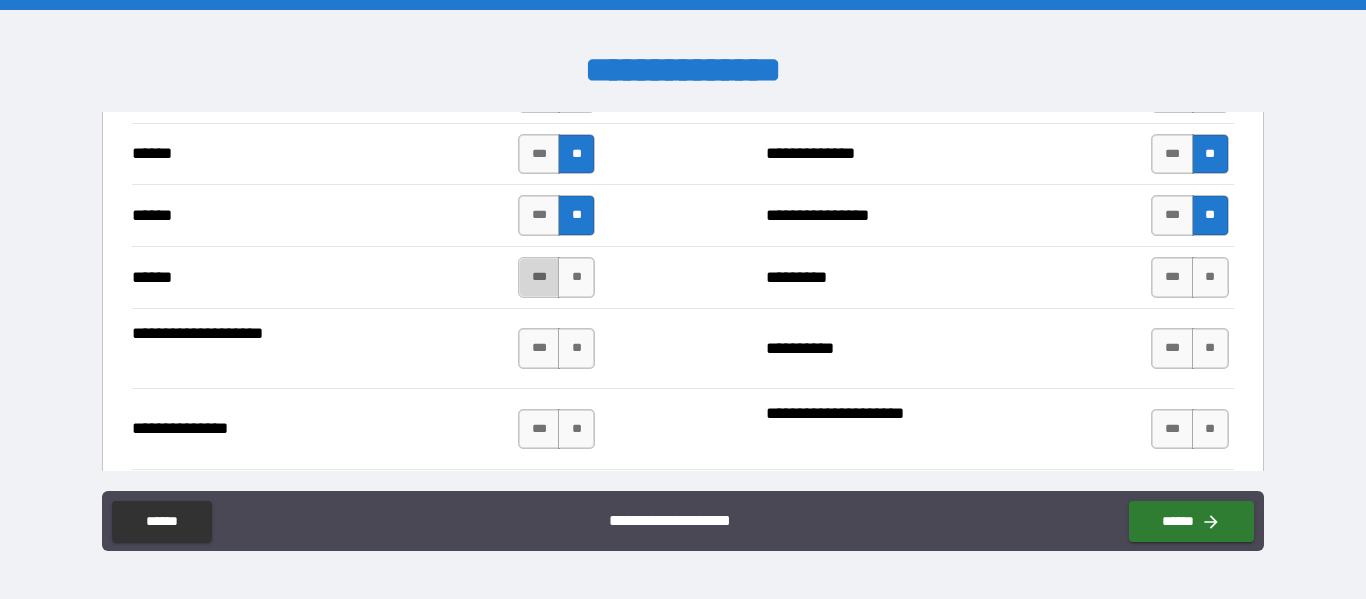 click on "***" at bounding box center (539, 277) 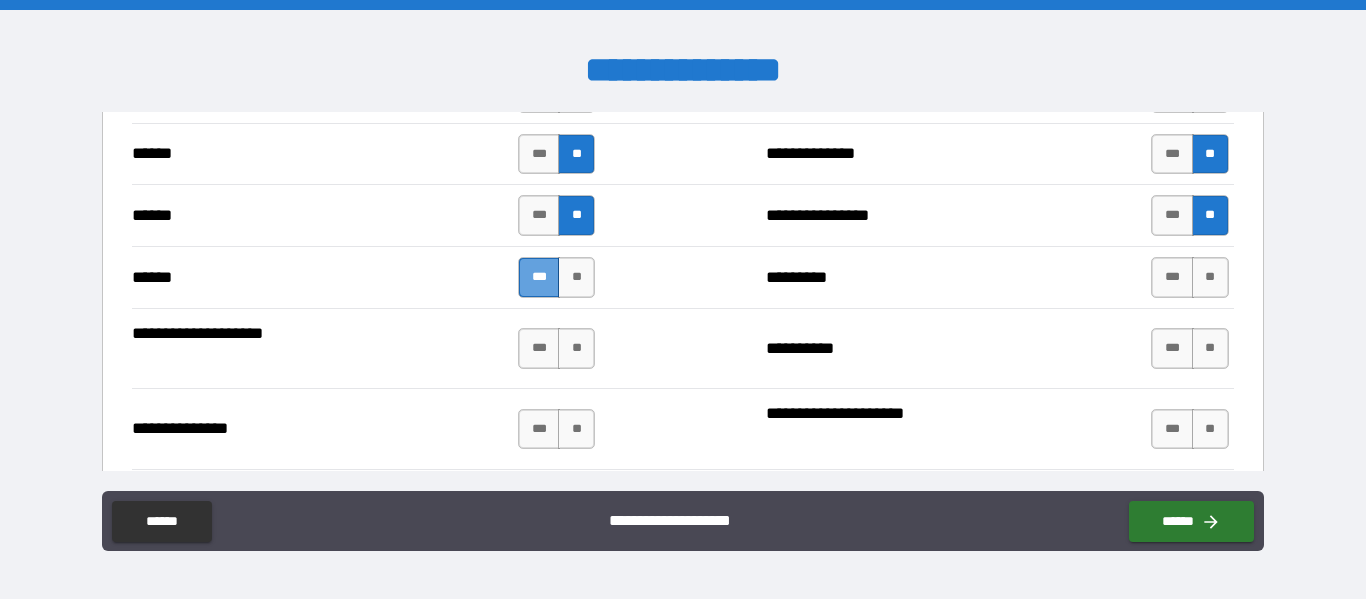 click on "***" at bounding box center [539, 277] 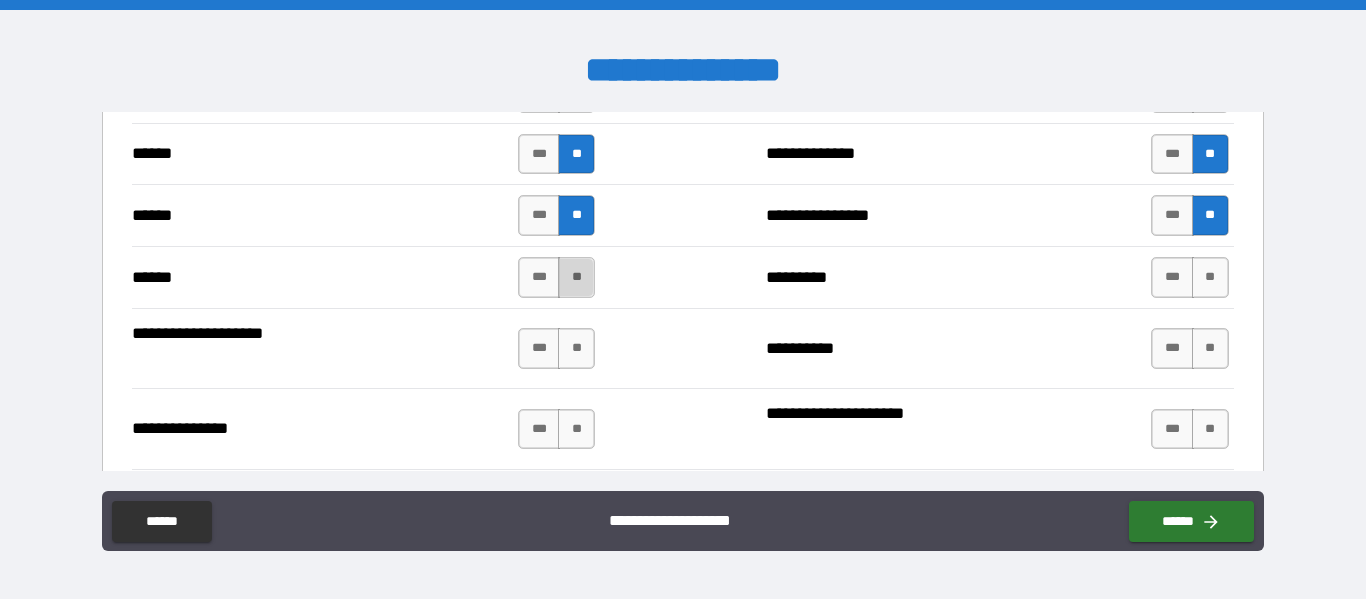 click on "**" at bounding box center [576, 277] 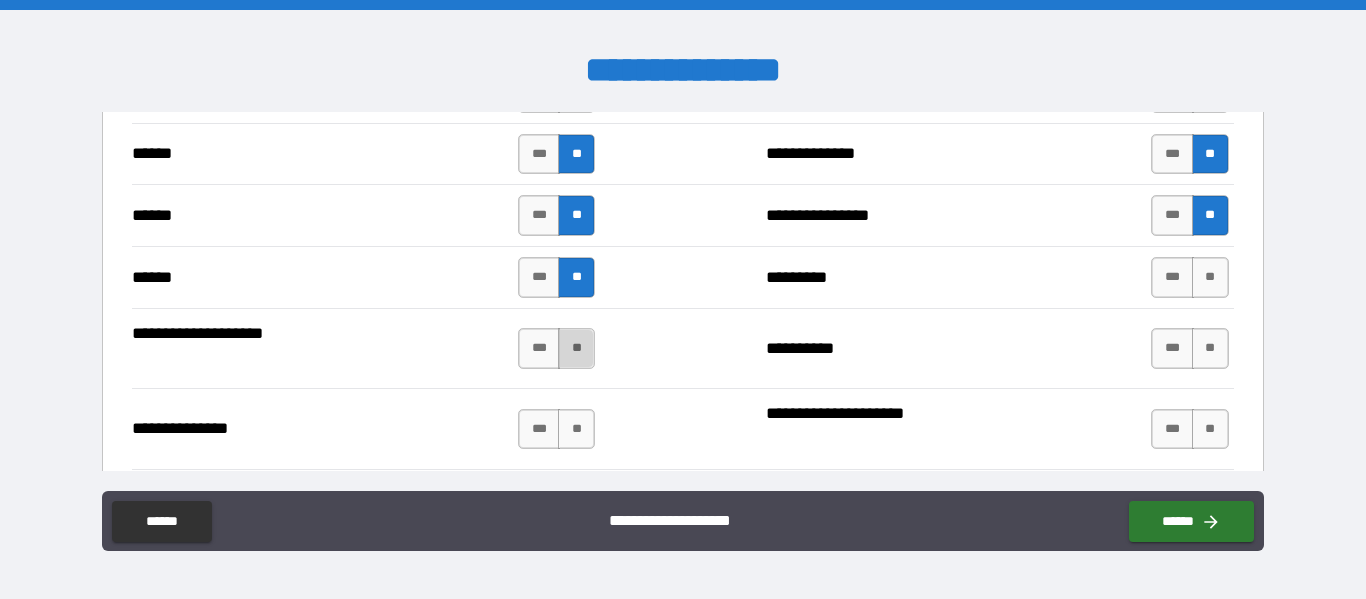 click on "**" at bounding box center [576, 348] 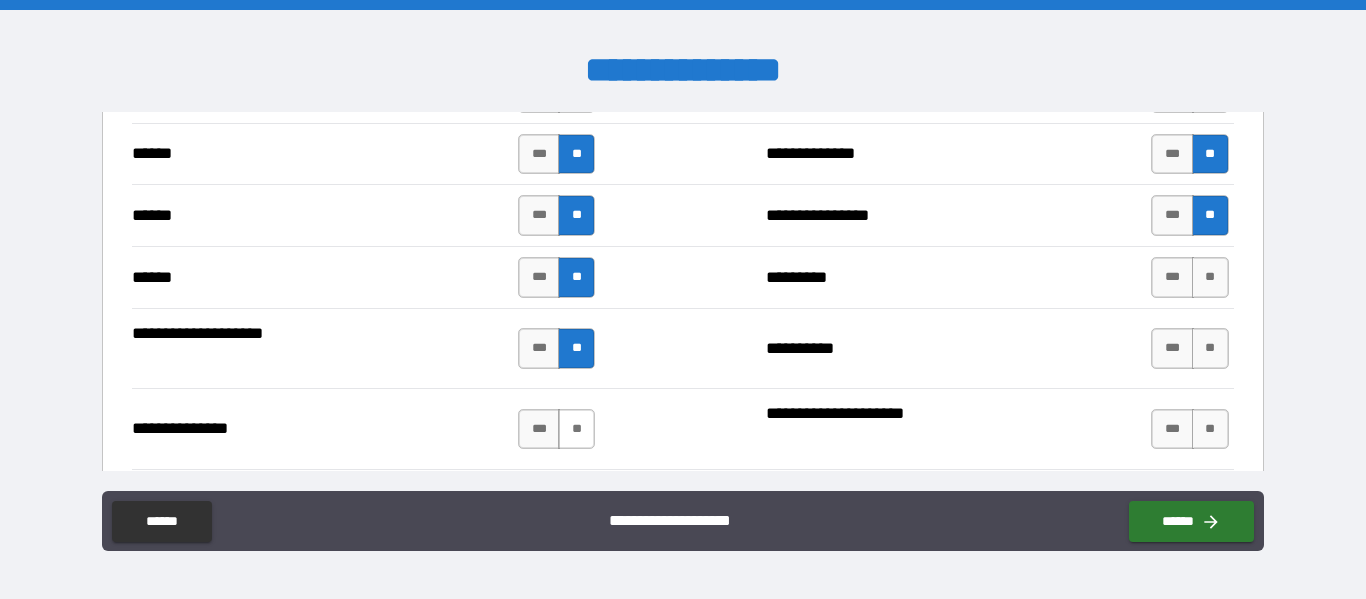 click on "**" at bounding box center (576, 429) 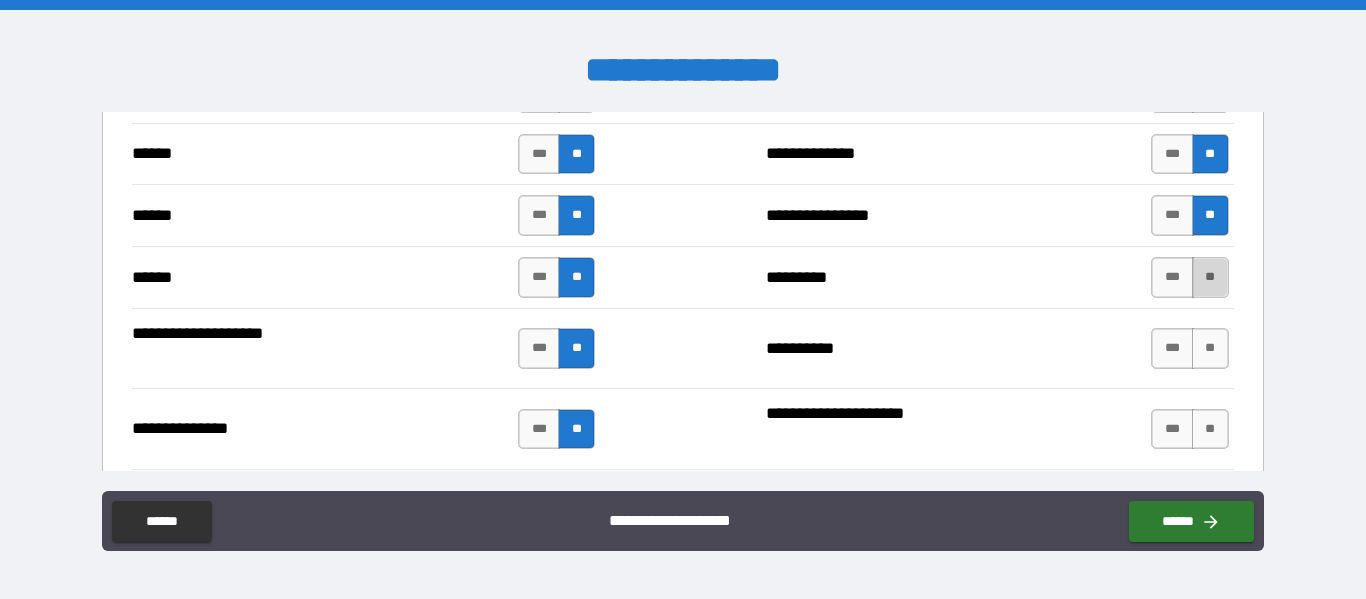 click on "**" at bounding box center (1210, 277) 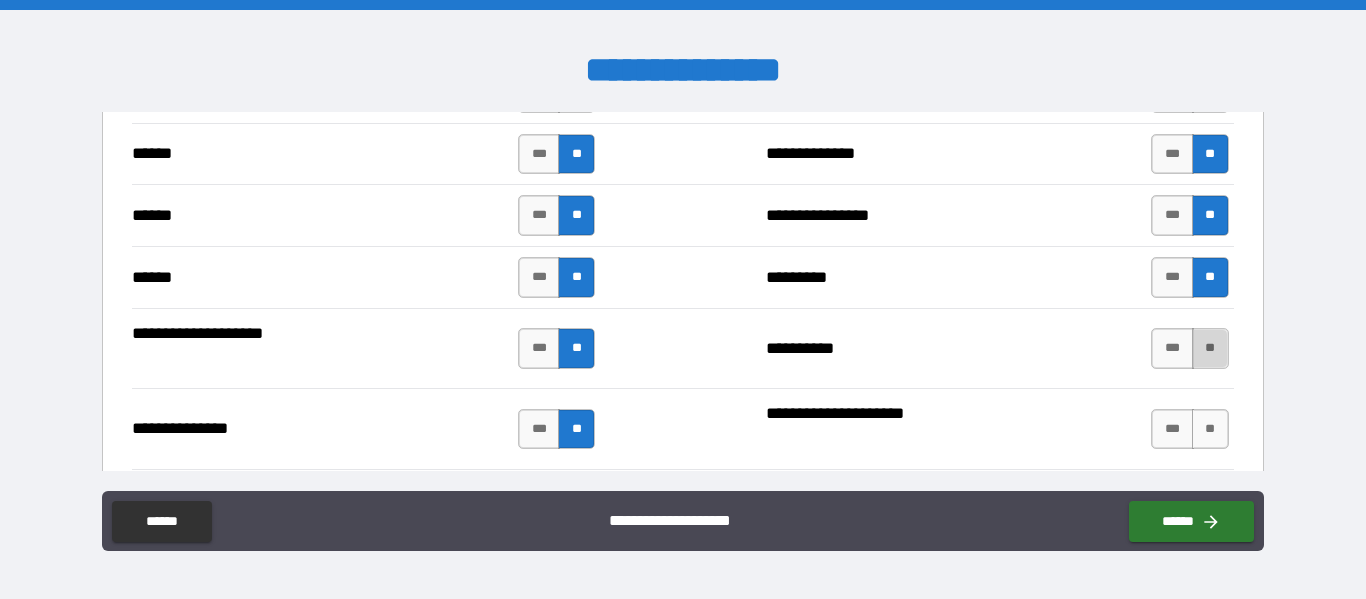 click on "**" at bounding box center [1210, 348] 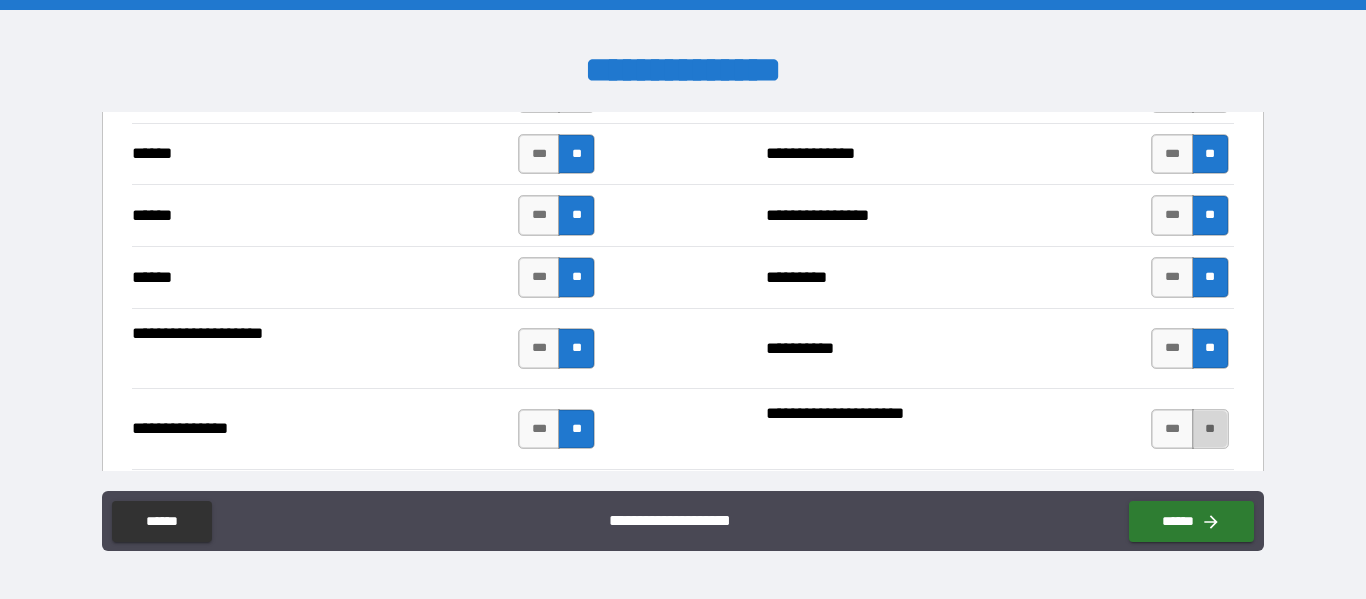 click on "**" at bounding box center (1210, 429) 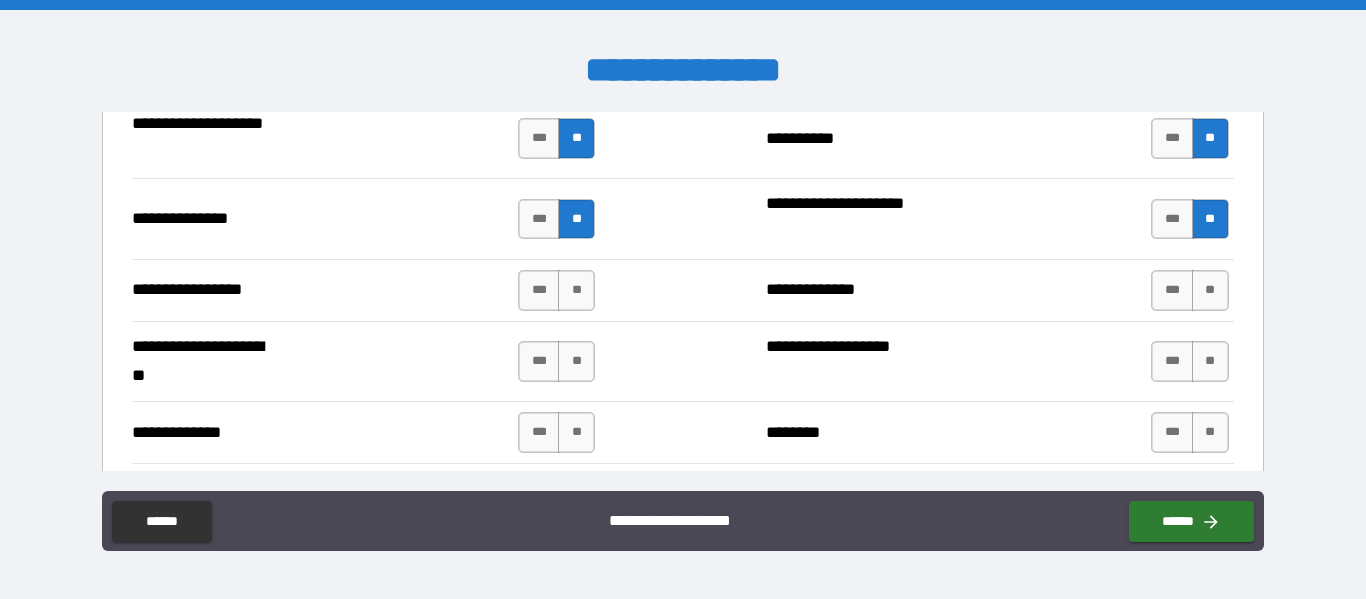 scroll, scrollTop: 3120, scrollLeft: 0, axis: vertical 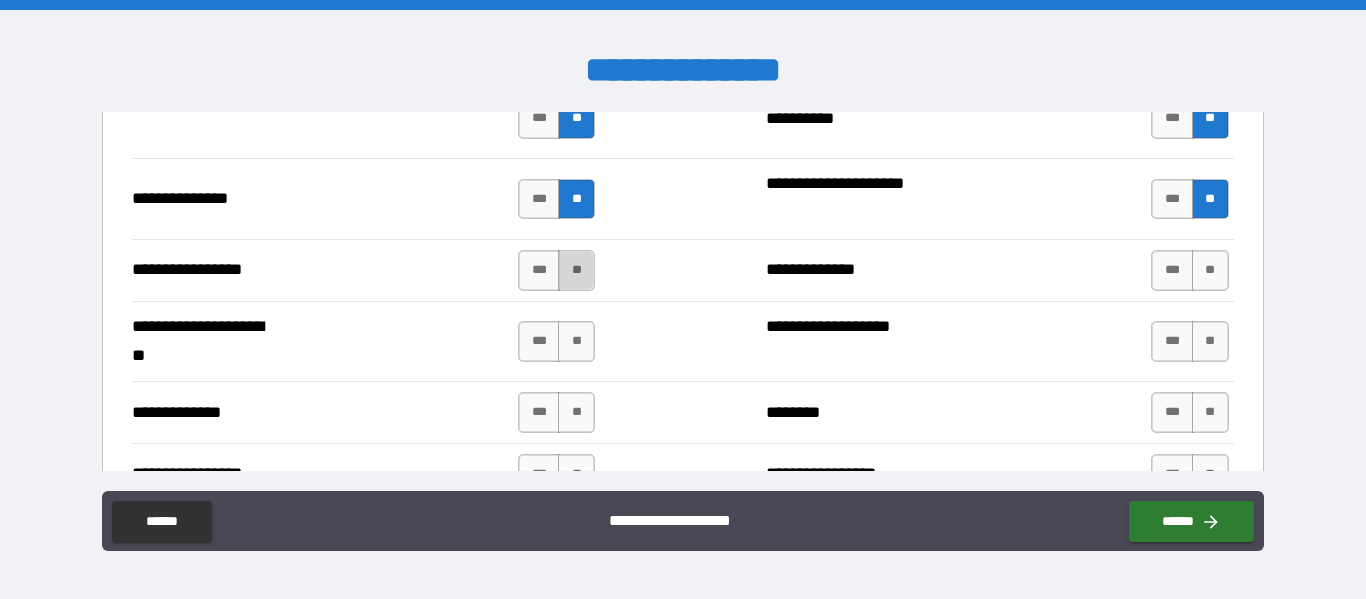 click on "**" at bounding box center [576, 270] 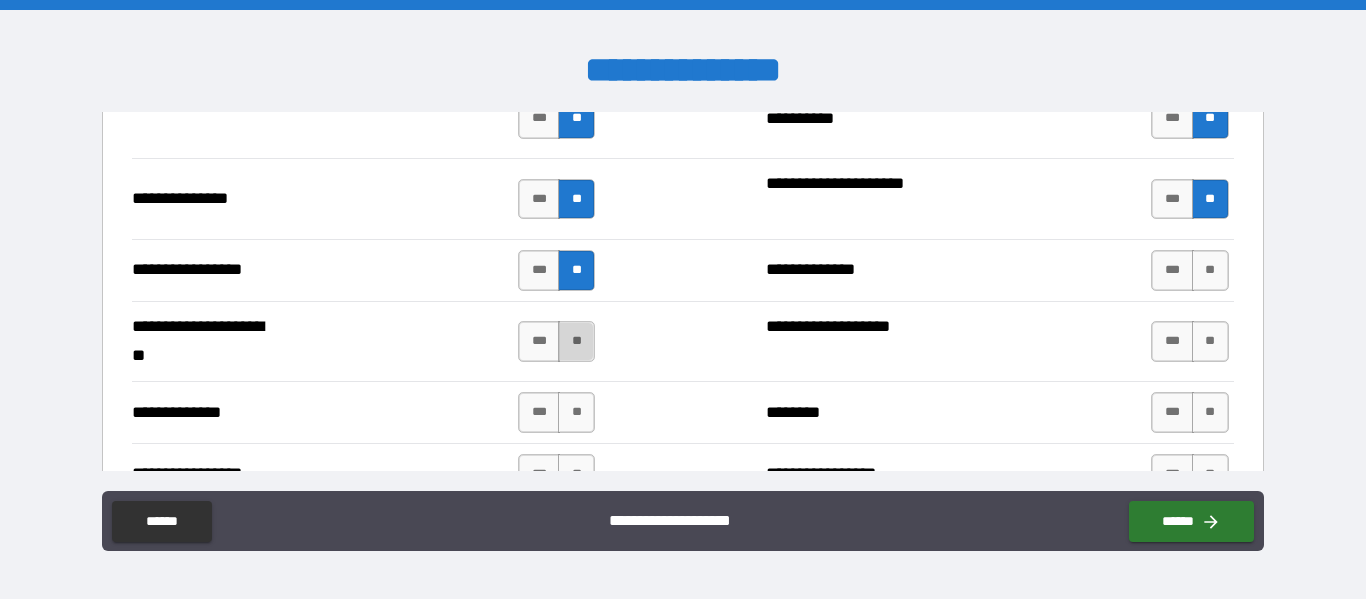 click on "**" at bounding box center [576, 341] 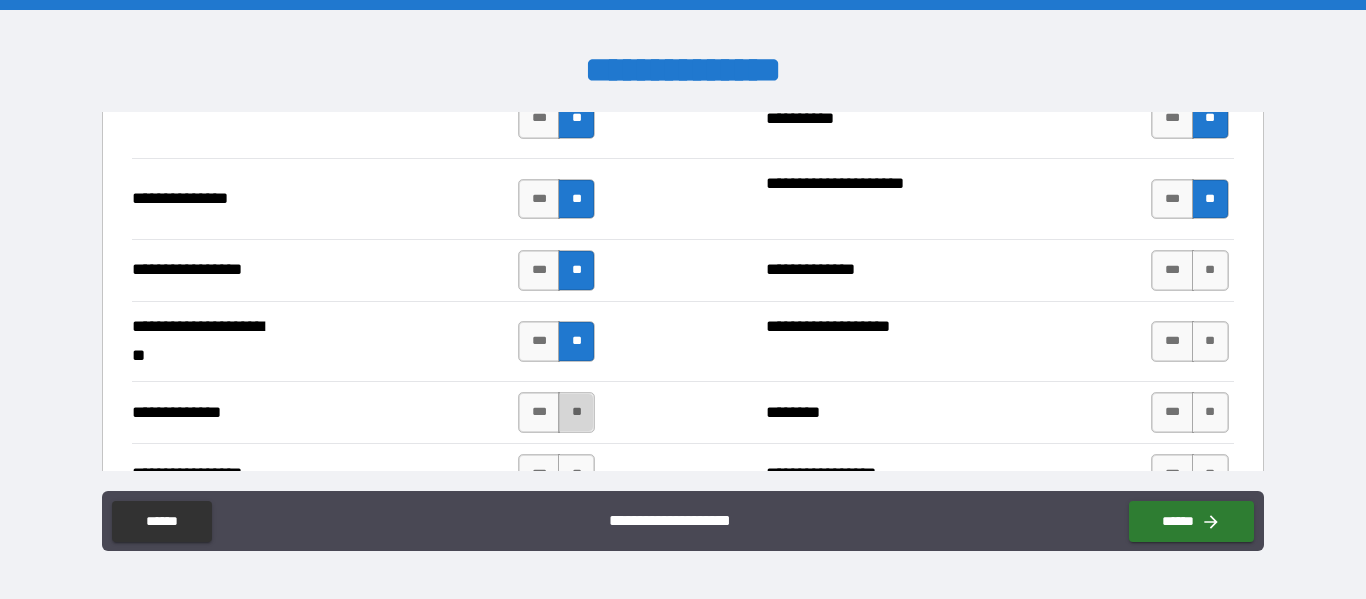 click on "**" at bounding box center (576, 412) 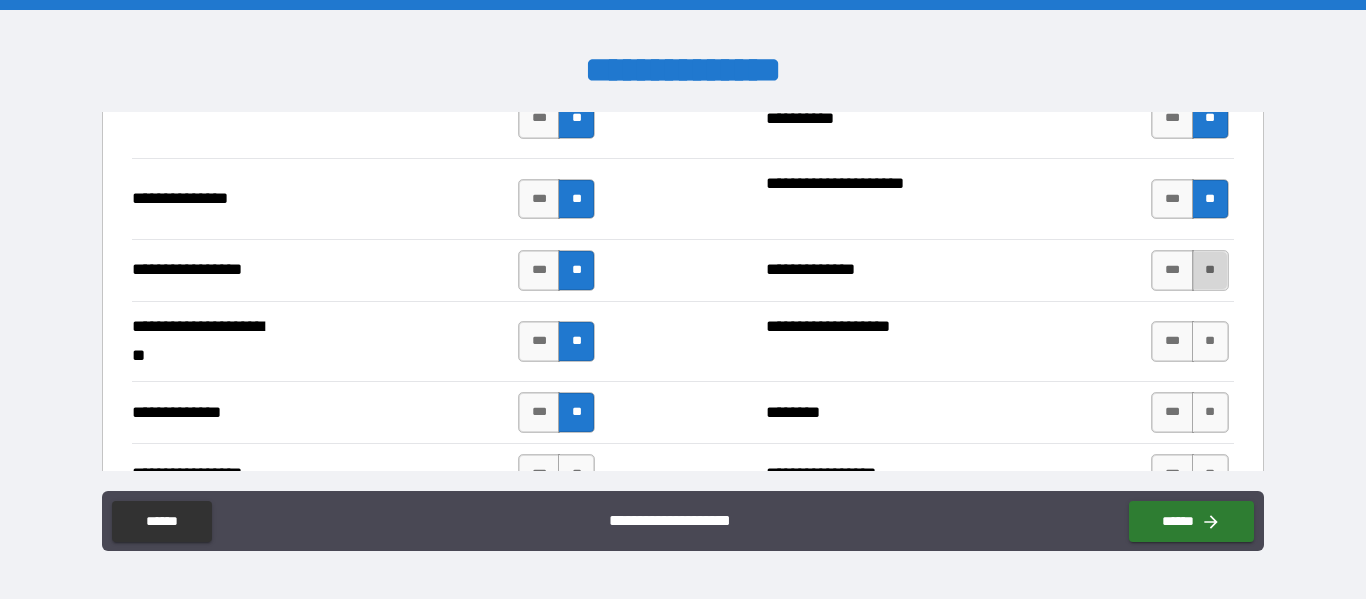 click on "**" at bounding box center [1210, 270] 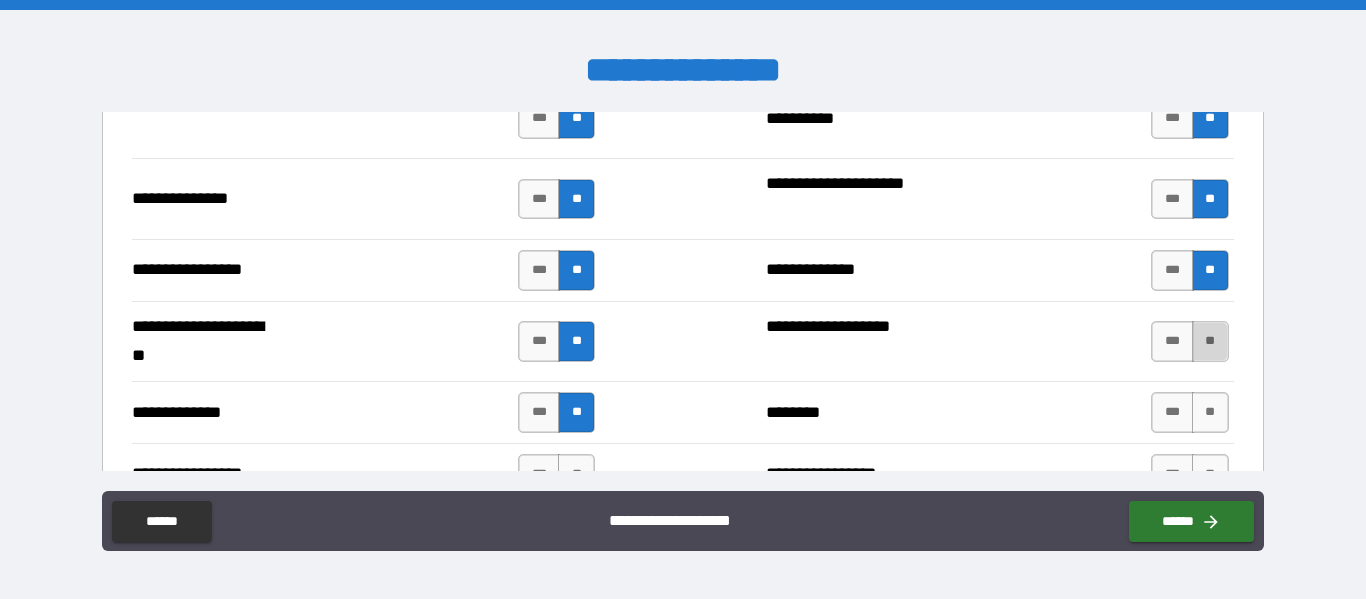 click on "**" at bounding box center (1210, 341) 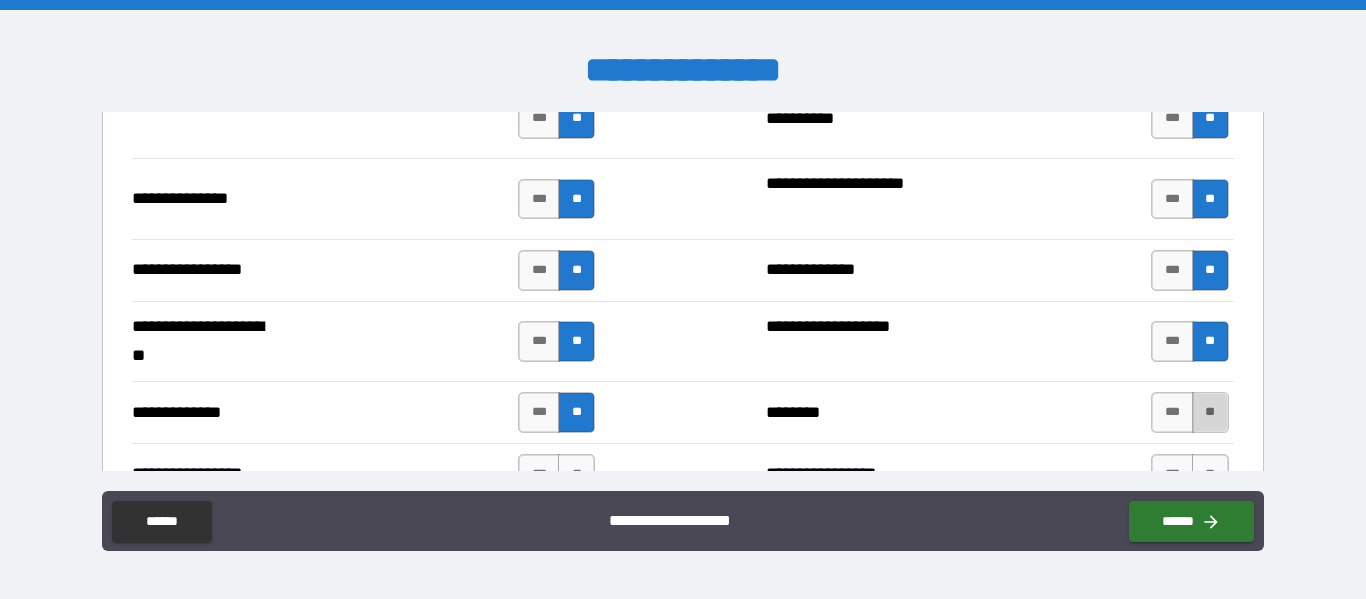 click on "**" at bounding box center [1210, 412] 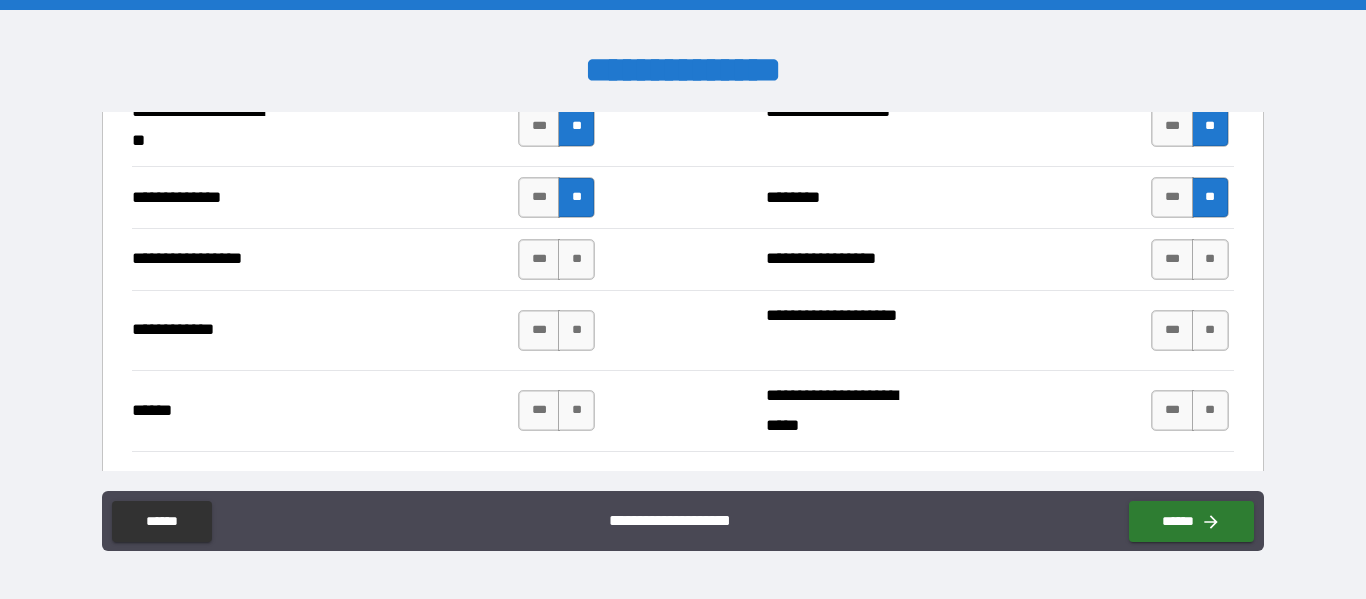 scroll, scrollTop: 3358, scrollLeft: 0, axis: vertical 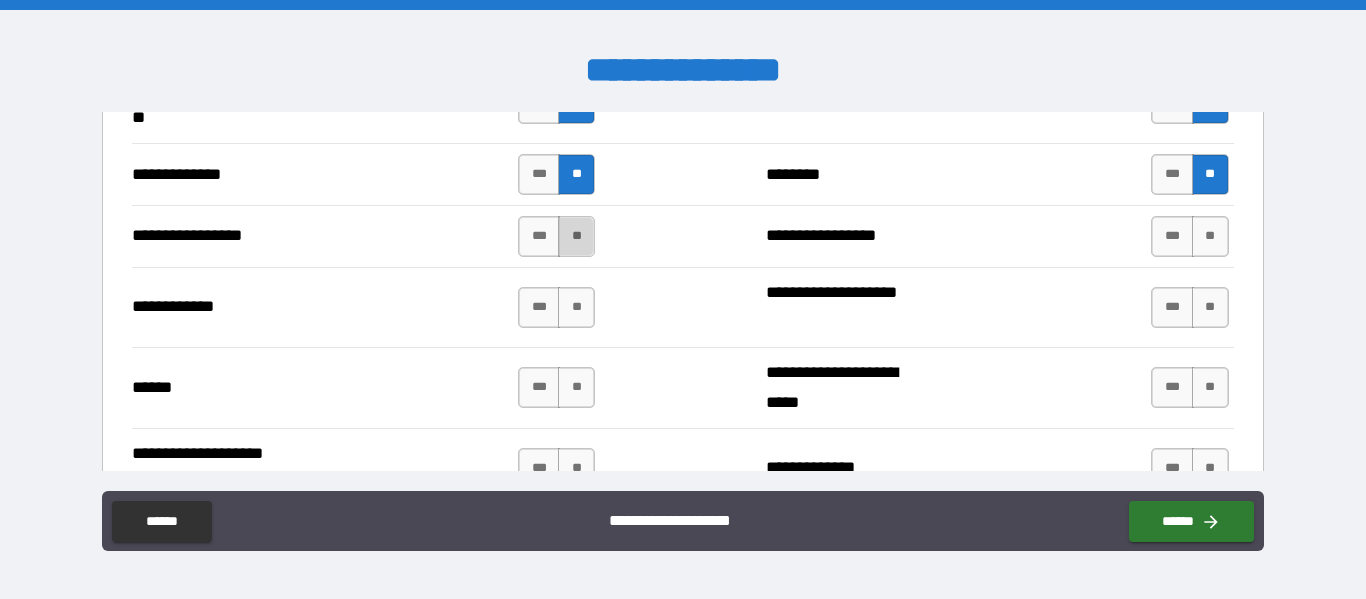 click on "**" at bounding box center [576, 236] 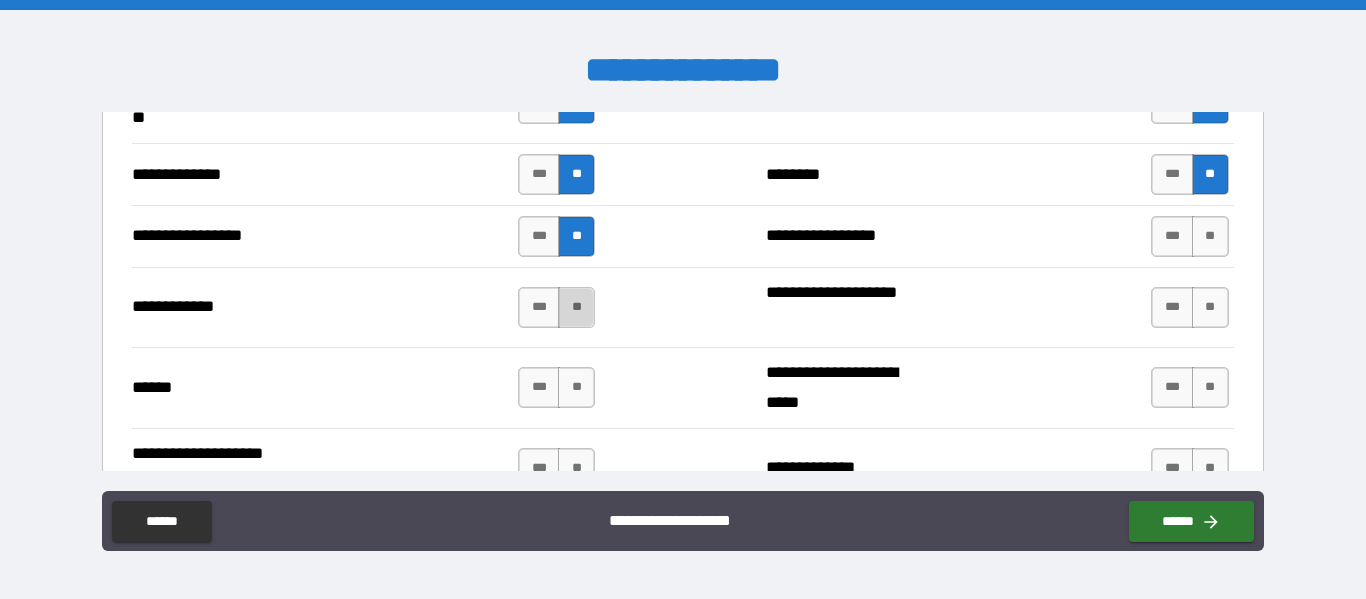 click on "**" at bounding box center [576, 307] 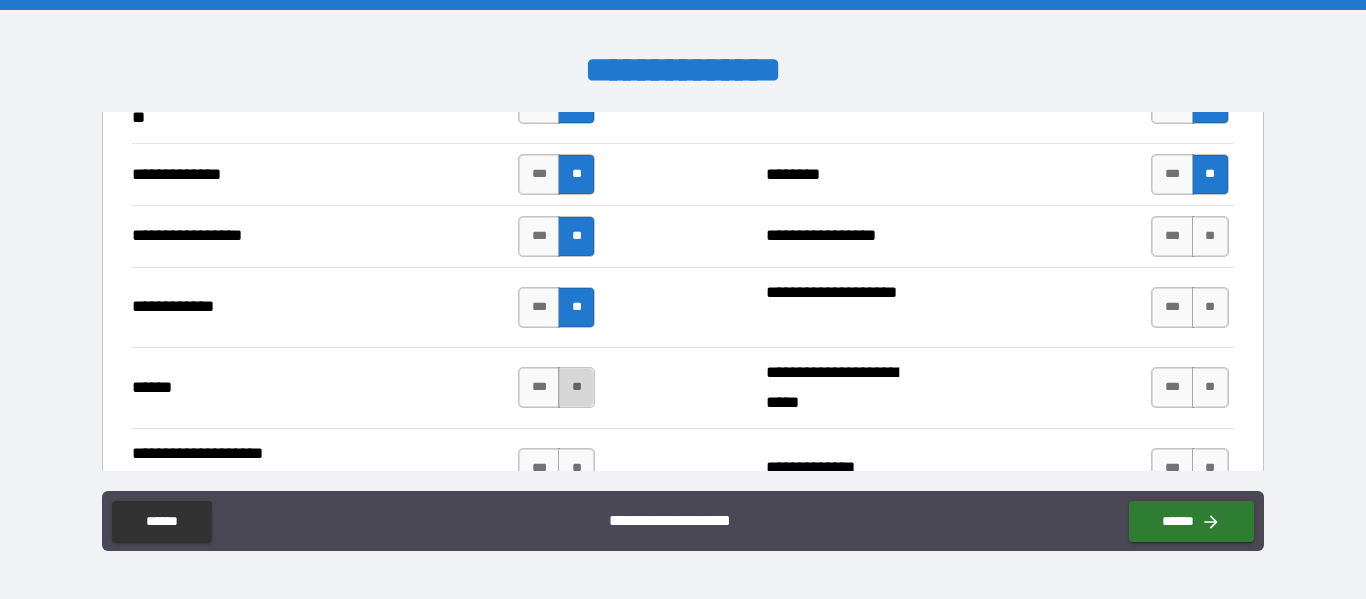 click on "**" at bounding box center (576, 387) 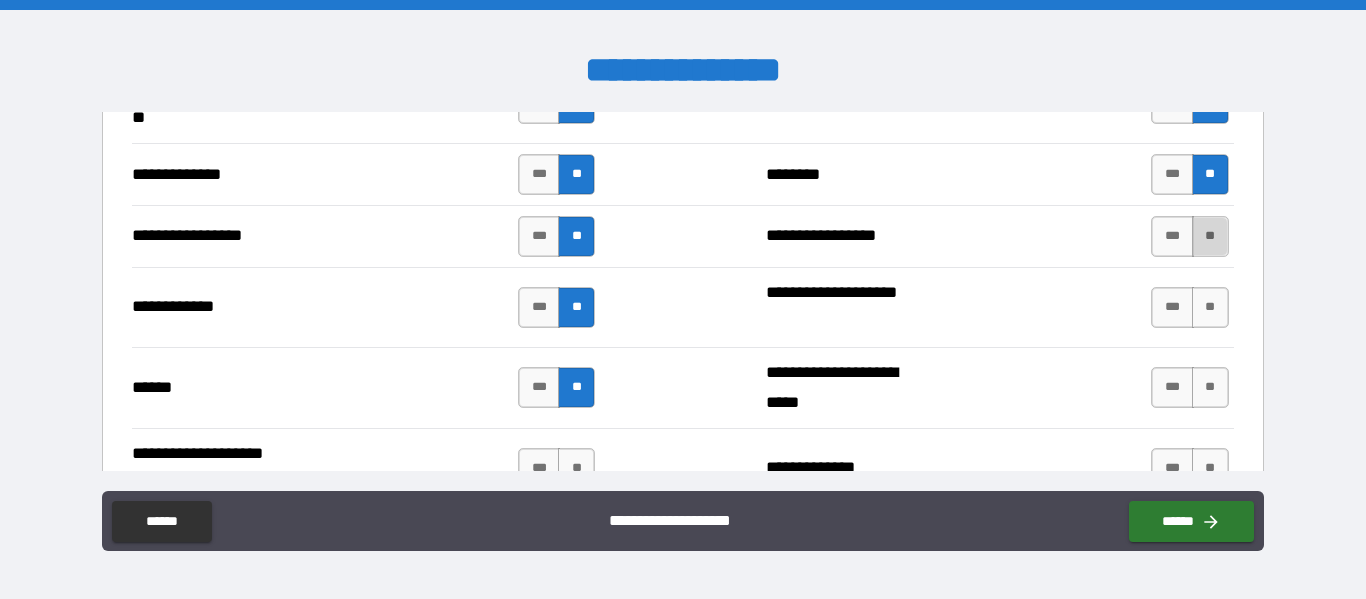 click on "**" at bounding box center [1210, 236] 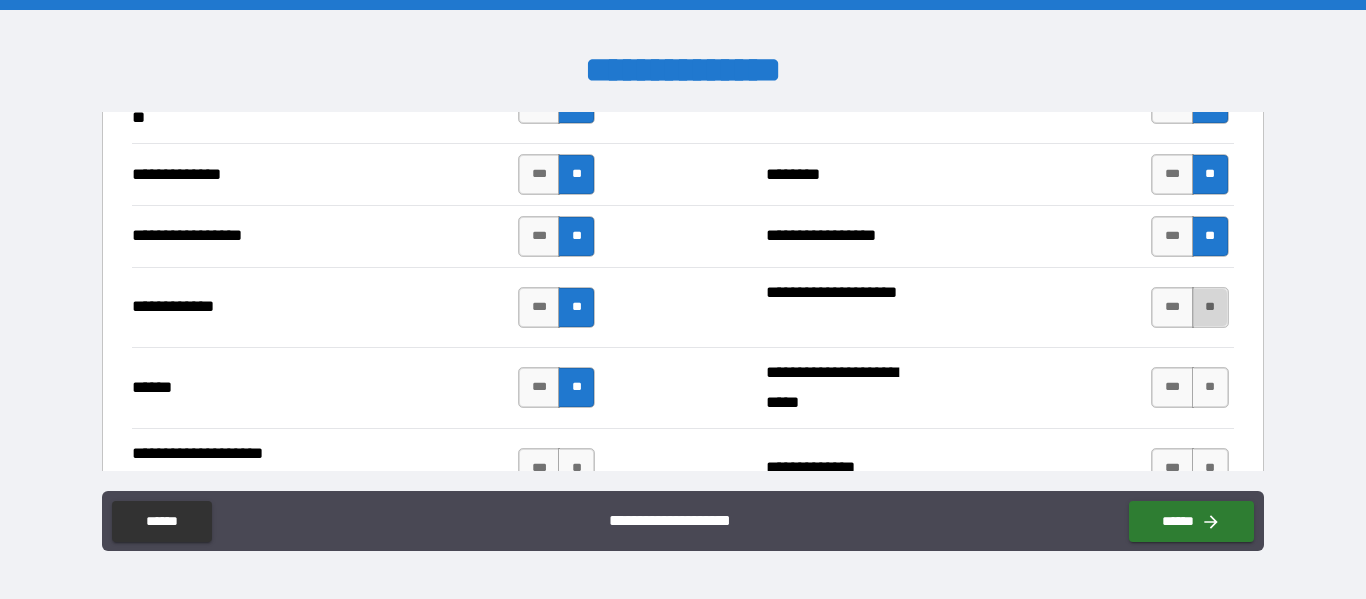 click on "**" at bounding box center [1210, 307] 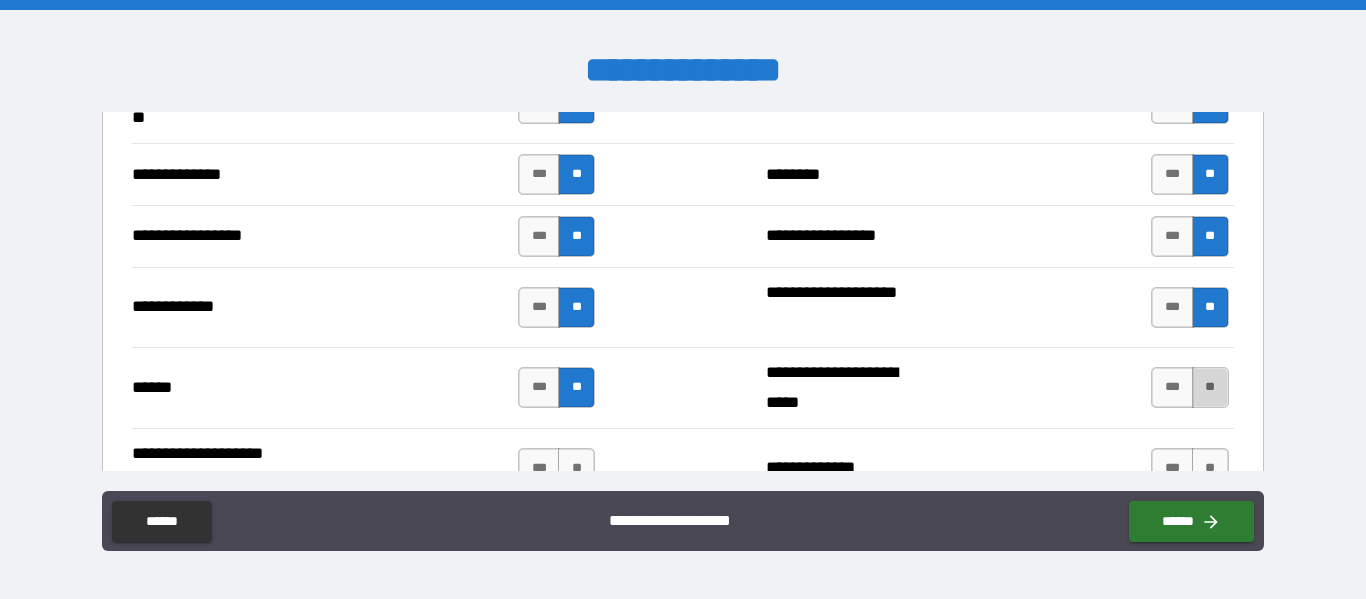click on "**" at bounding box center (1210, 387) 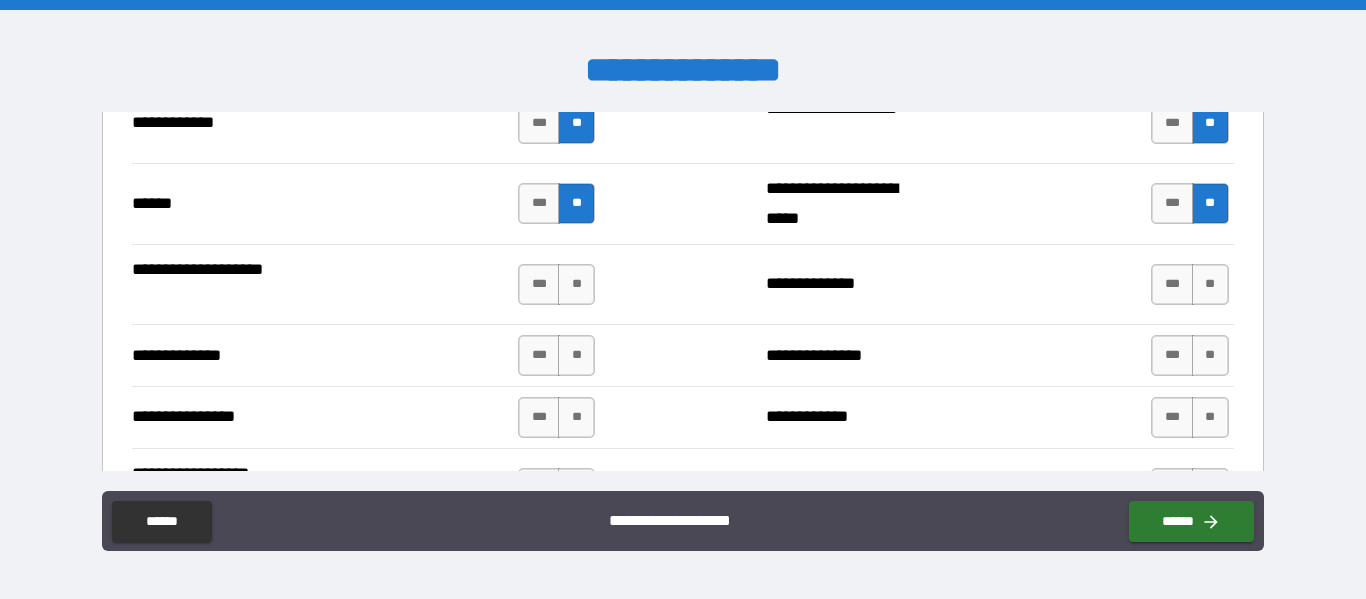 scroll, scrollTop: 3541, scrollLeft: 0, axis: vertical 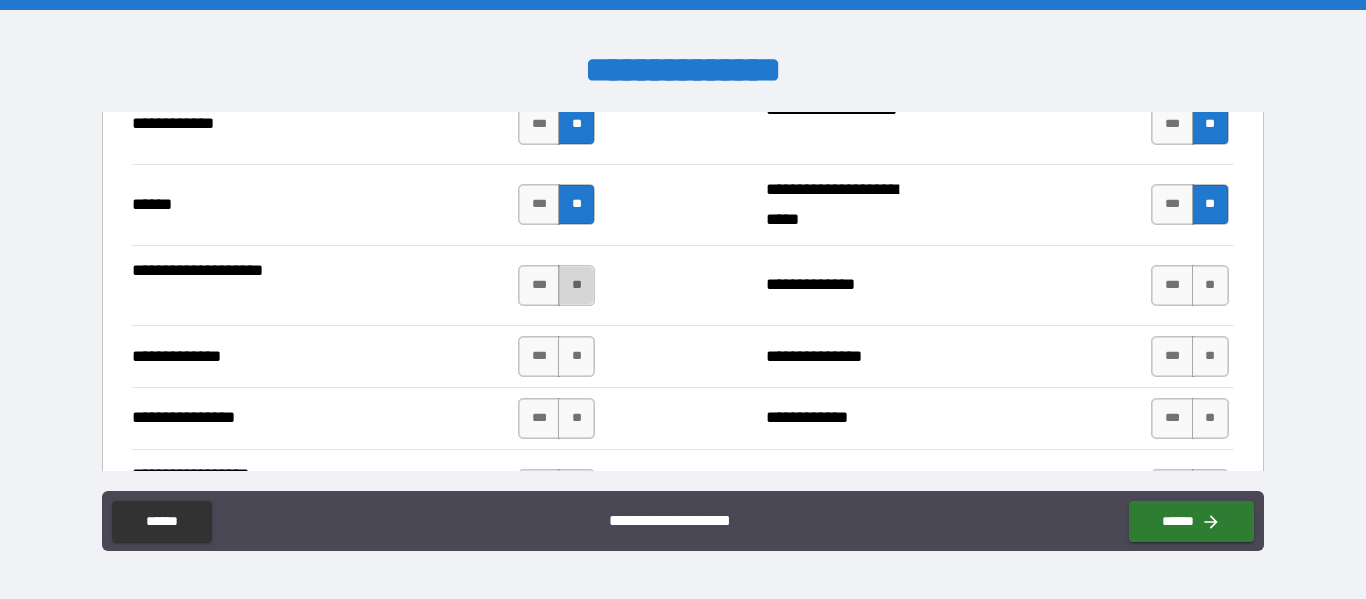 click on "**" at bounding box center (576, 285) 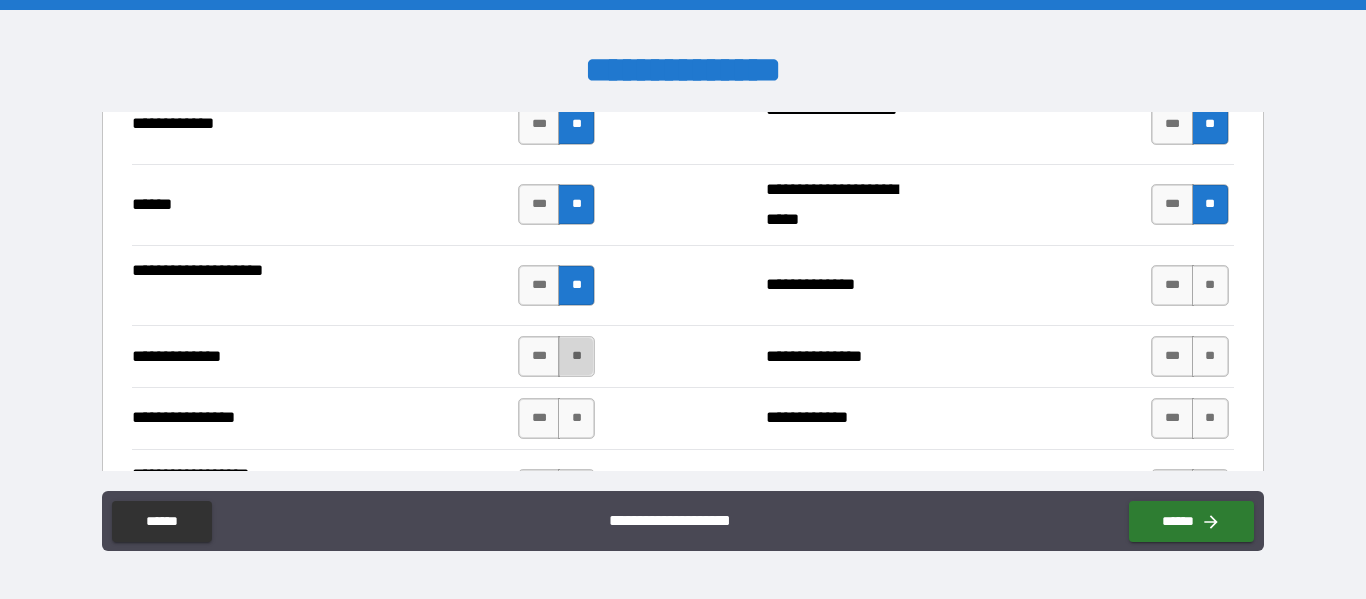 click on "**" at bounding box center [576, 356] 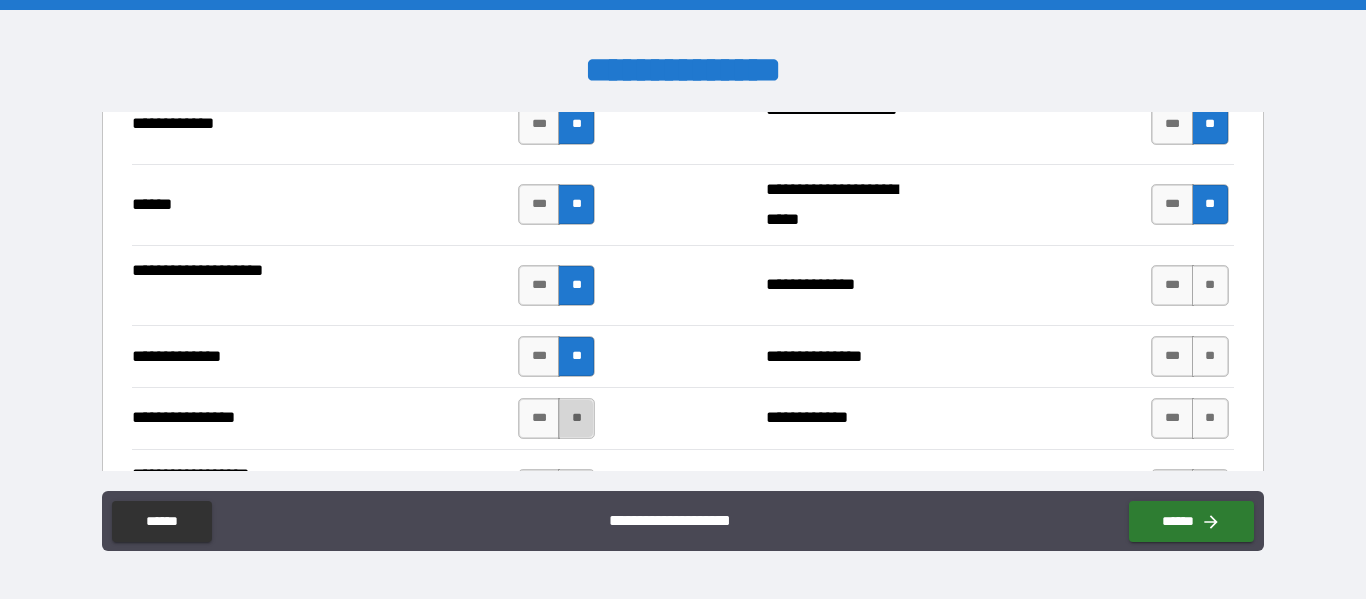 click on "**" at bounding box center (576, 418) 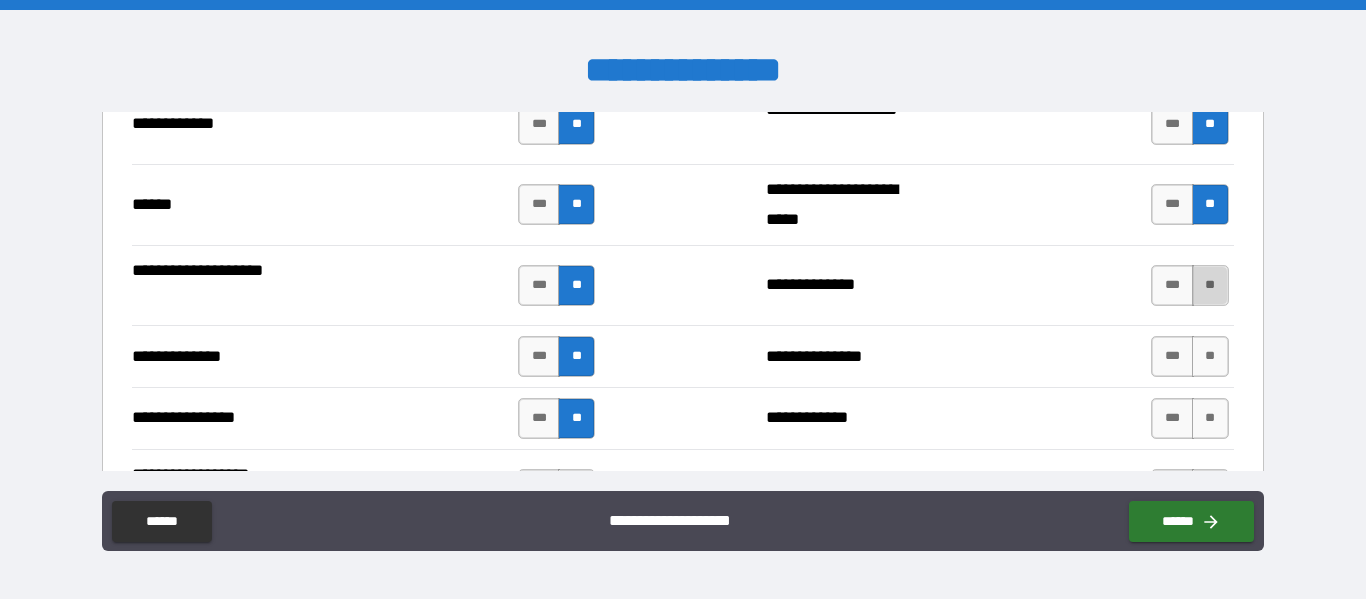 click on "**" at bounding box center (1210, 285) 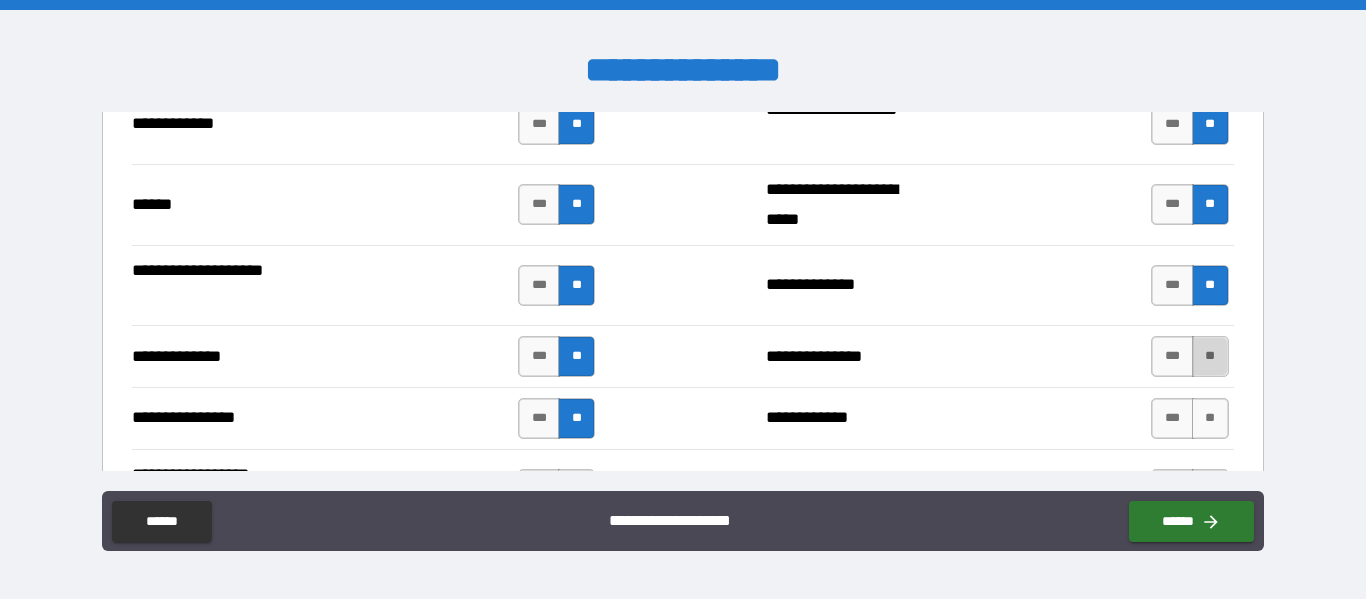 click on "**" at bounding box center (1210, 356) 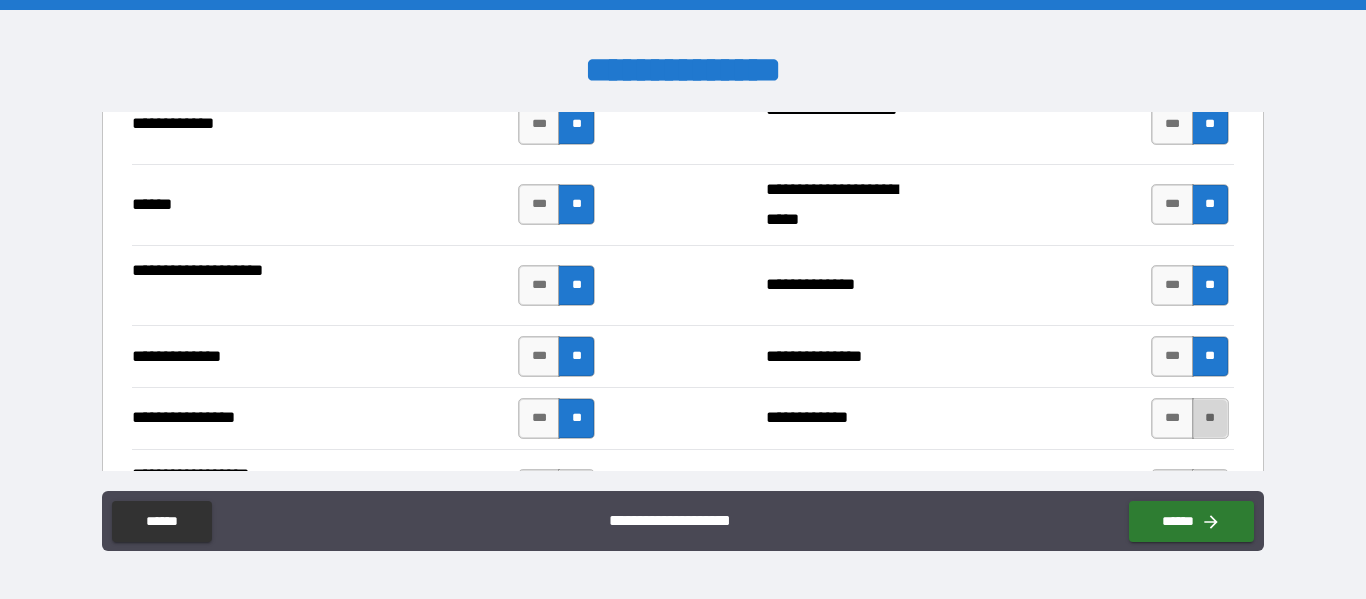 click on "**" at bounding box center (1210, 418) 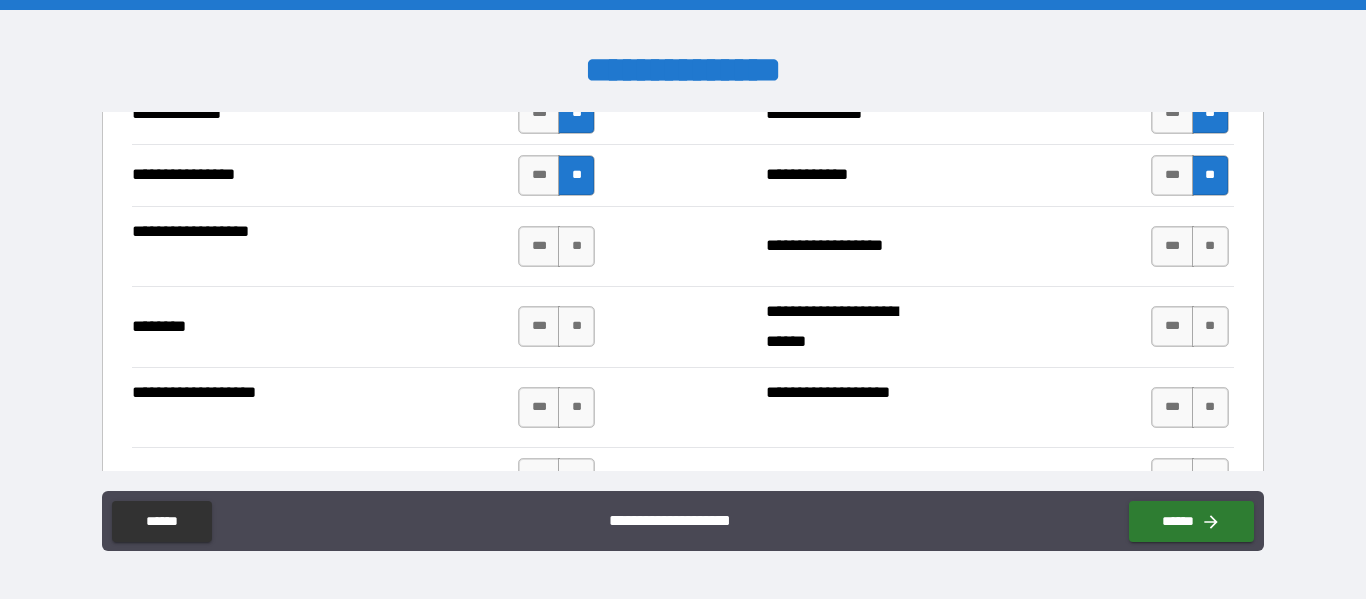 scroll, scrollTop: 3783, scrollLeft: 0, axis: vertical 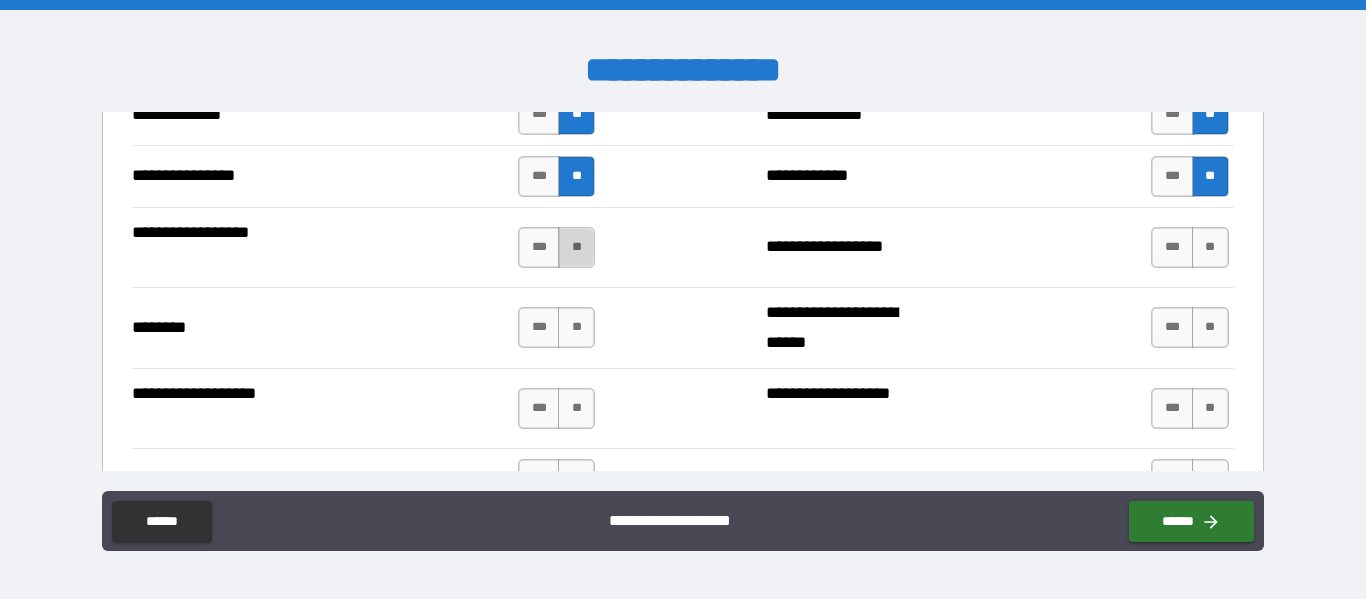 click on "**" at bounding box center (576, 247) 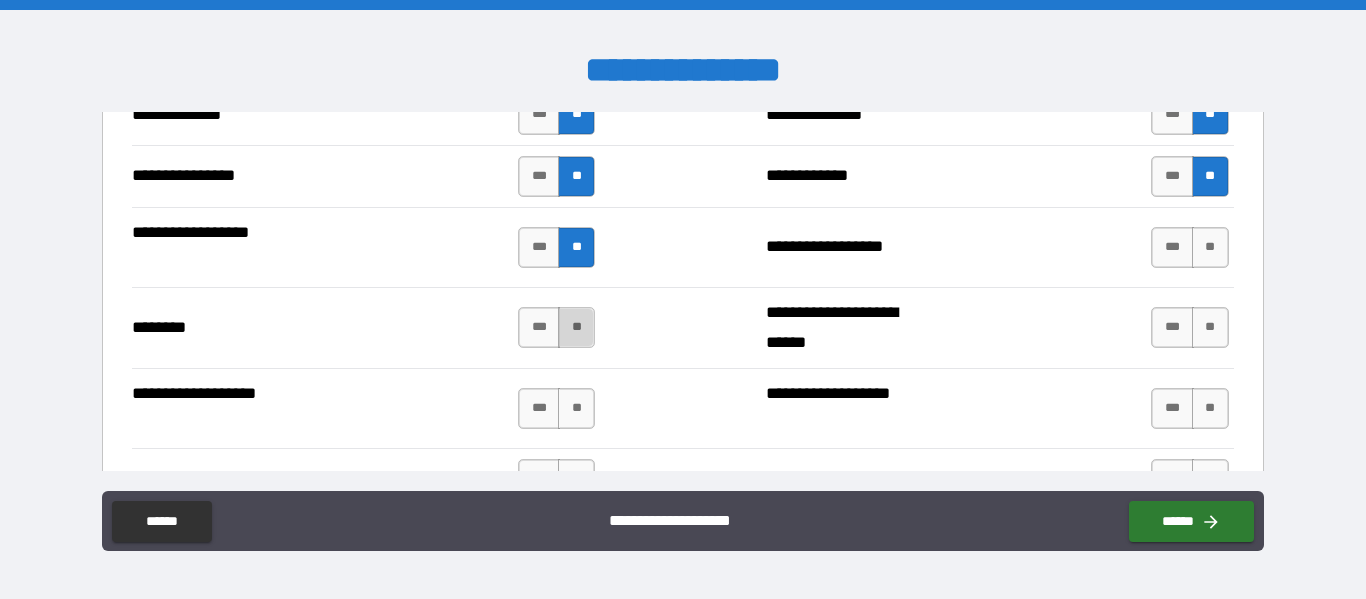 click on "**" at bounding box center (576, 327) 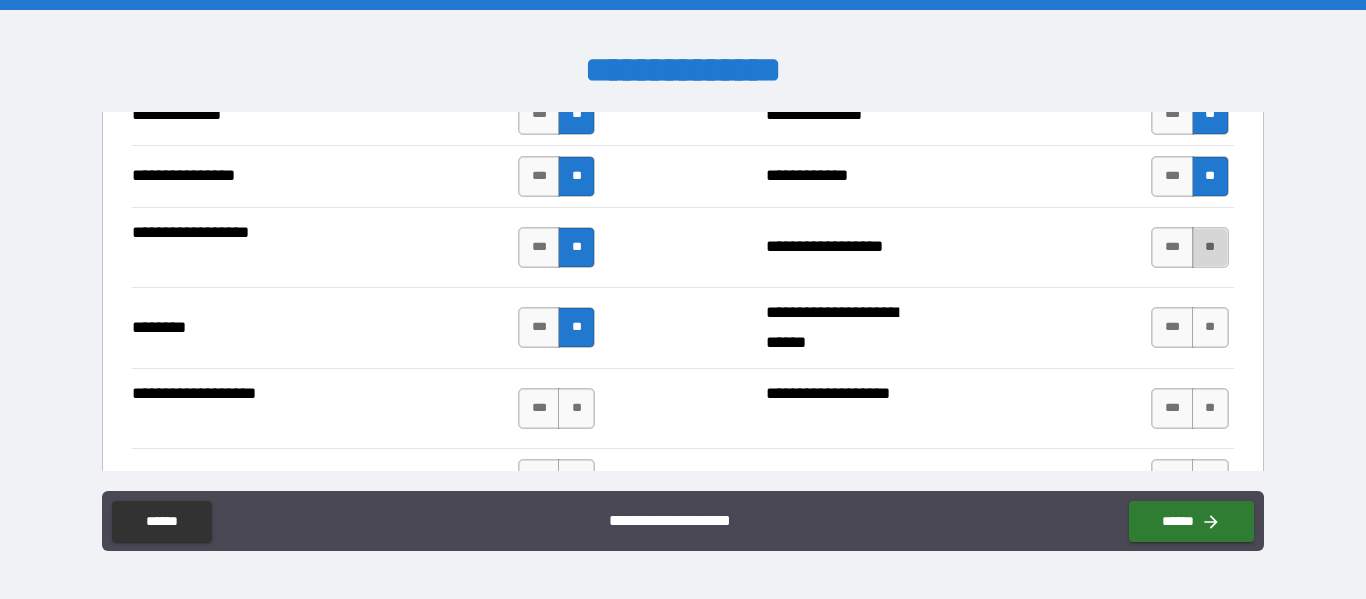 click on "**" at bounding box center (1210, 247) 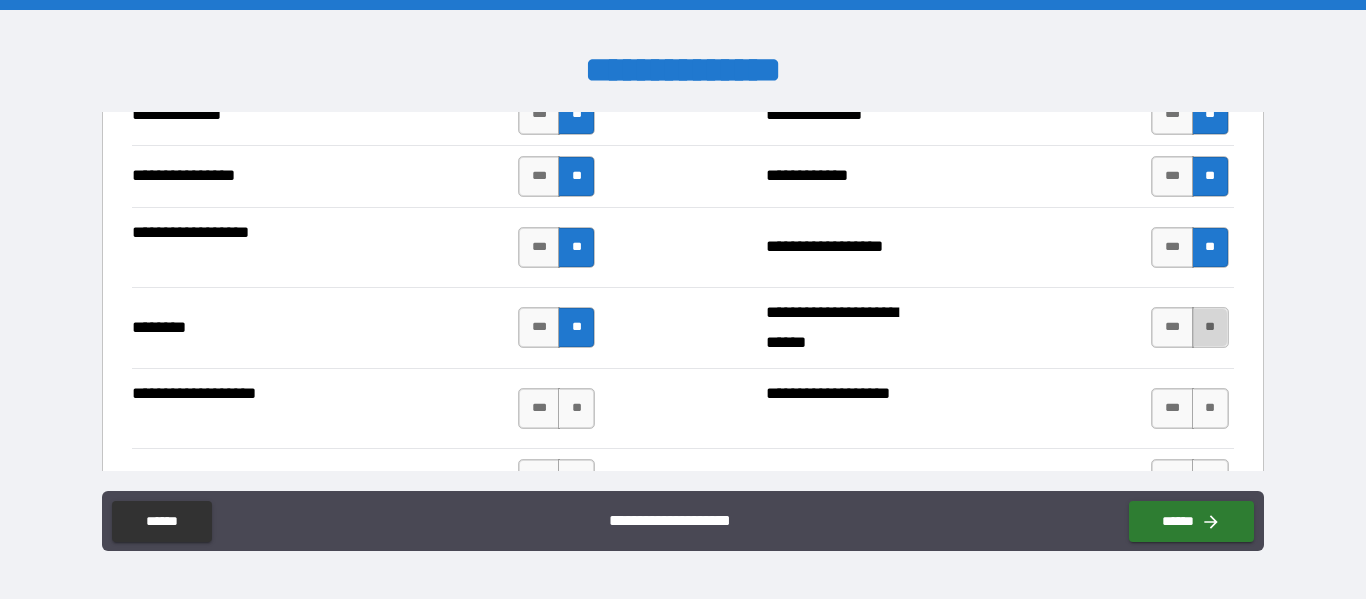 click on "**" at bounding box center [1210, 327] 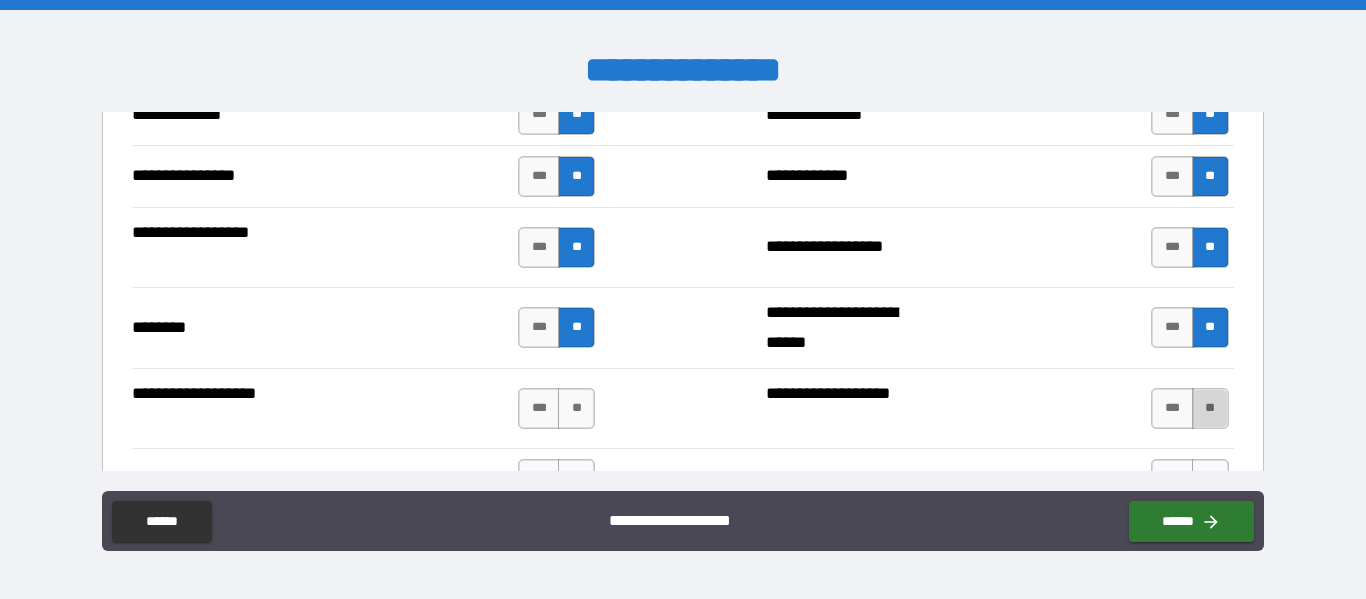 click on "**" at bounding box center [1210, 408] 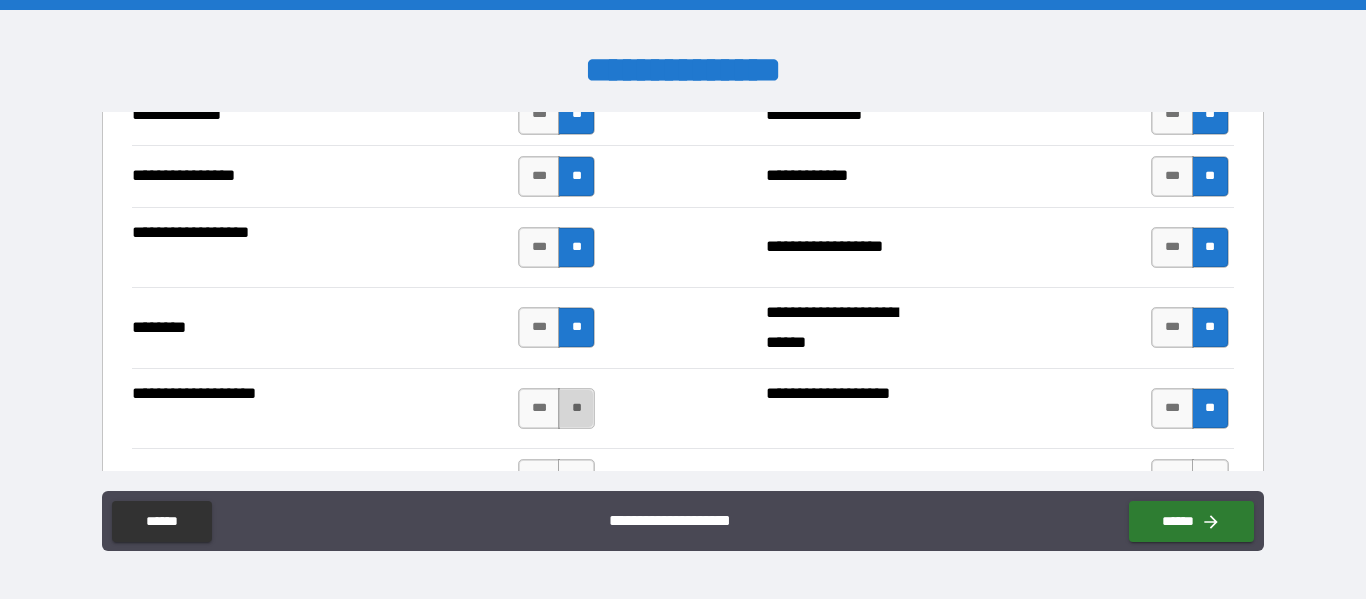 click on "**" at bounding box center (576, 408) 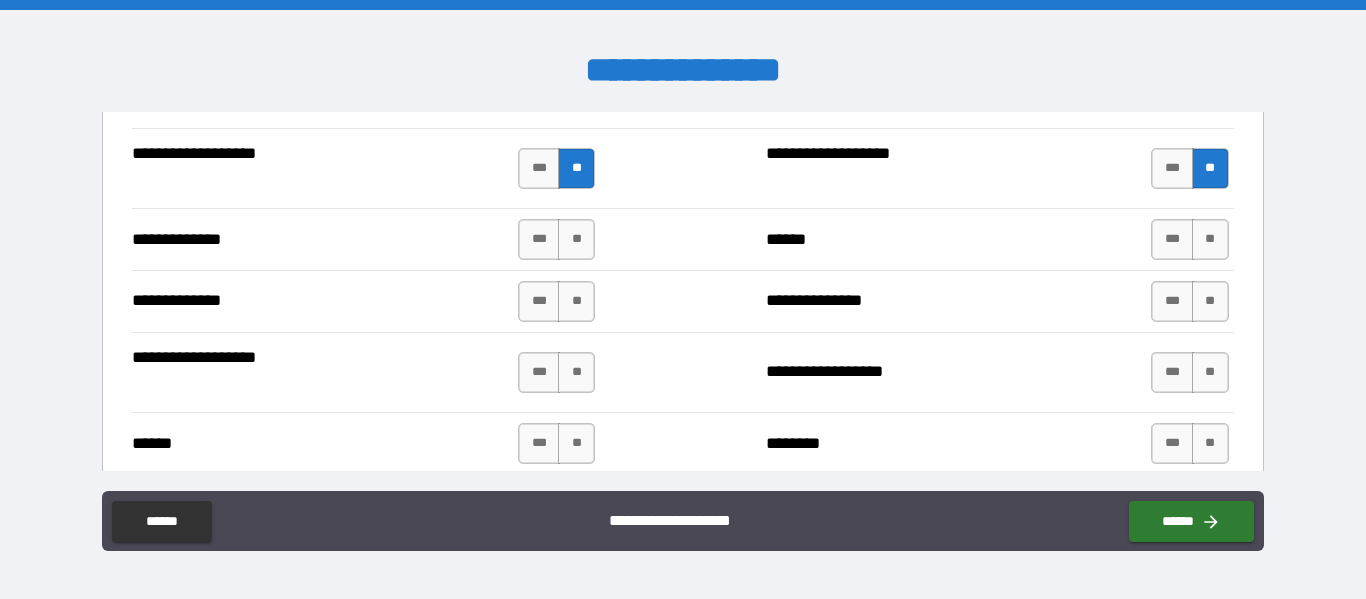 scroll, scrollTop: 4025, scrollLeft: 0, axis: vertical 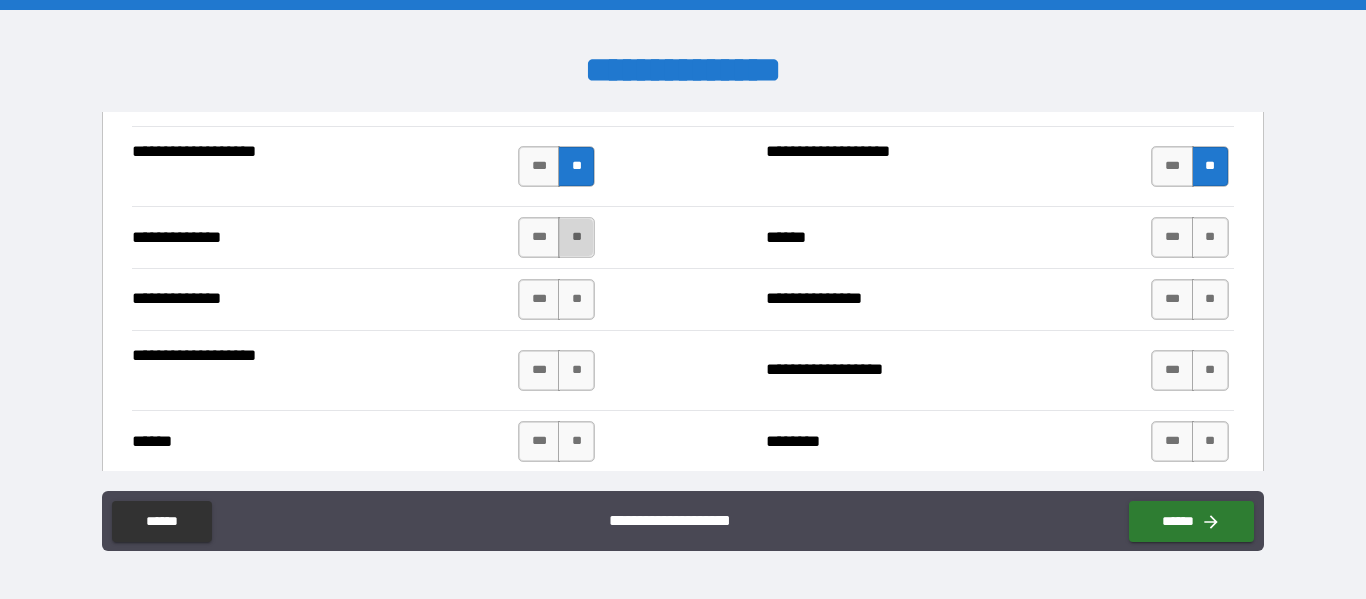 click on "**" at bounding box center [576, 237] 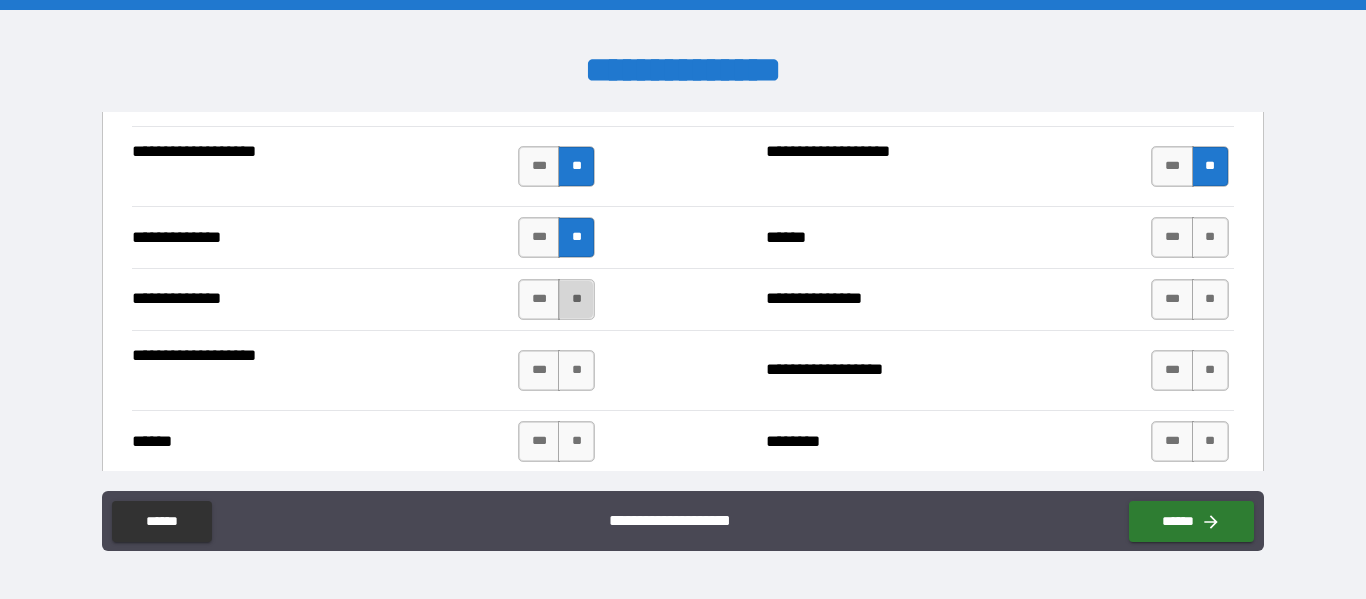 click on "**" at bounding box center (576, 299) 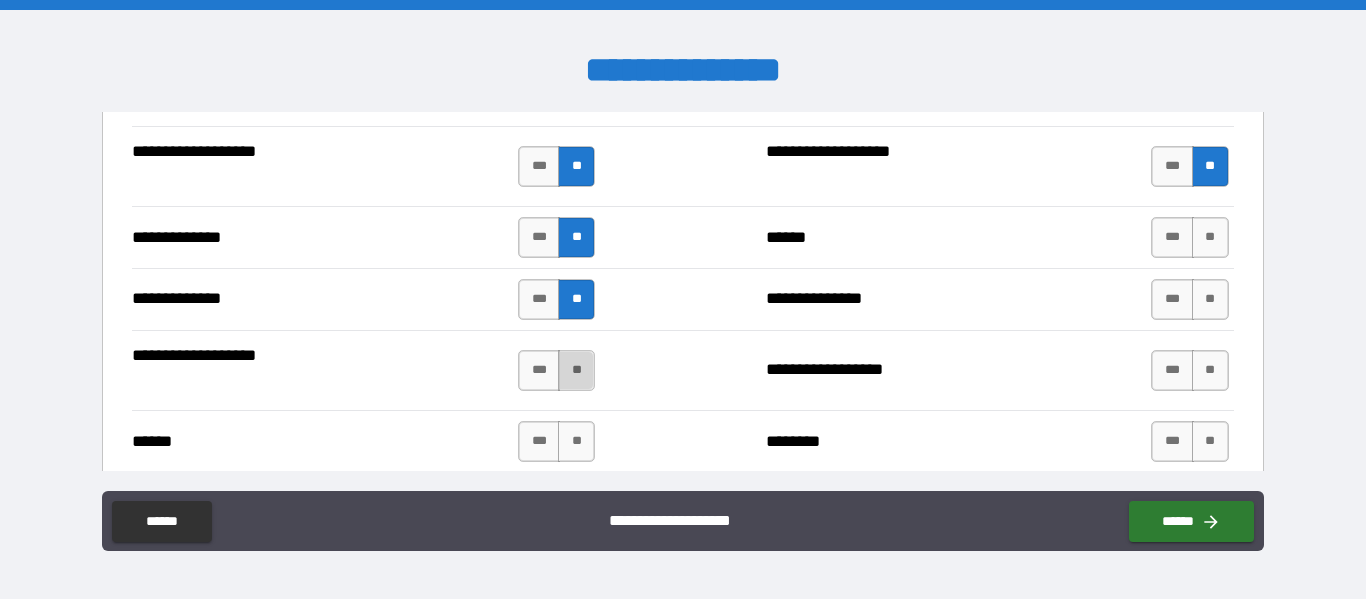 click on "**" at bounding box center [576, 370] 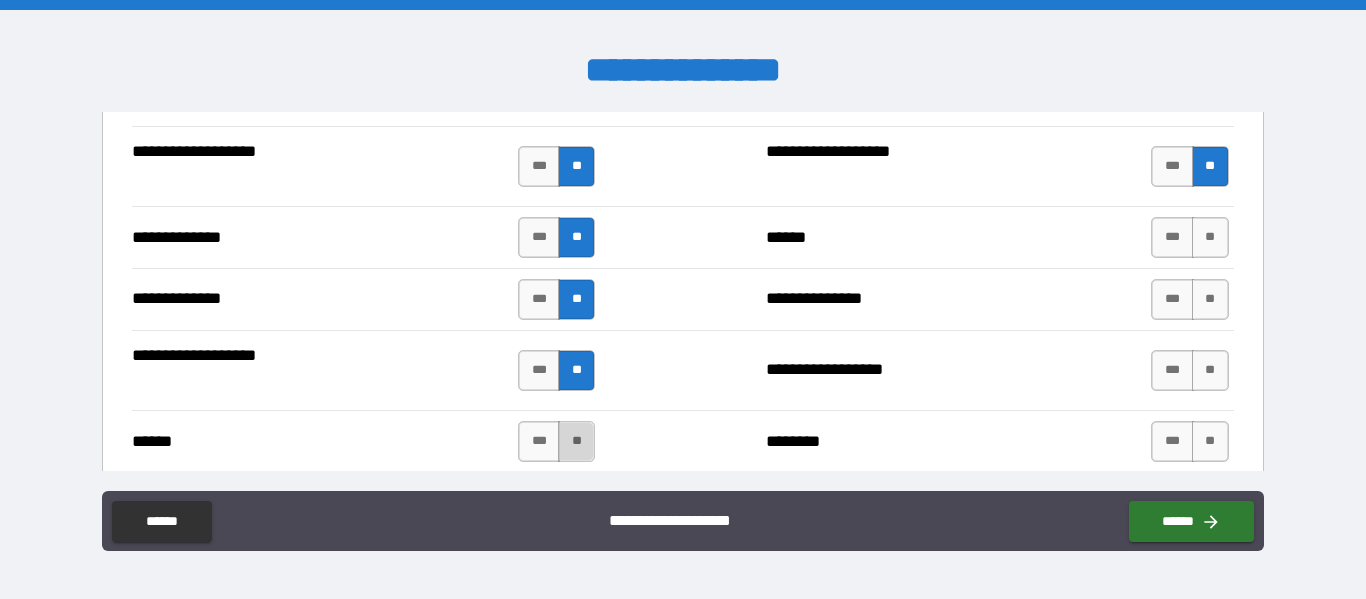 click on "**" at bounding box center (576, 441) 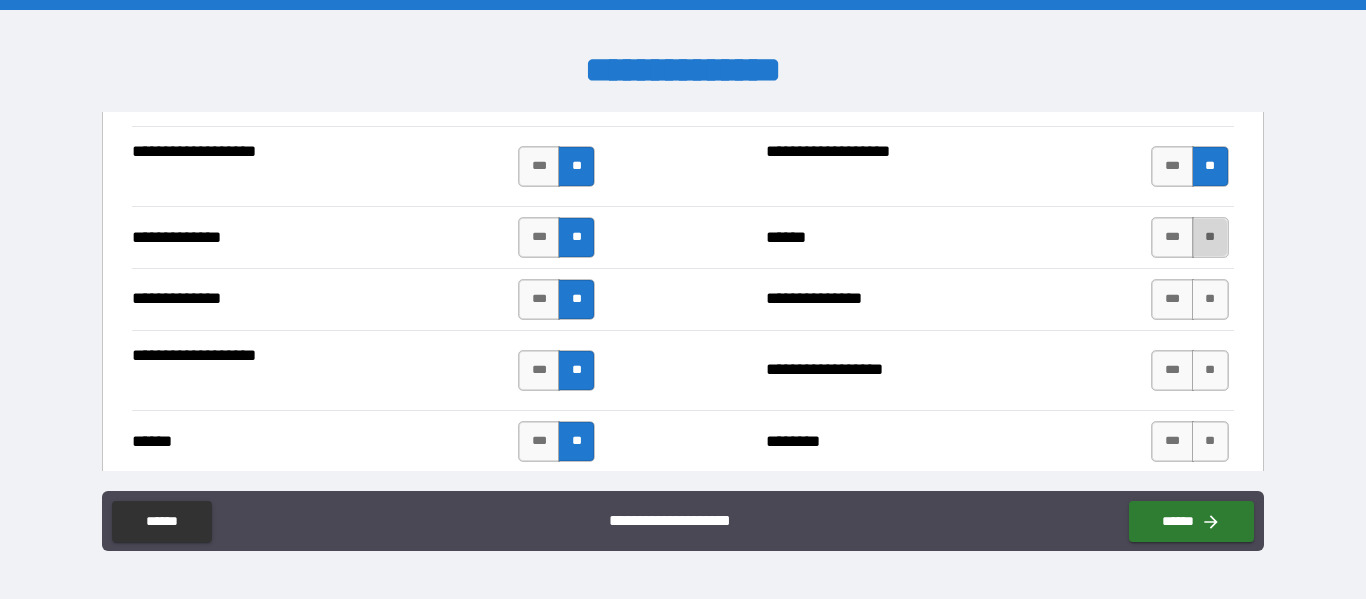 click on "**" at bounding box center [1210, 237] 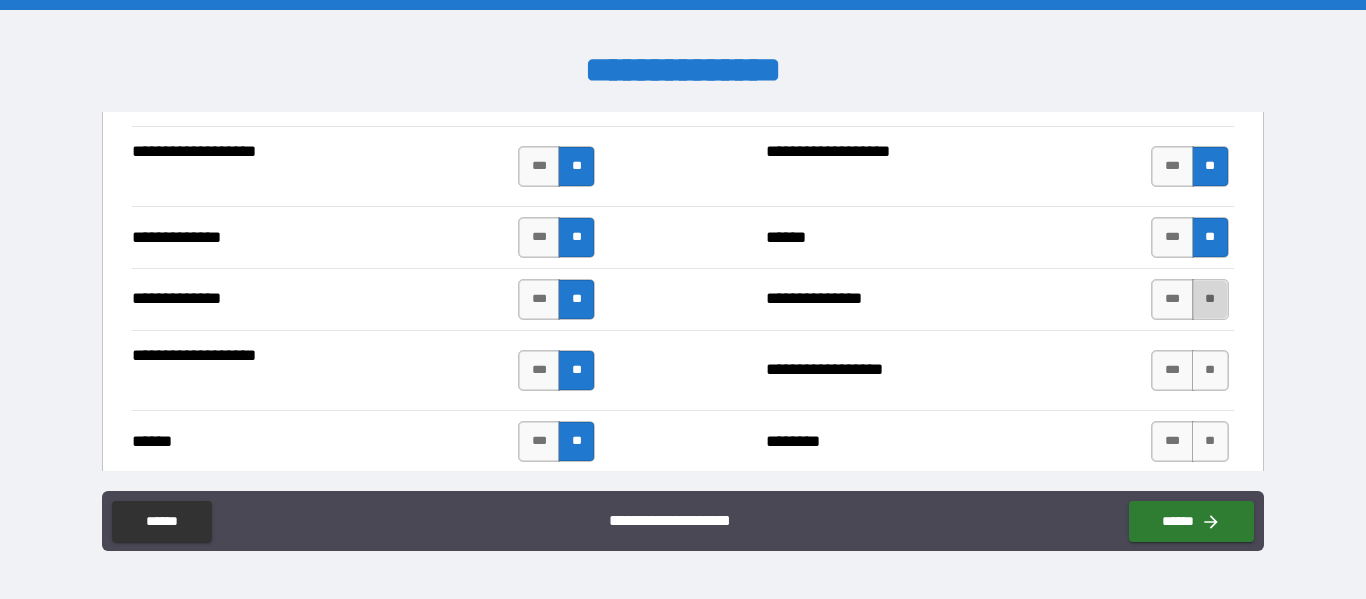 click on "**" at bounding box center [1210, 299] 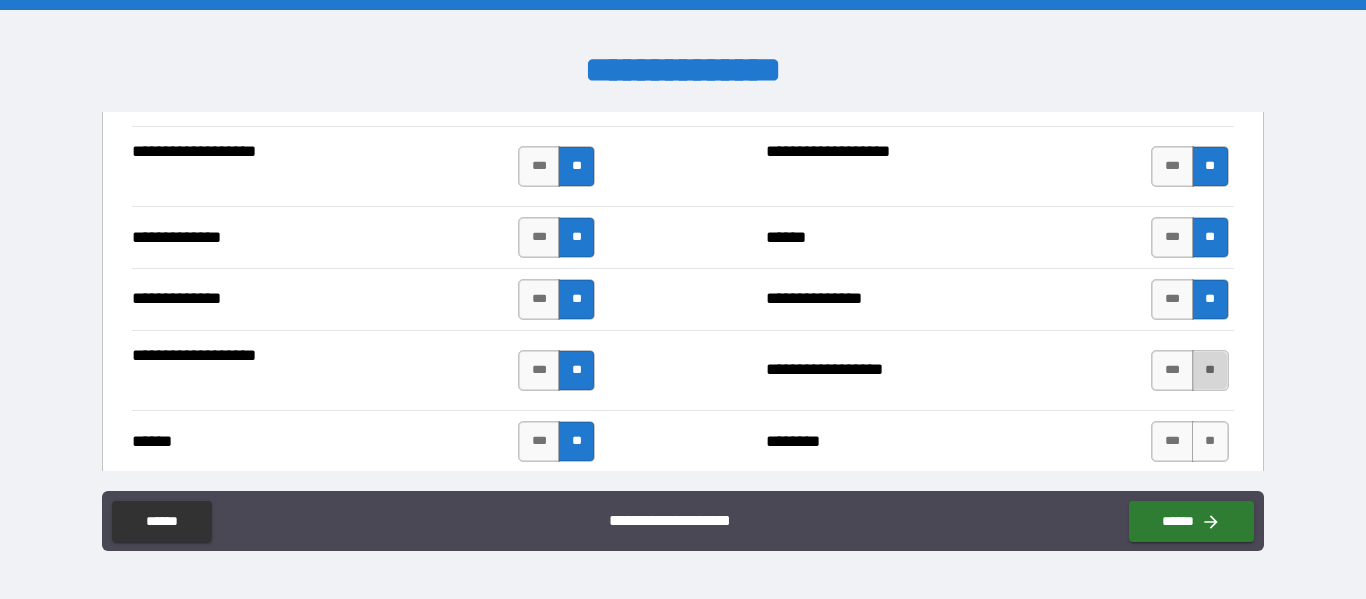 click on "**" at bounding box center (1210, 370) 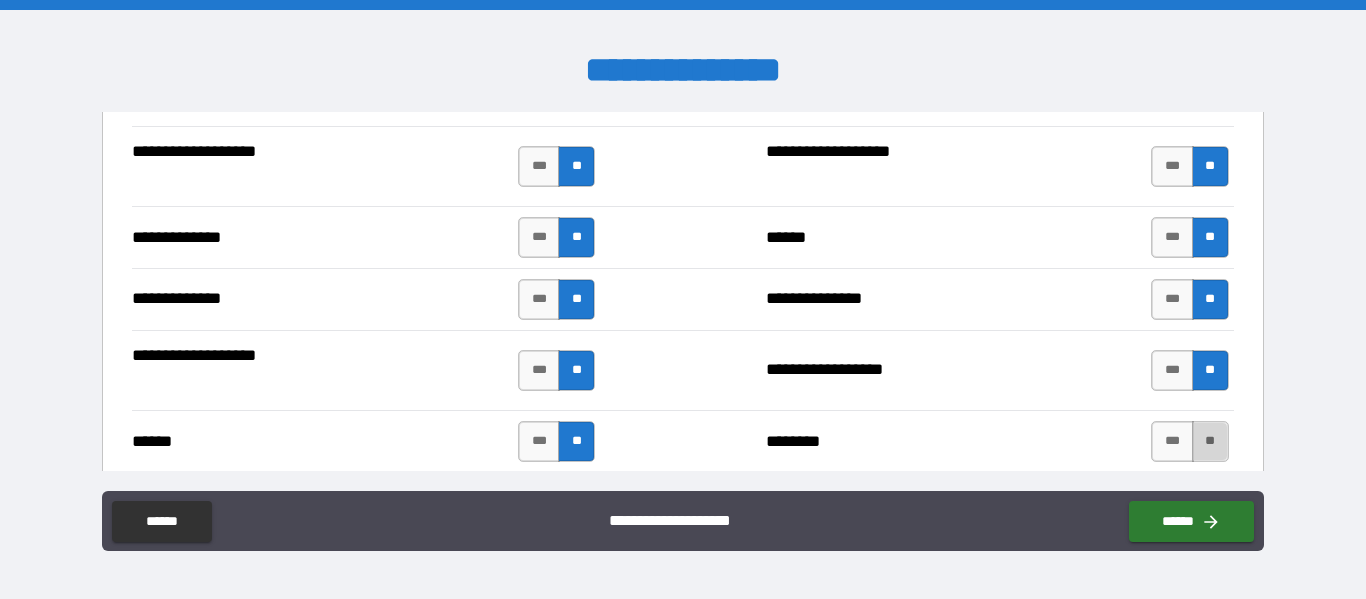 click on "**" at bounding box center [1210, 441] 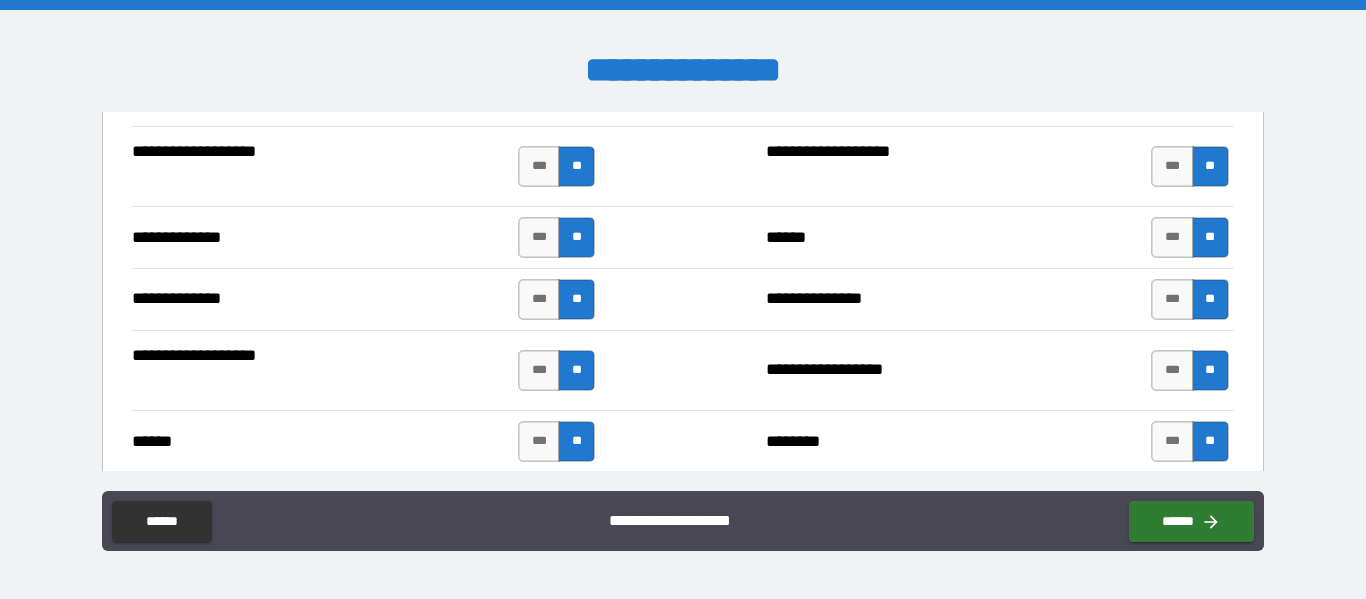 scroll, scrollTop: 4254, scrollLeft: 0, axis: vertical 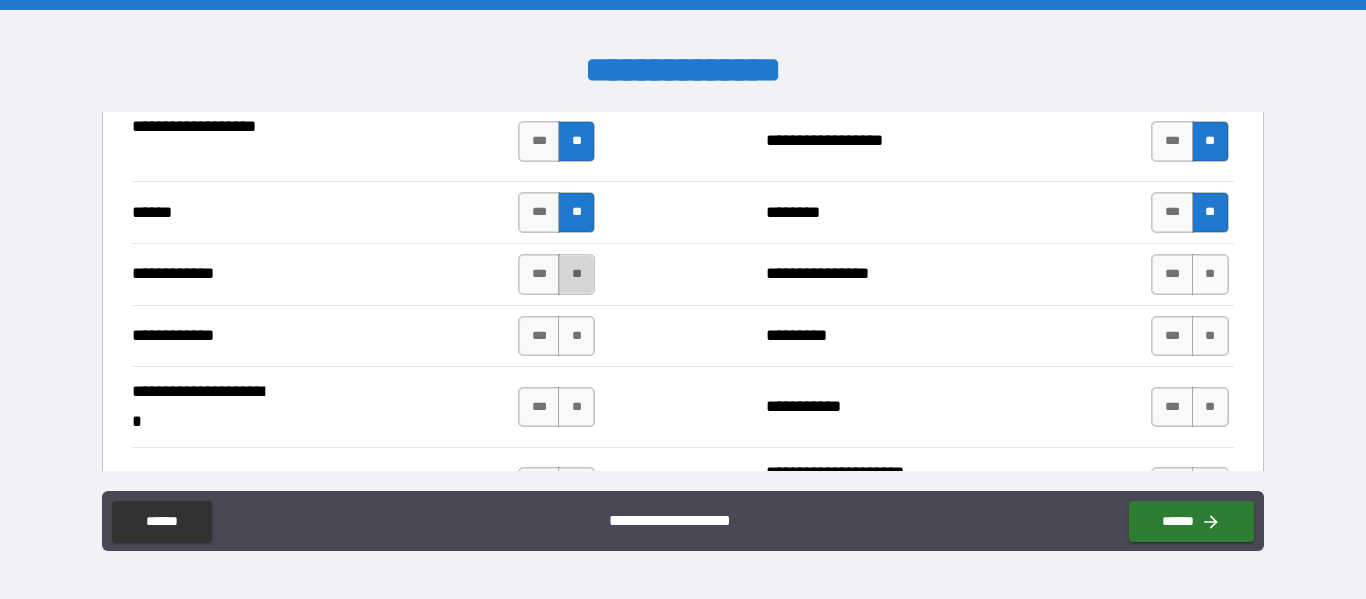 click on "**" at bounding box center (576, 274) 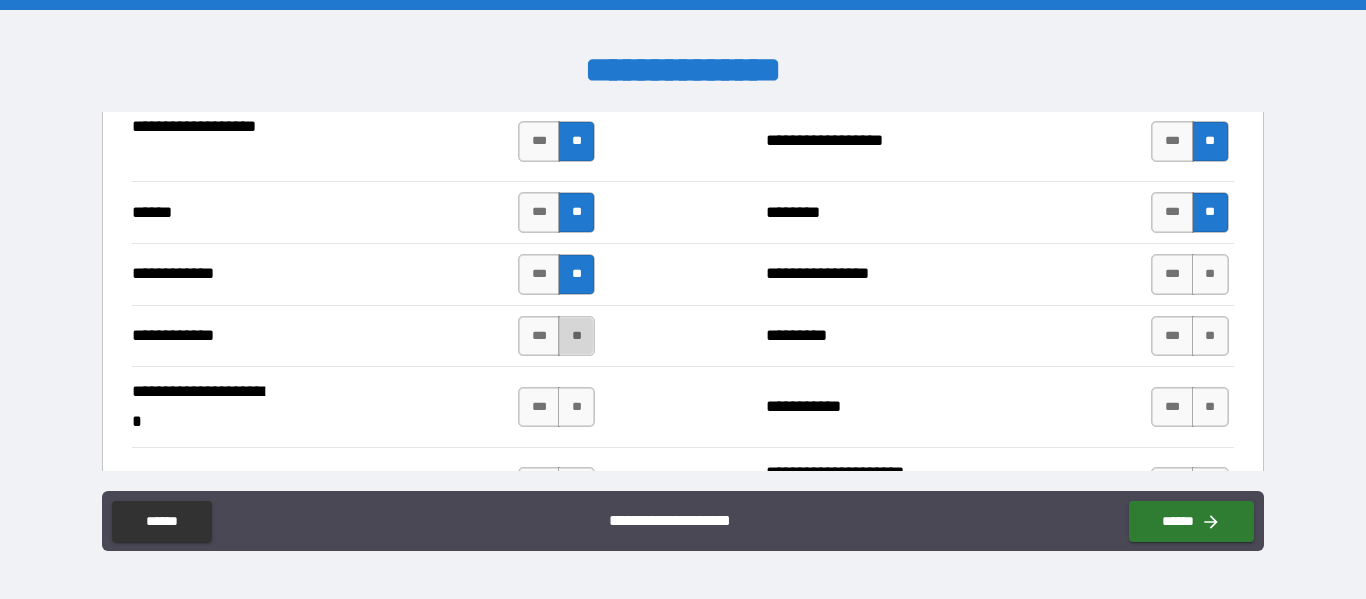 click on "**" at bounding box center (576, 336) 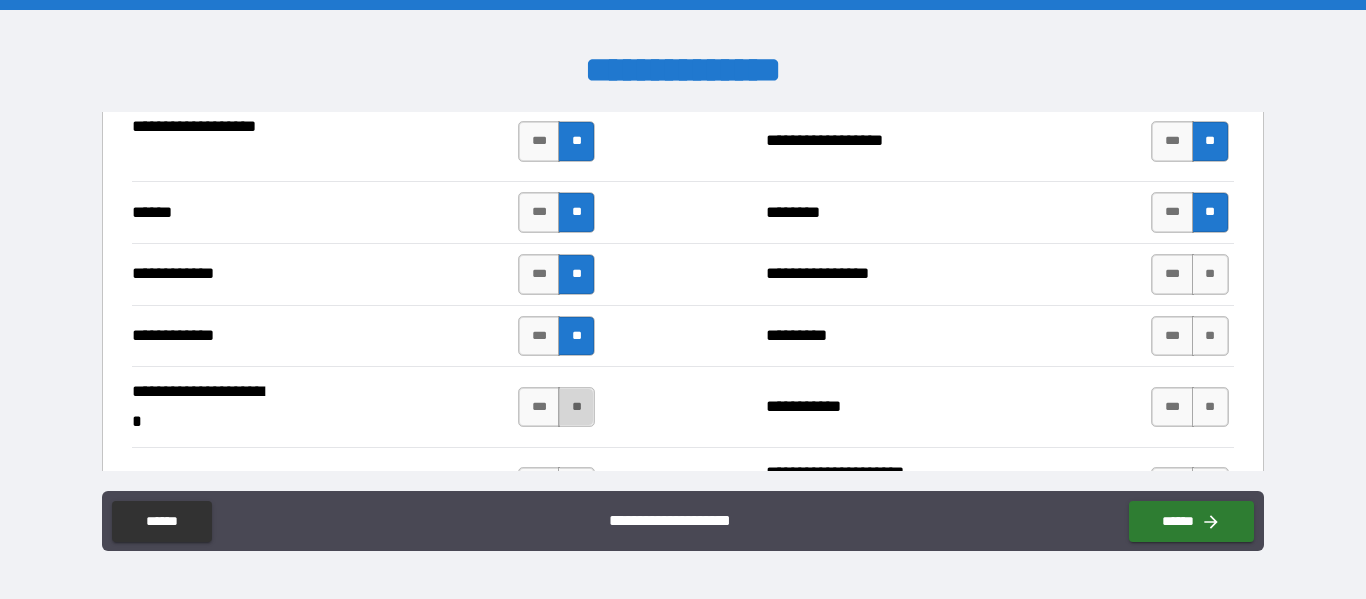 click on "**" at bounding box center [576, 407] 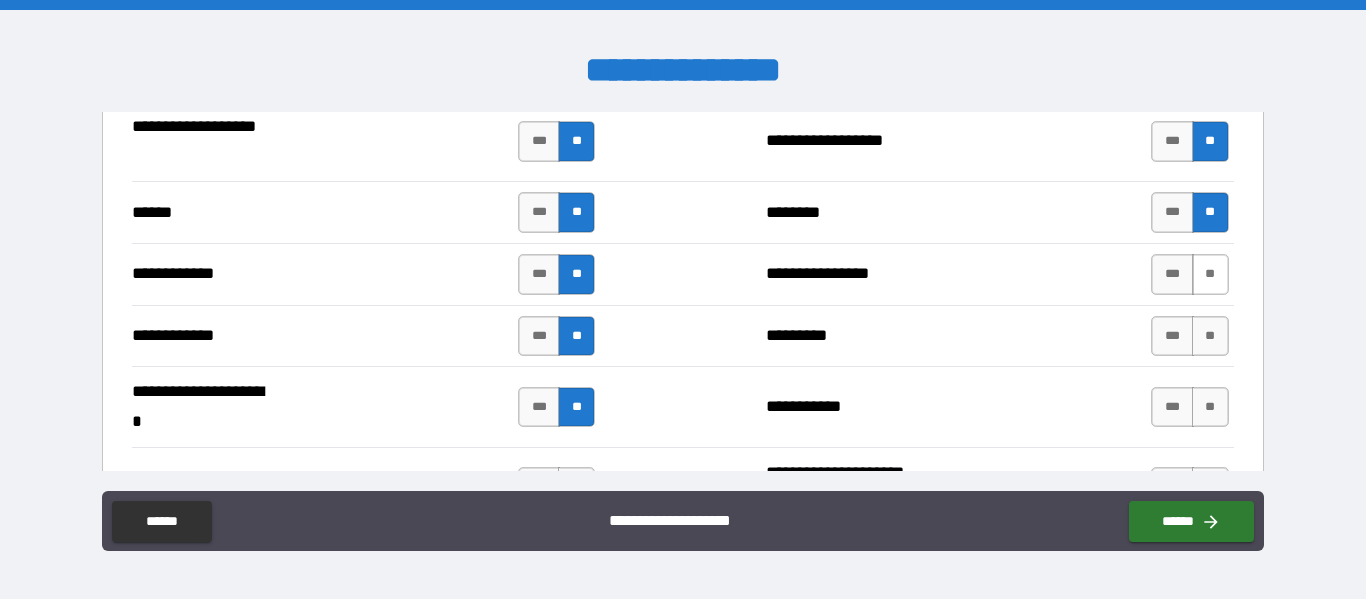 click on "**" at bounding box center (1210, 274) 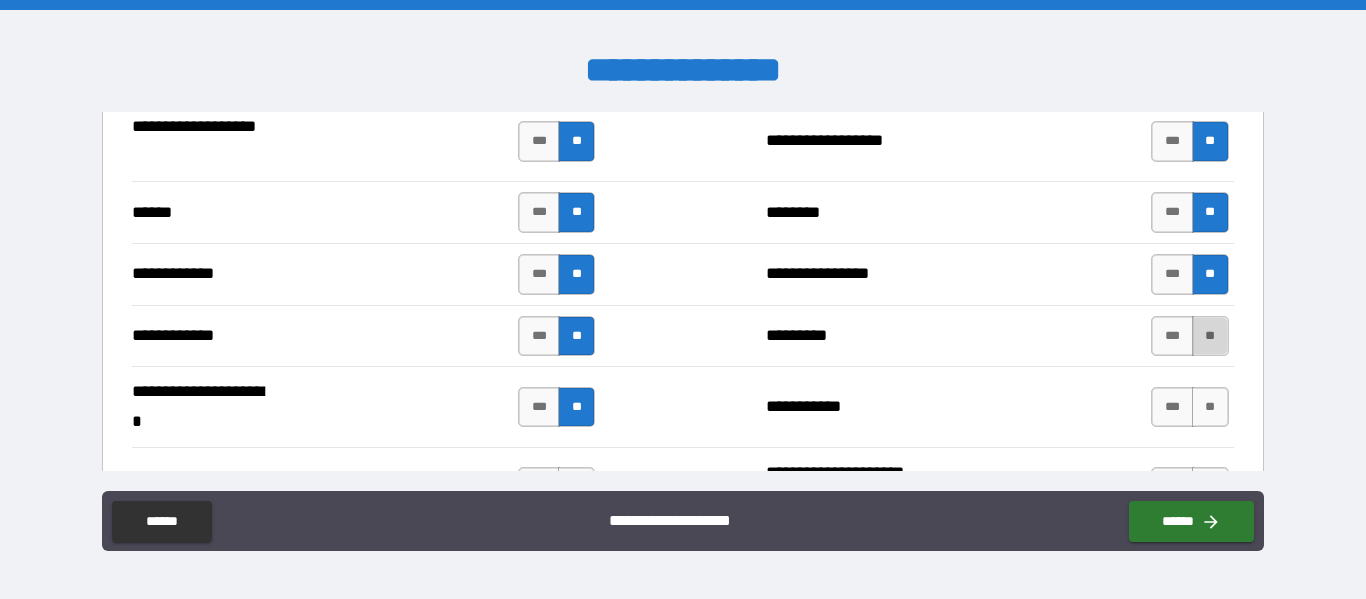 click on "**" at bounding box center [1210, 336] 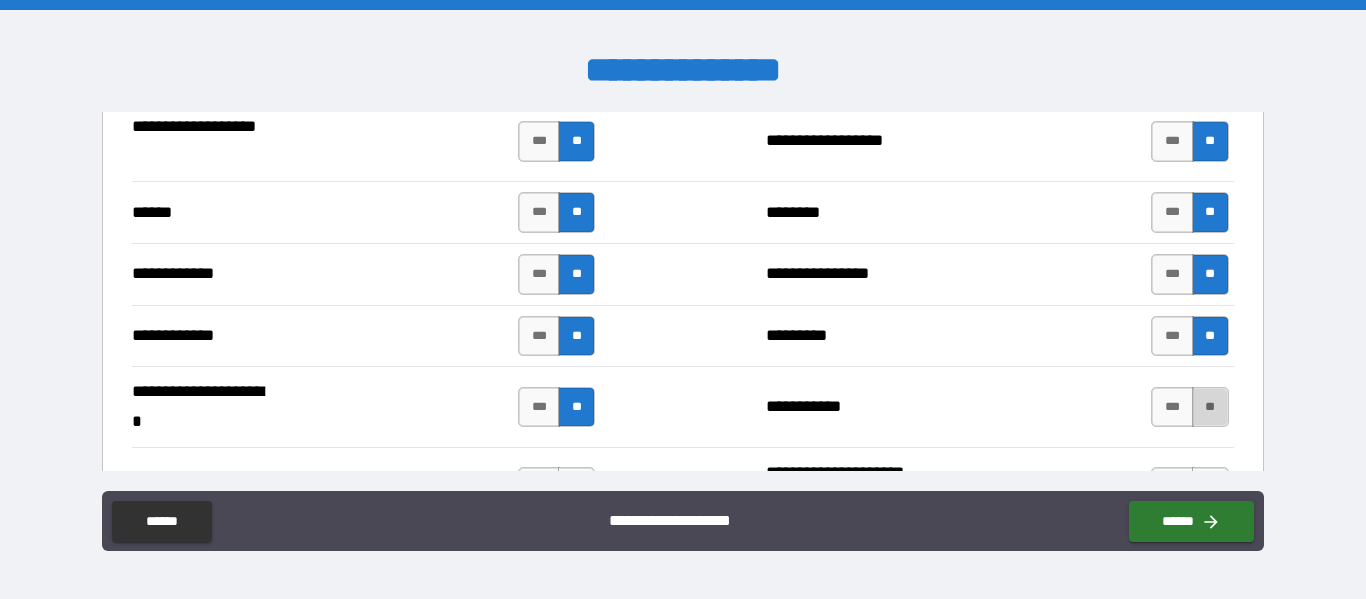 click on "**" at bounding box center (1210, 407) 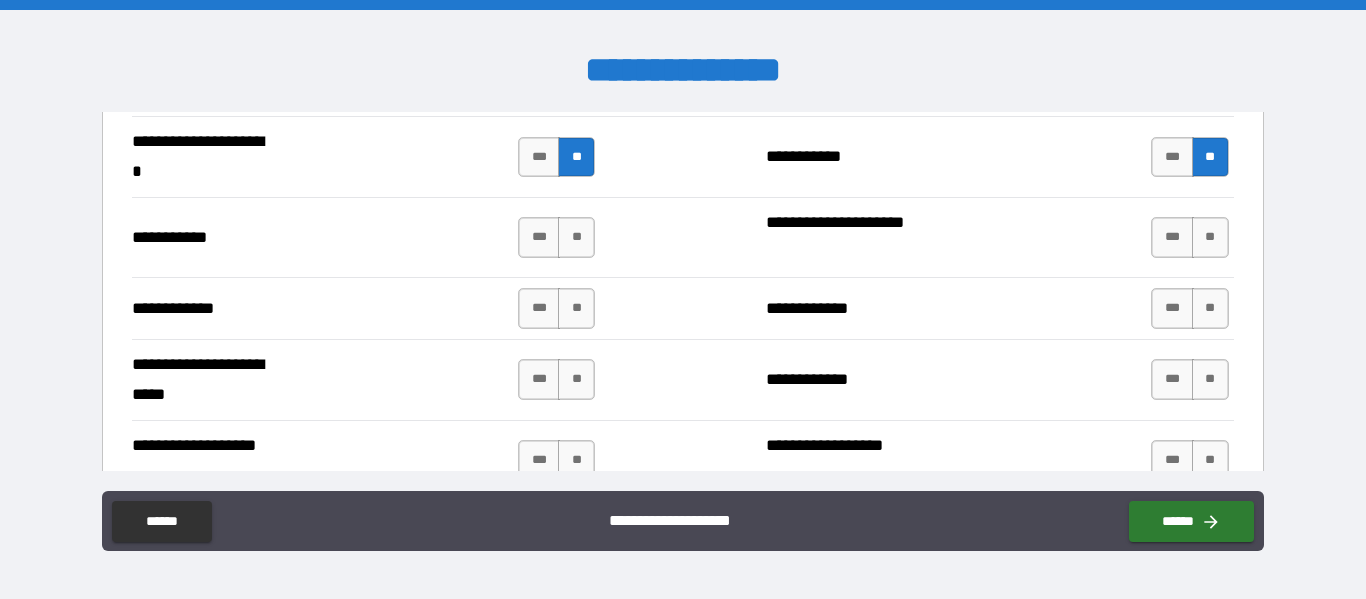 scroll, scrollTop: 4505, scrollLeft: 0, axis: vertical 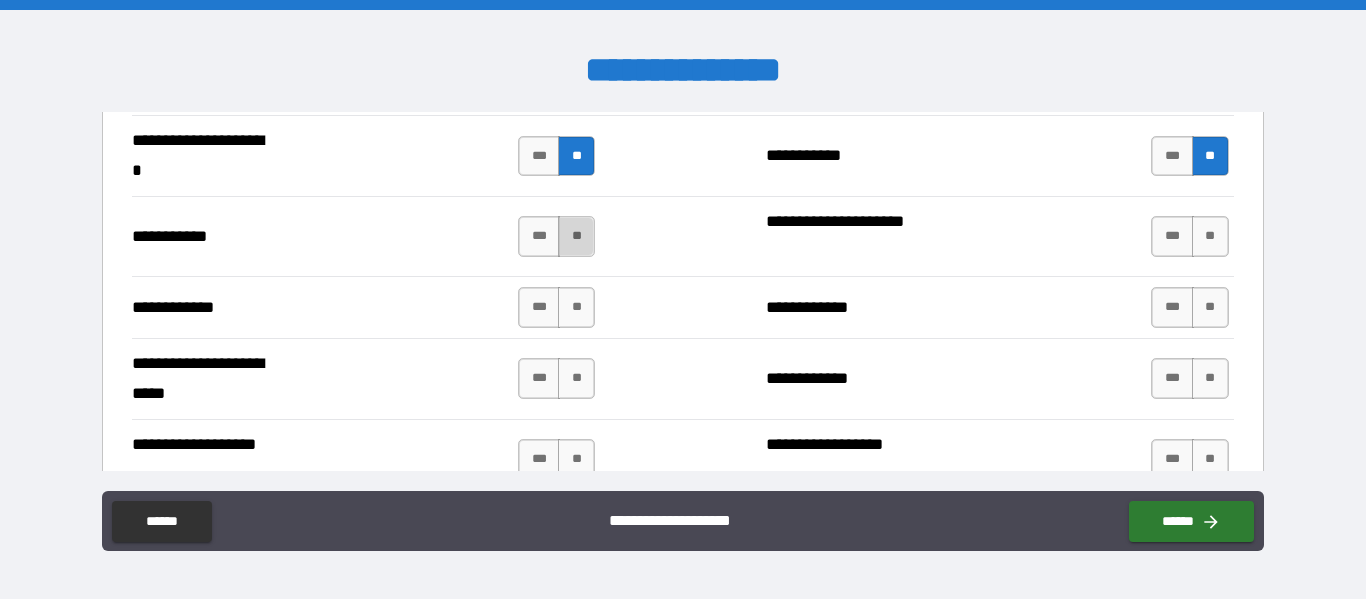 click on "**" at bounding box center [576, 236] 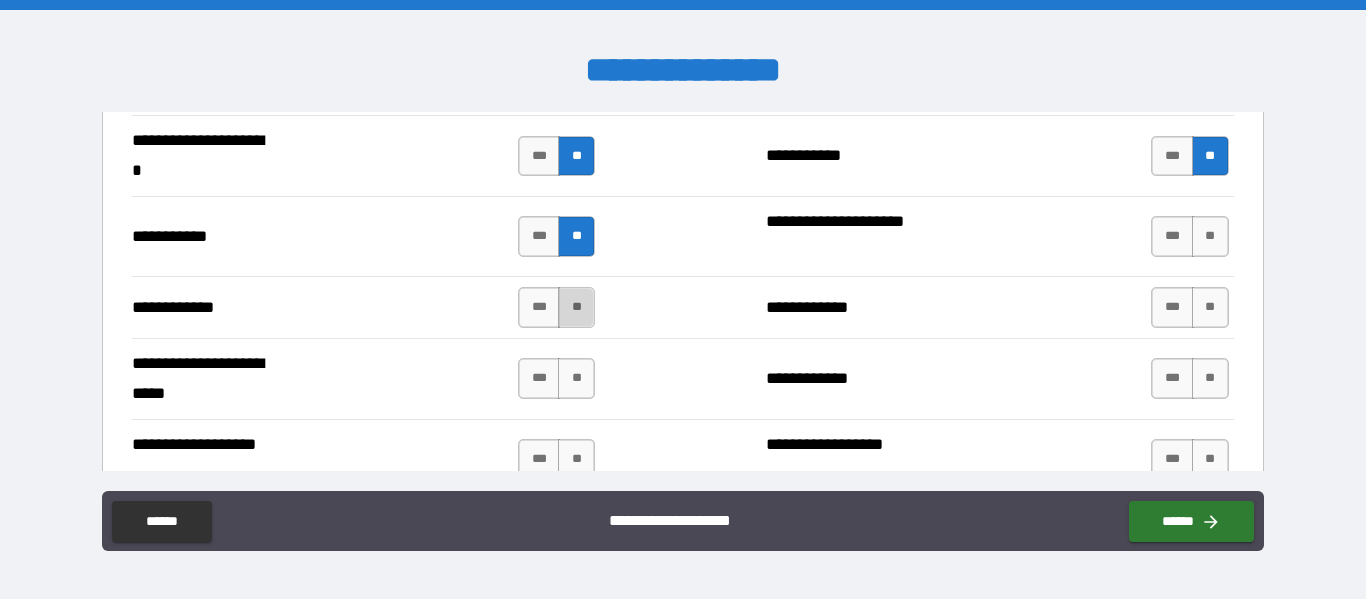 click on "**" at bounding box center (576, 307) 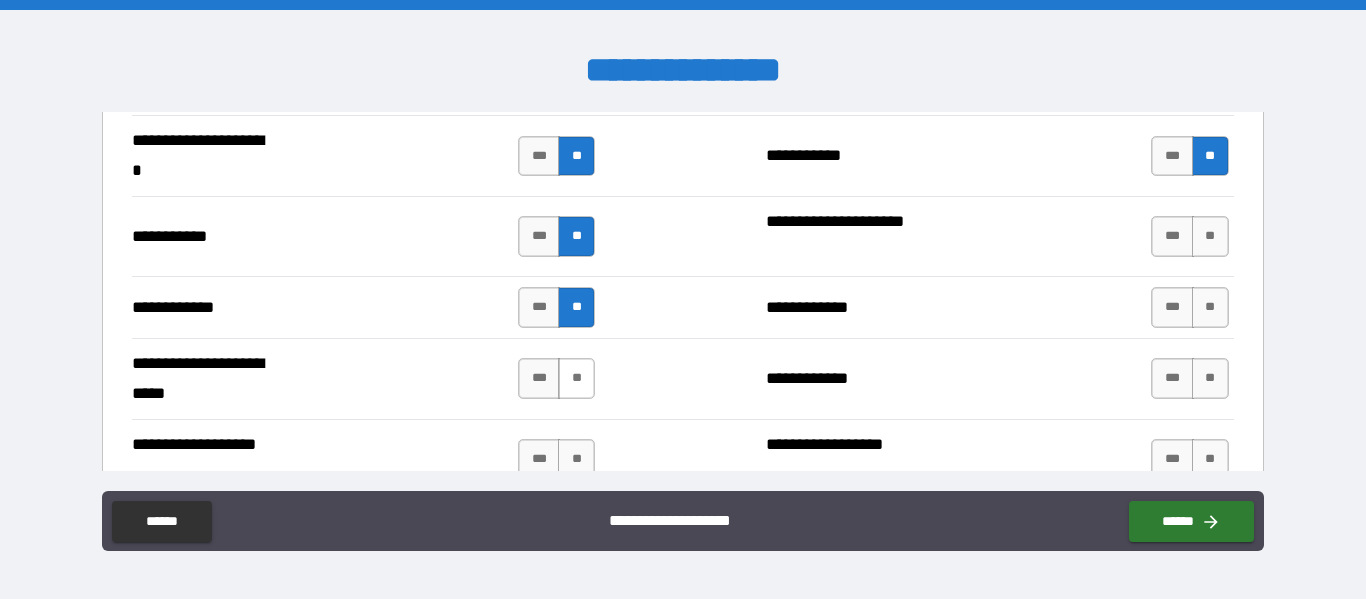click on "**" at bounding box center [576, 378] 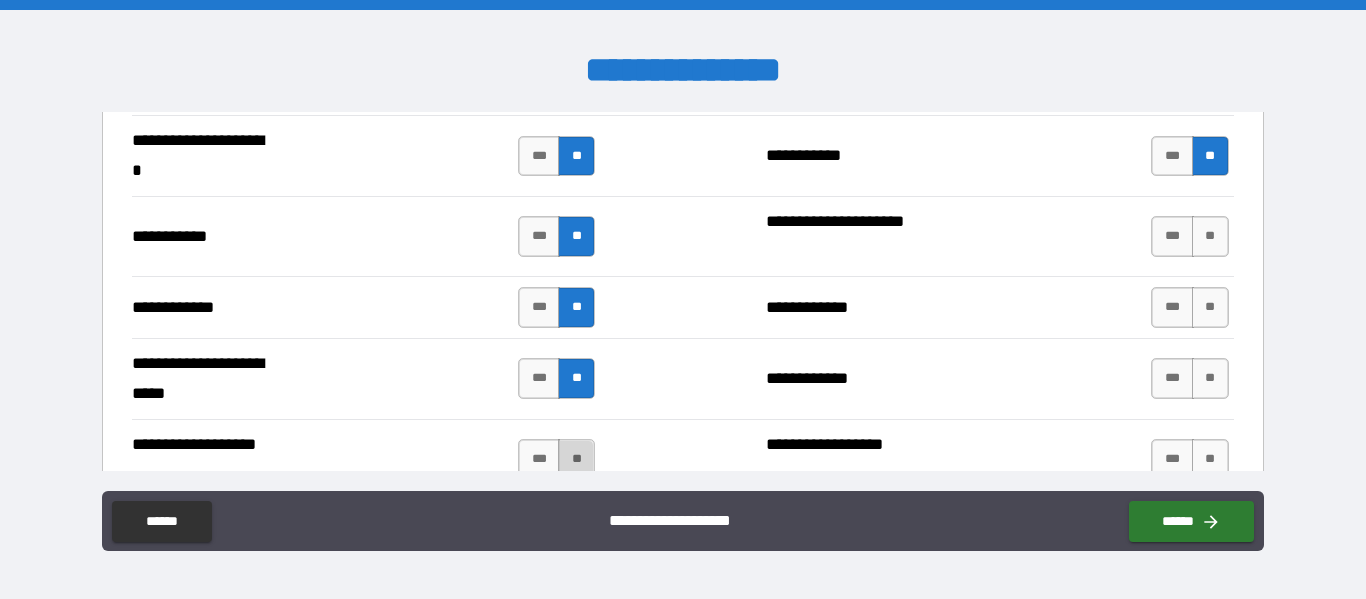 click on "**" at bounding box center [576, 459] 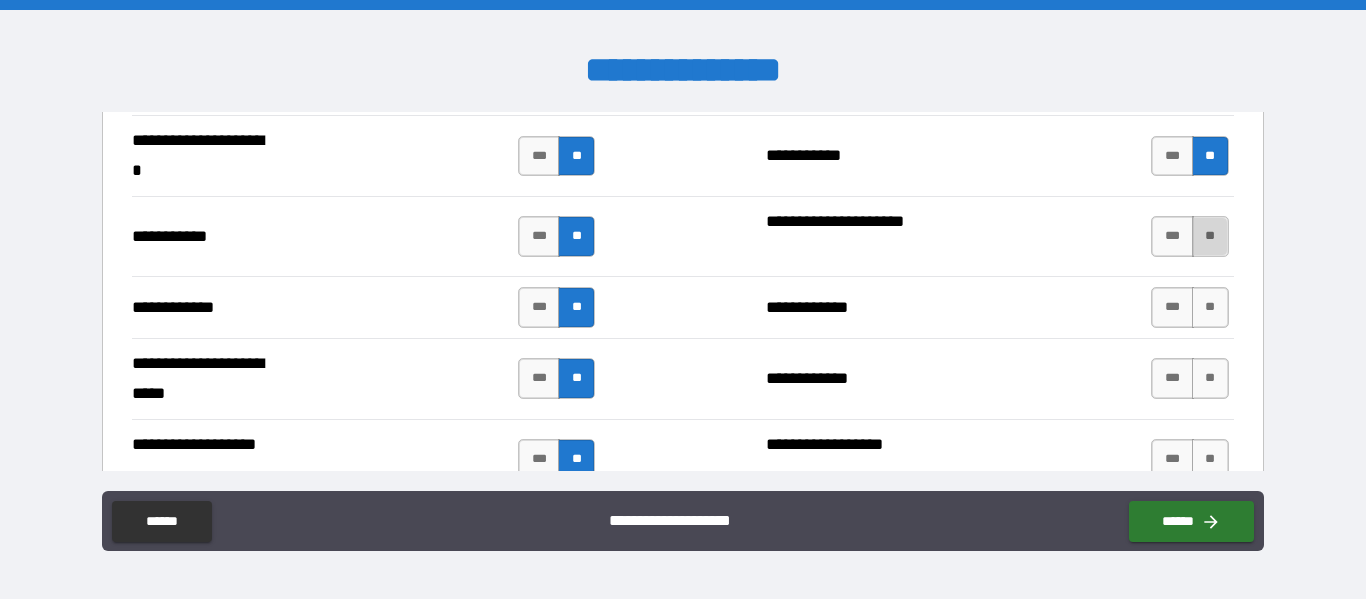 click on "**" at bounding box center [1210, 236] 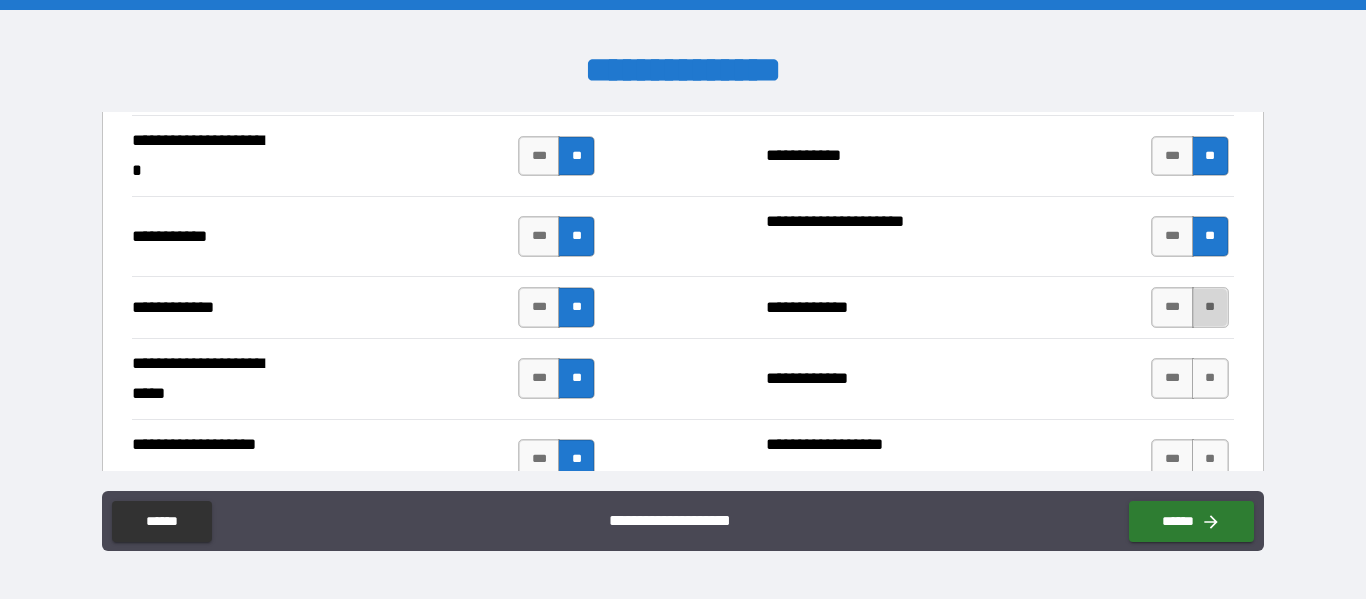 click on "**" at bounding box center [1210, 307] 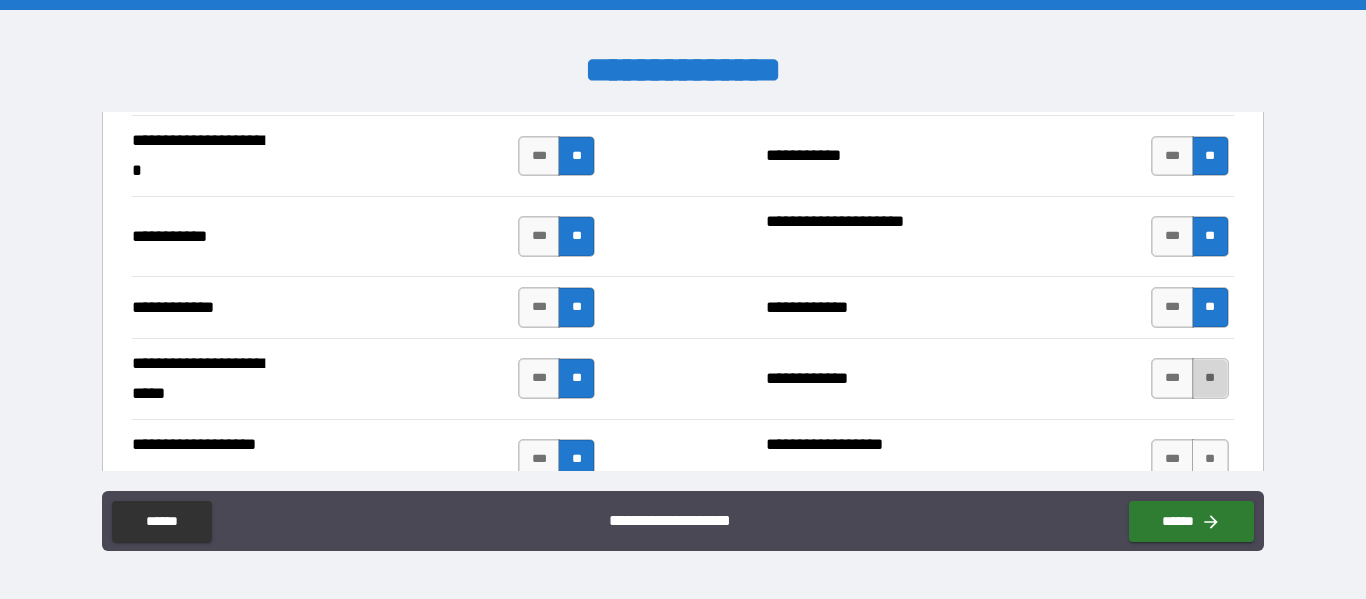 click on "**" at bounding box center [1210, 378] 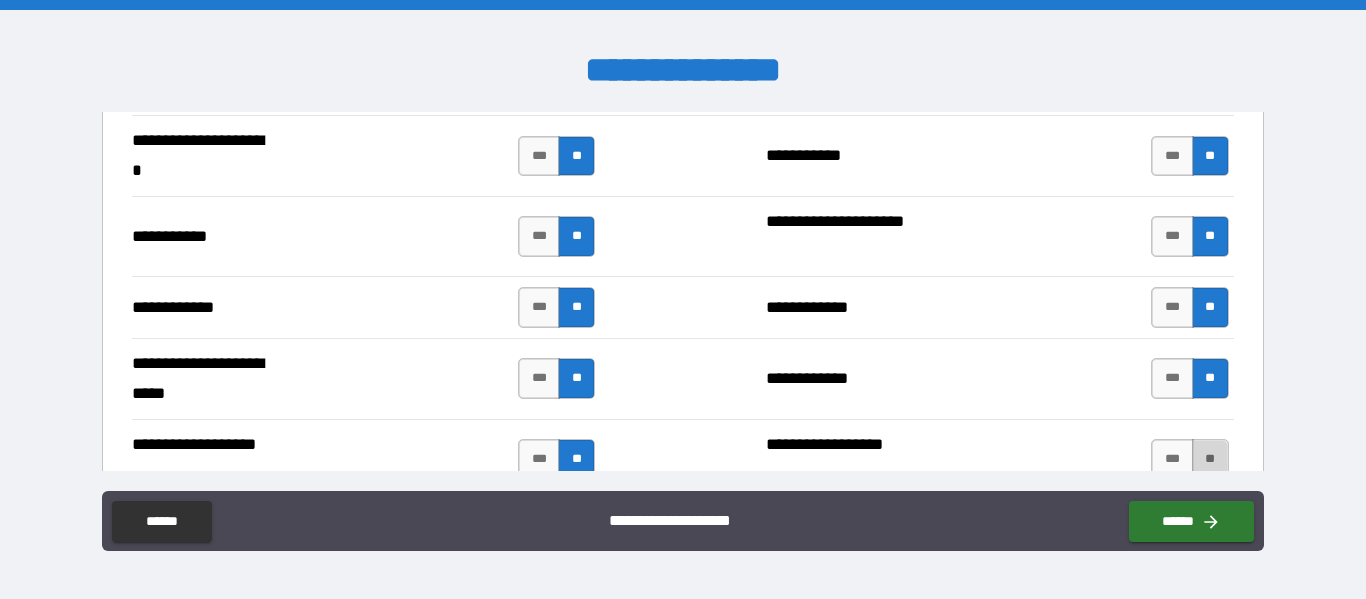 click on "**" at bounding box center (1210, 459) 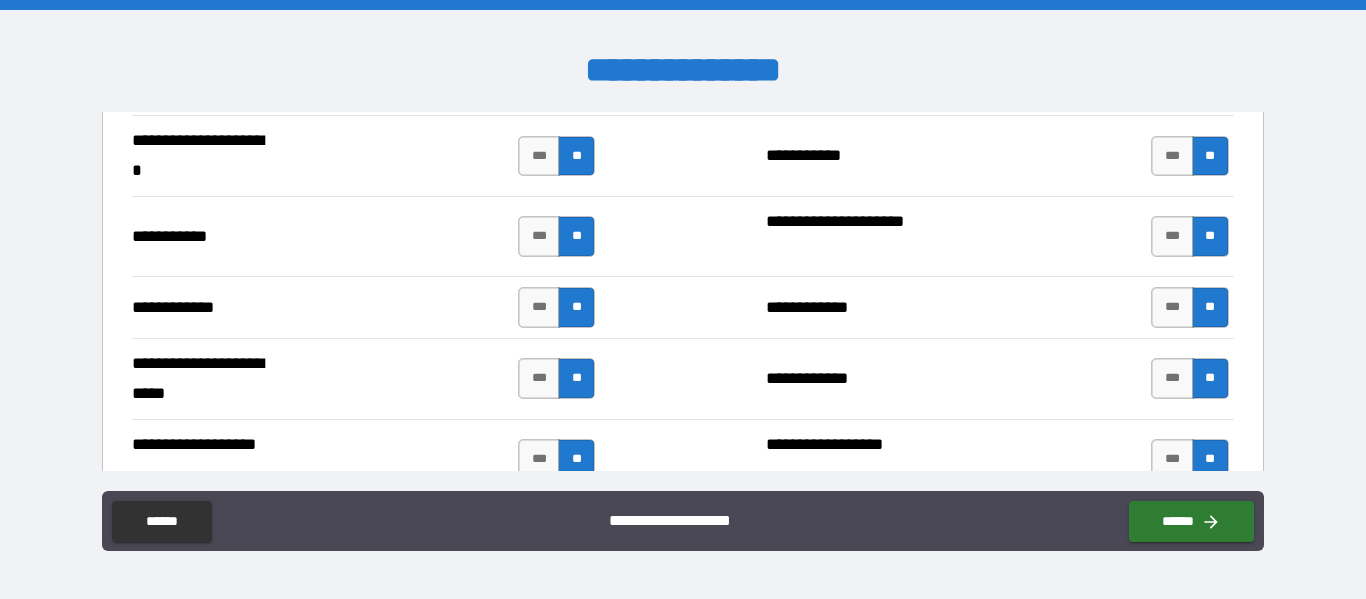 scroll, scrollTop: 4723, scrollLeft: 0, axis: vertical 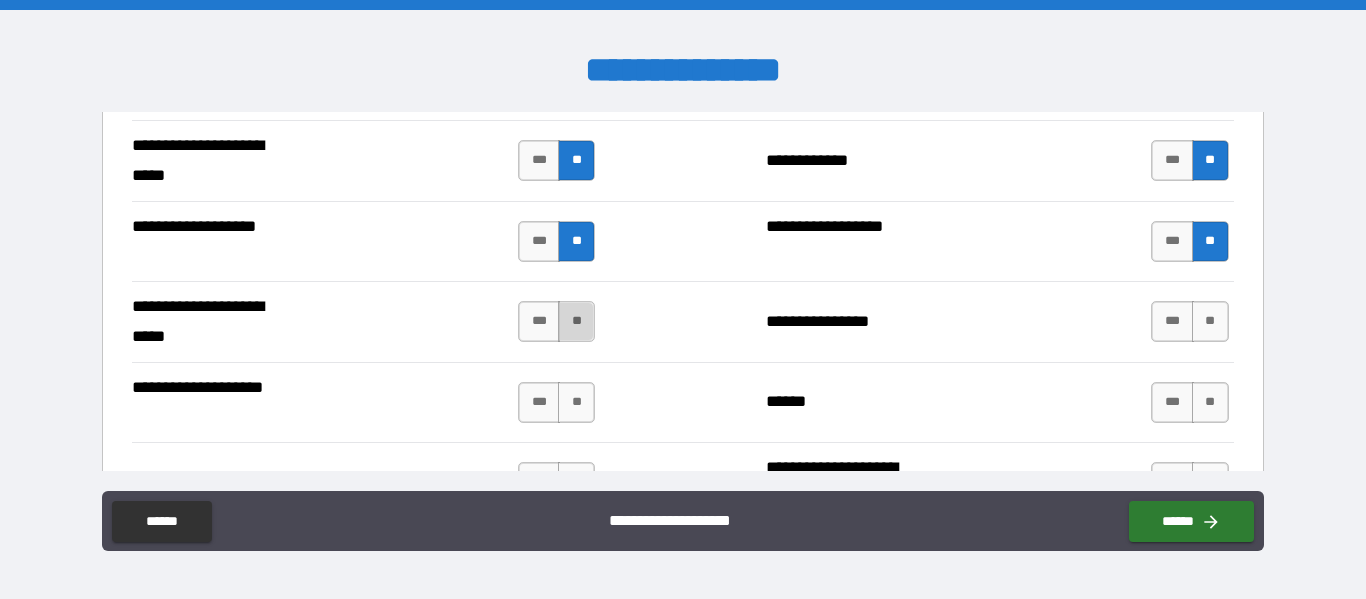 click on "**" at bounding box center [576, 321] 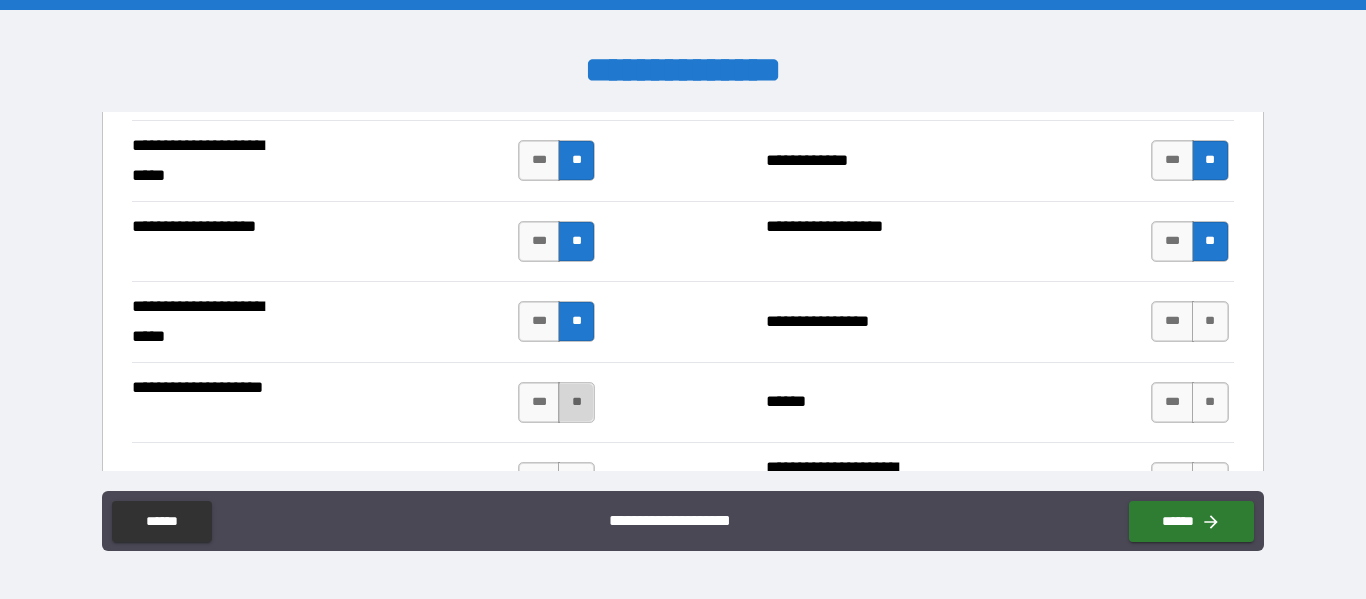 click on "**" at bounding box center (576, 402) 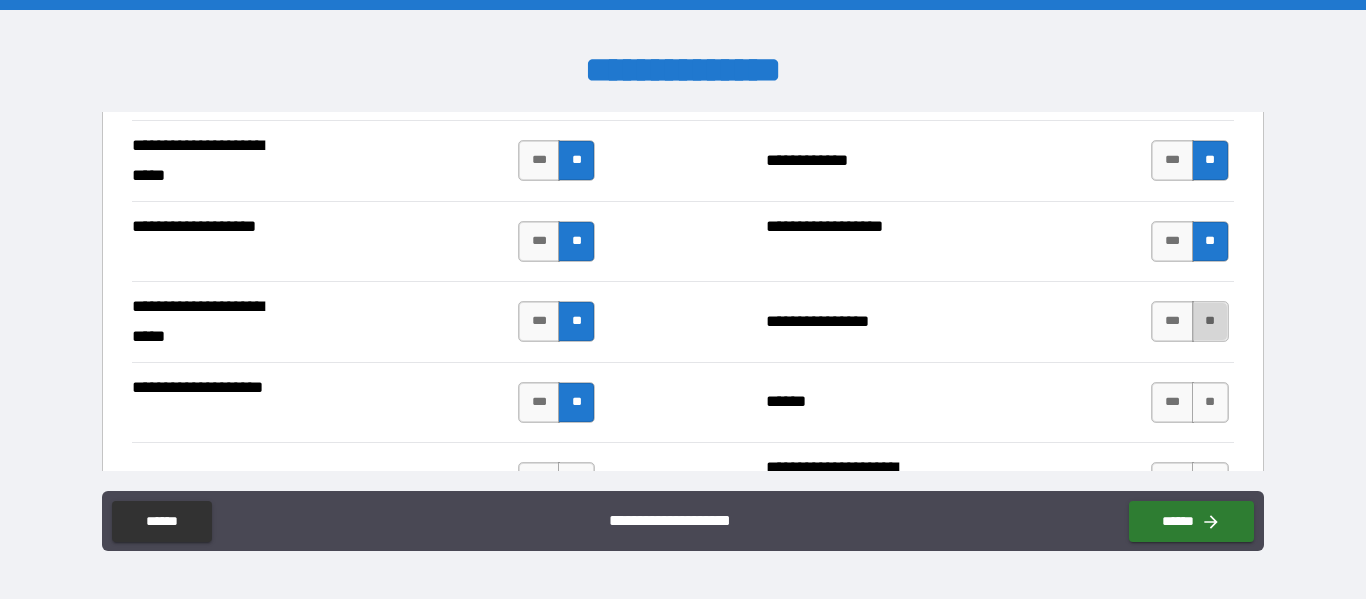 click on "**" at bounding box center [1210, 321] 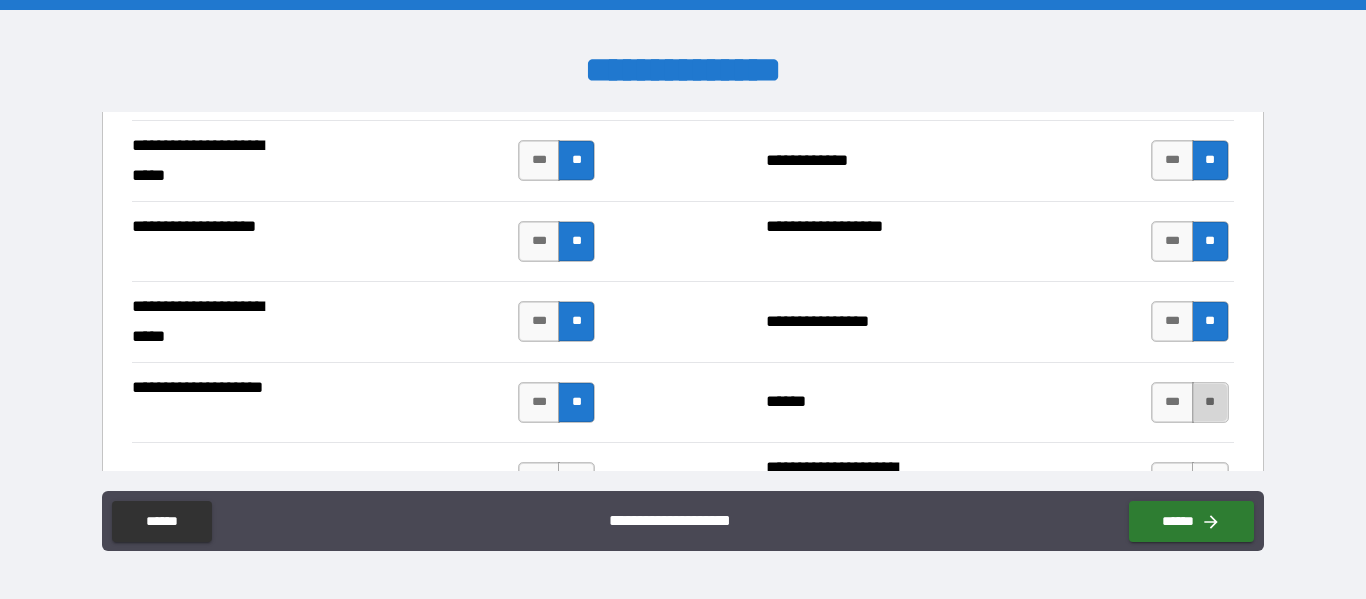 click on "**" at bounding box center (1210, 402) 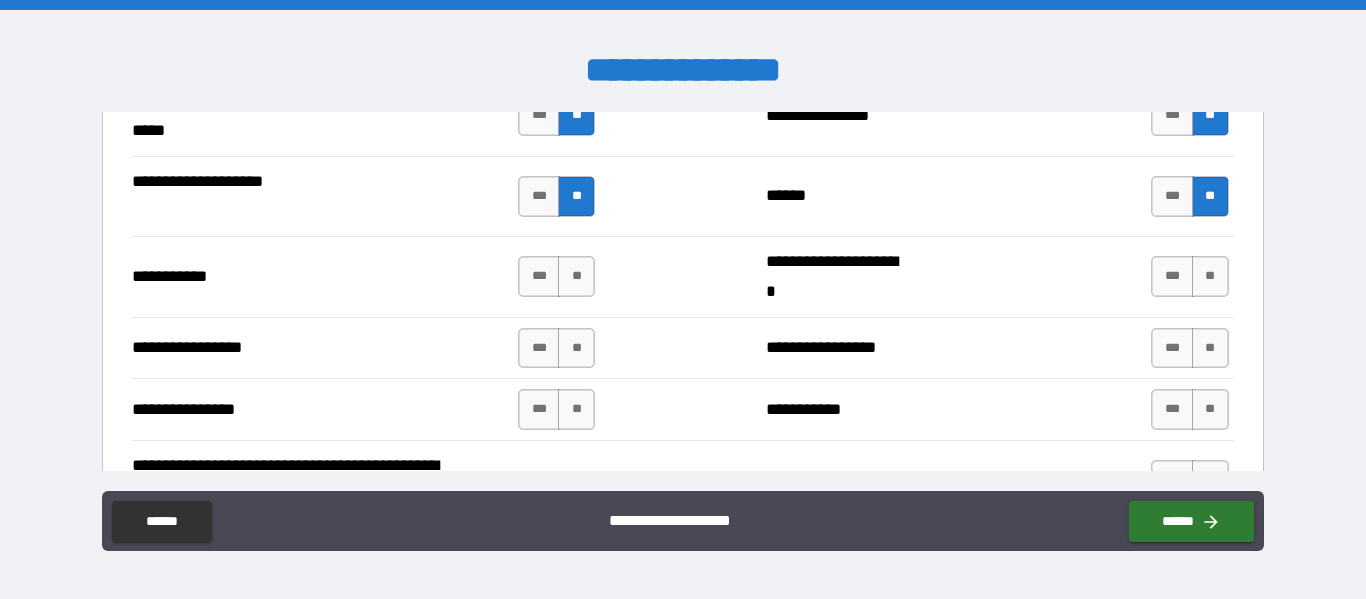 scroll, scrollTop: 4935, scrollLeft: 0, axis: vertical 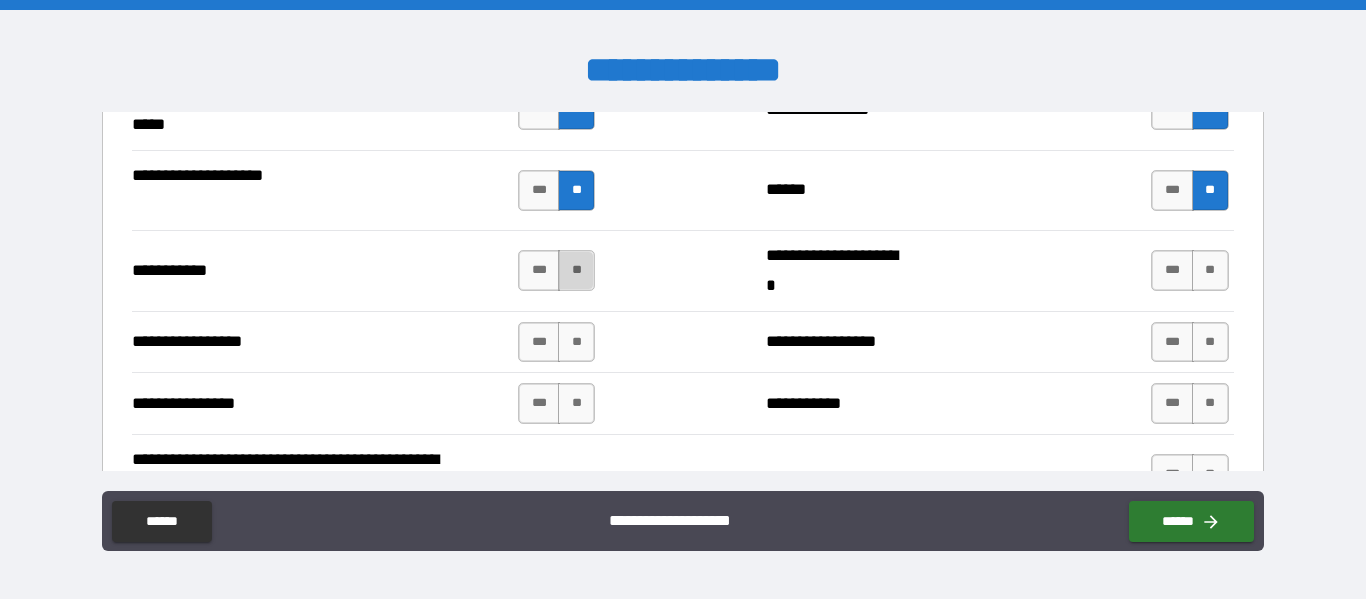 click on "**" at bounding box center (576, 270) 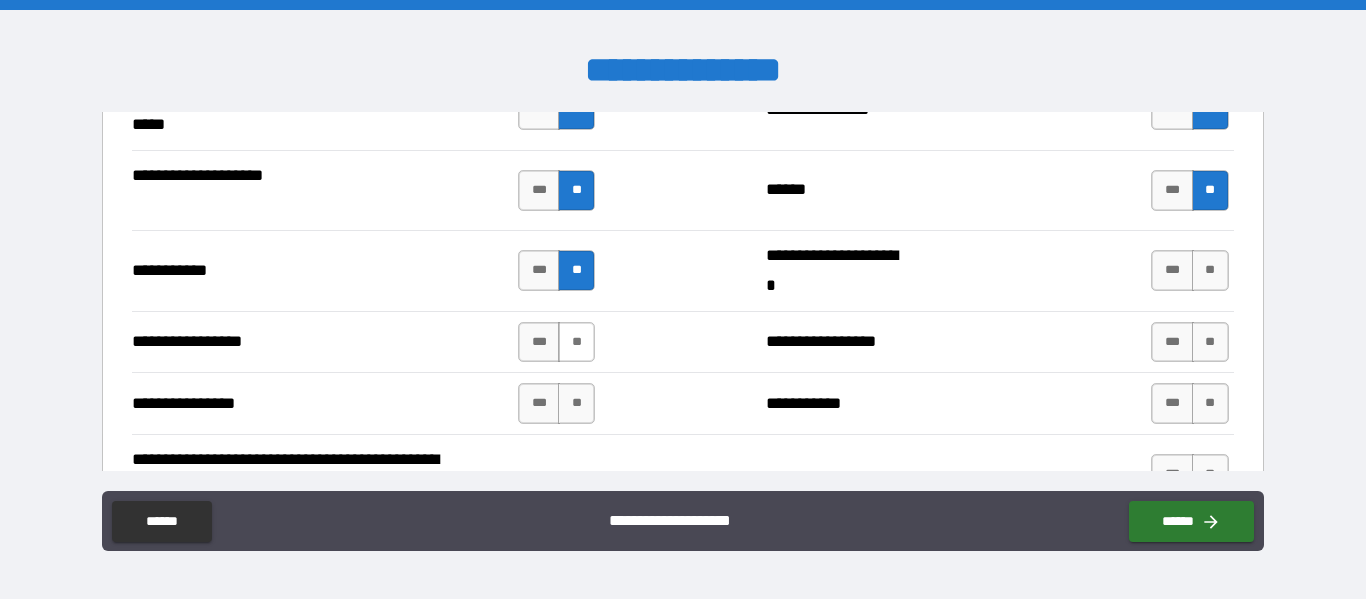 click on "**" at bounding box center [576, 342] 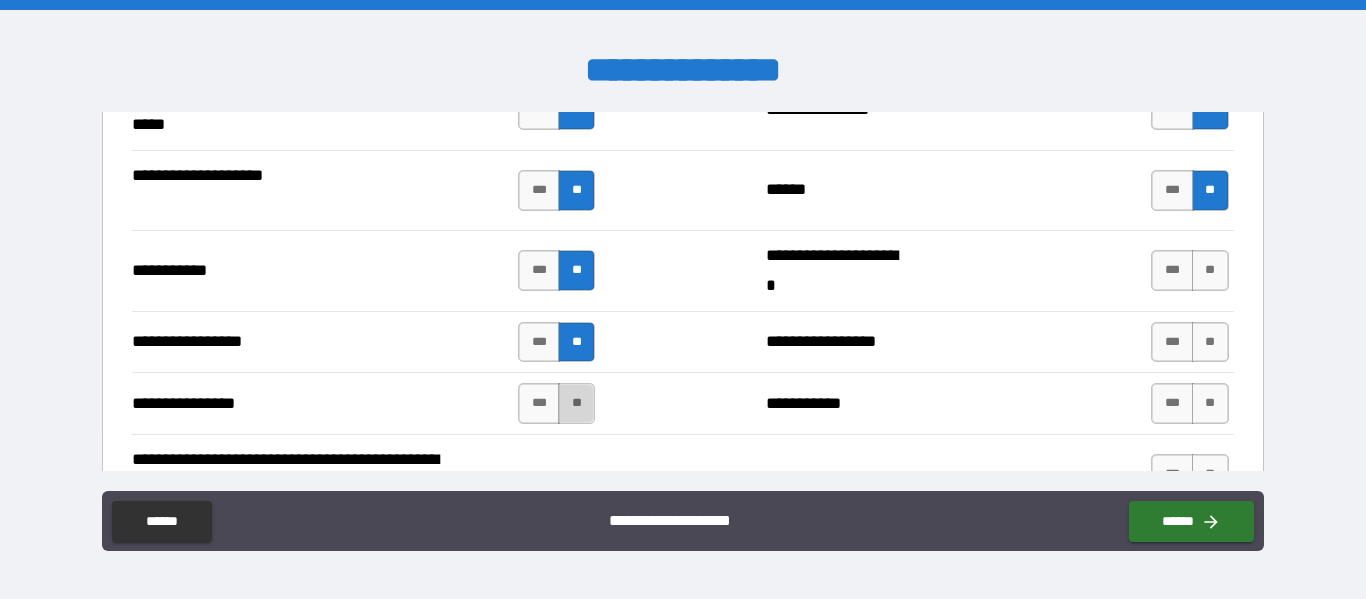 click on "**" at bounding box center [576, 403] 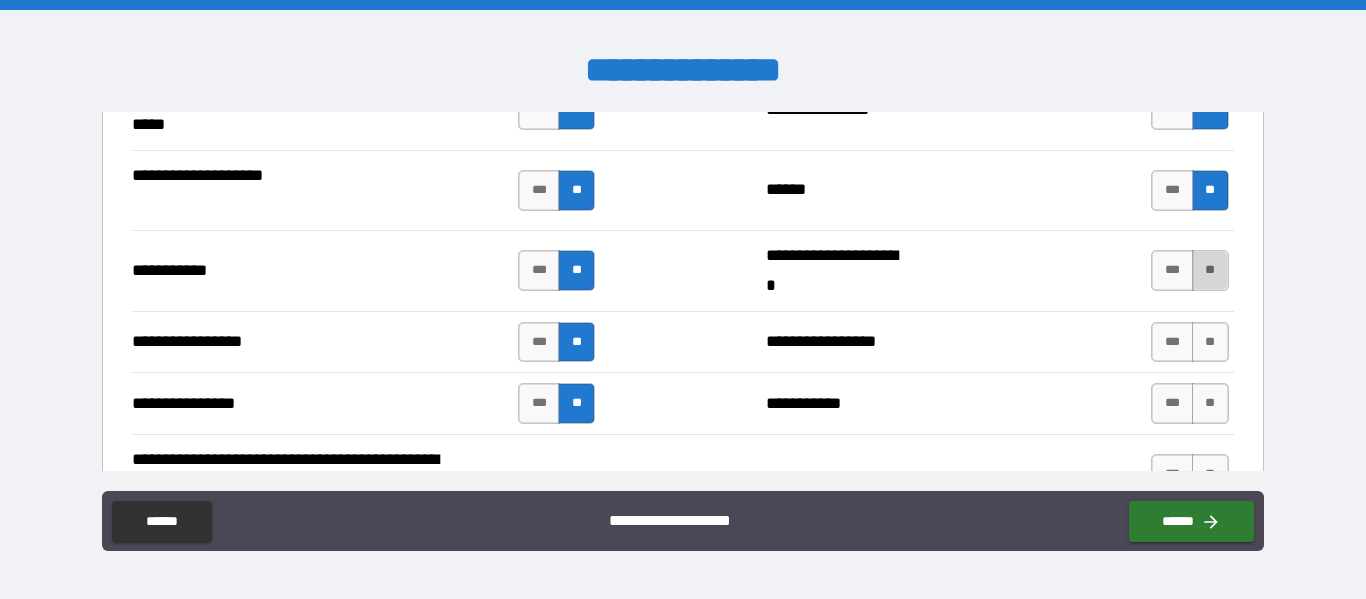 click on "**" at bounding box center (1210, 270) 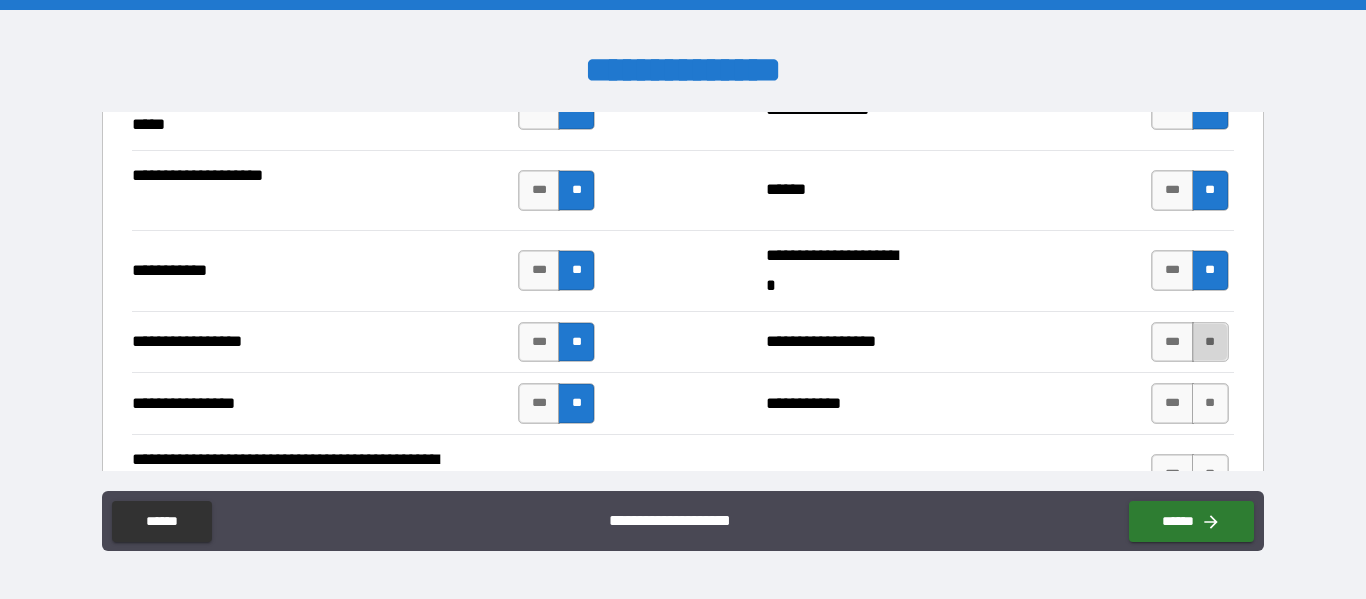 click on "**" at bounding box center (1210, 342) 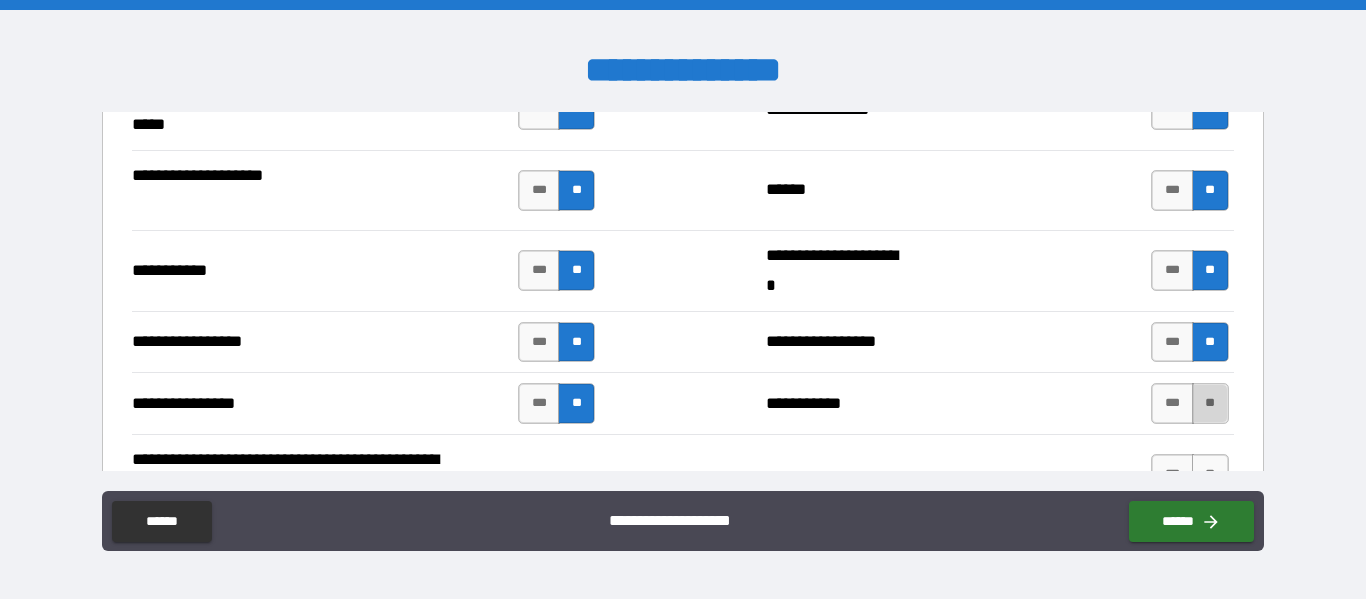 click on "**" at bounding box center [1210, 403] 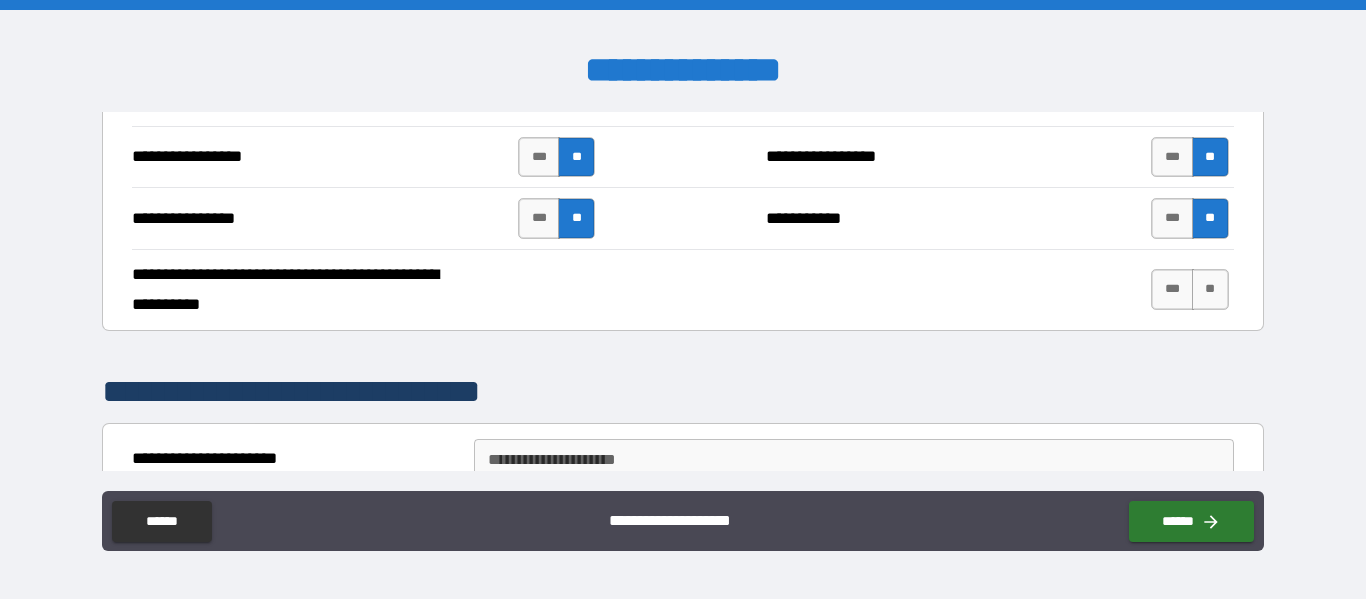 scroll, scrollTop: 5127, scrollLeft: 0, axis: vertical 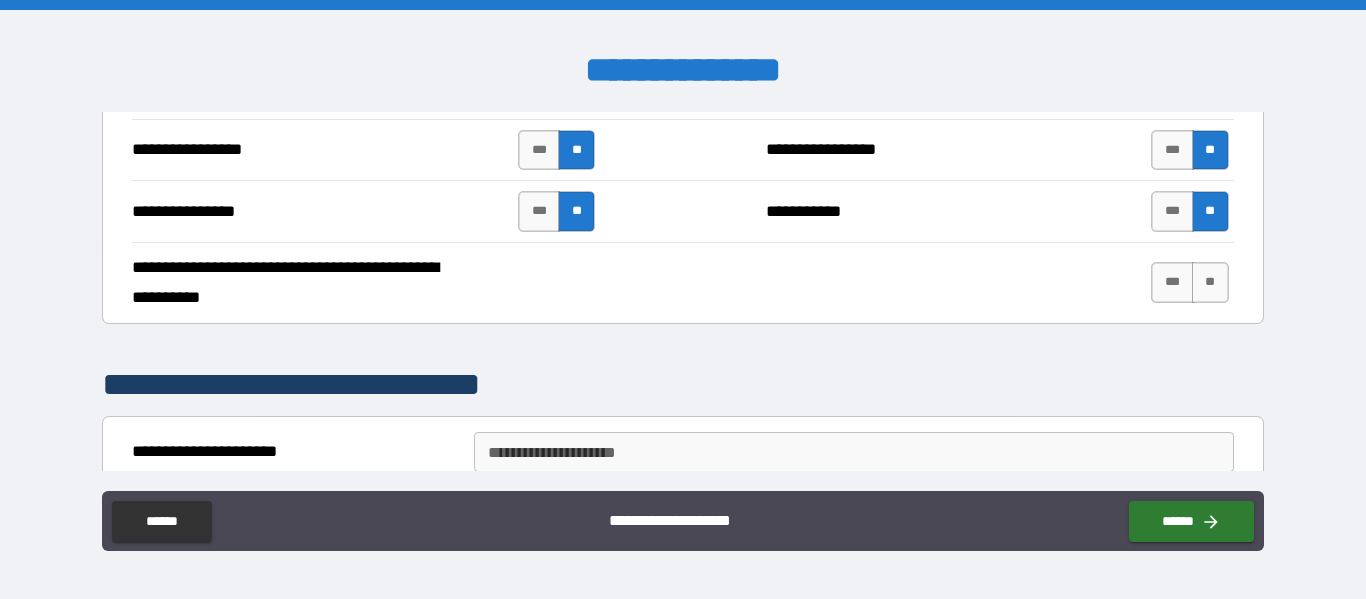 drag, startPoint x: 1190, startPoint y: 280, endPoint x: 982, endPoint y: 295, distance: 208.54016 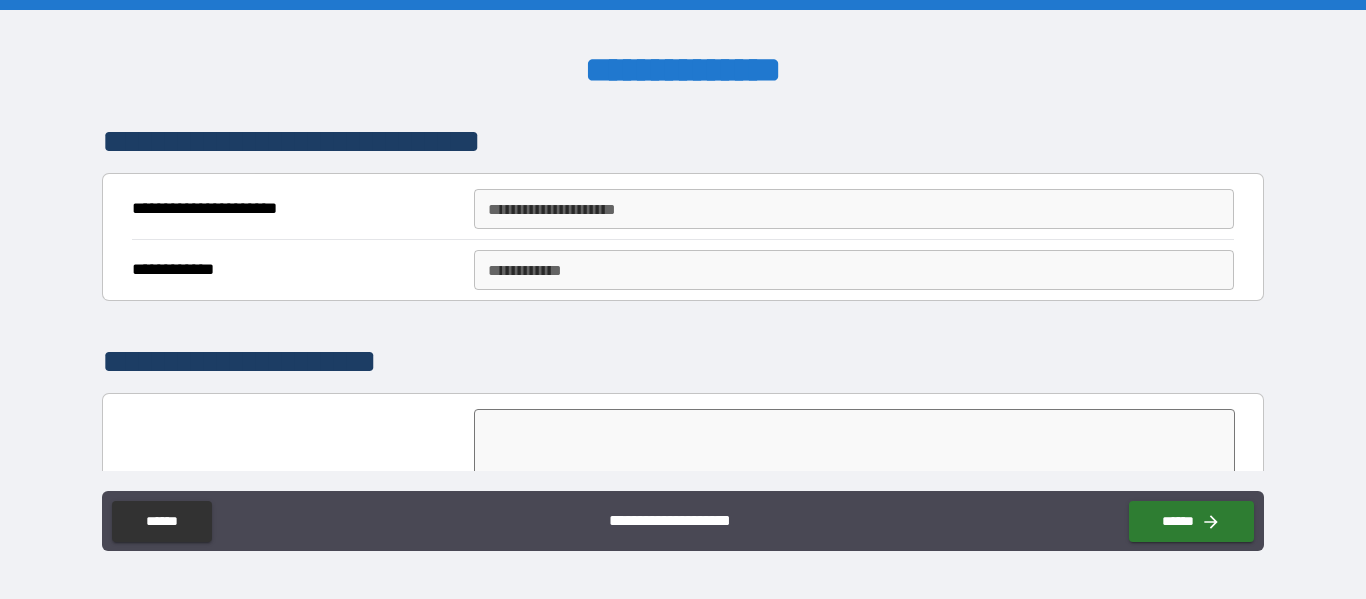 scroll, scrollTop: 5371, scrollLeft: 0, axis: vertical 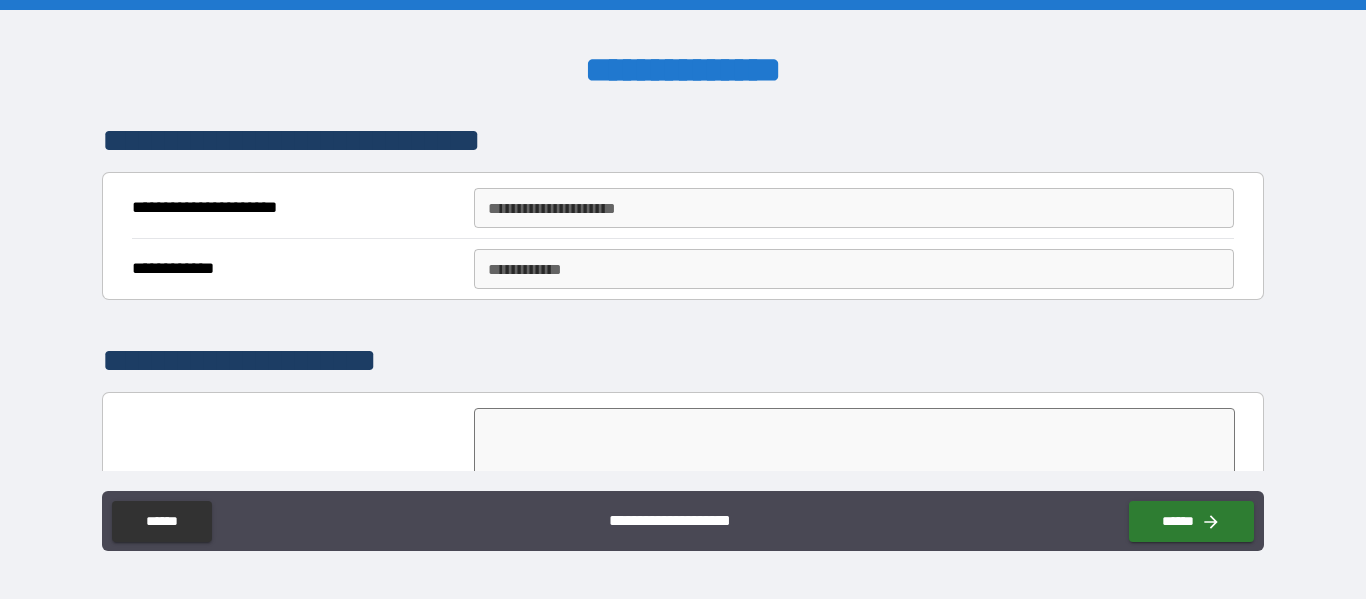 click on "**********" at bounding box center (854, 208) 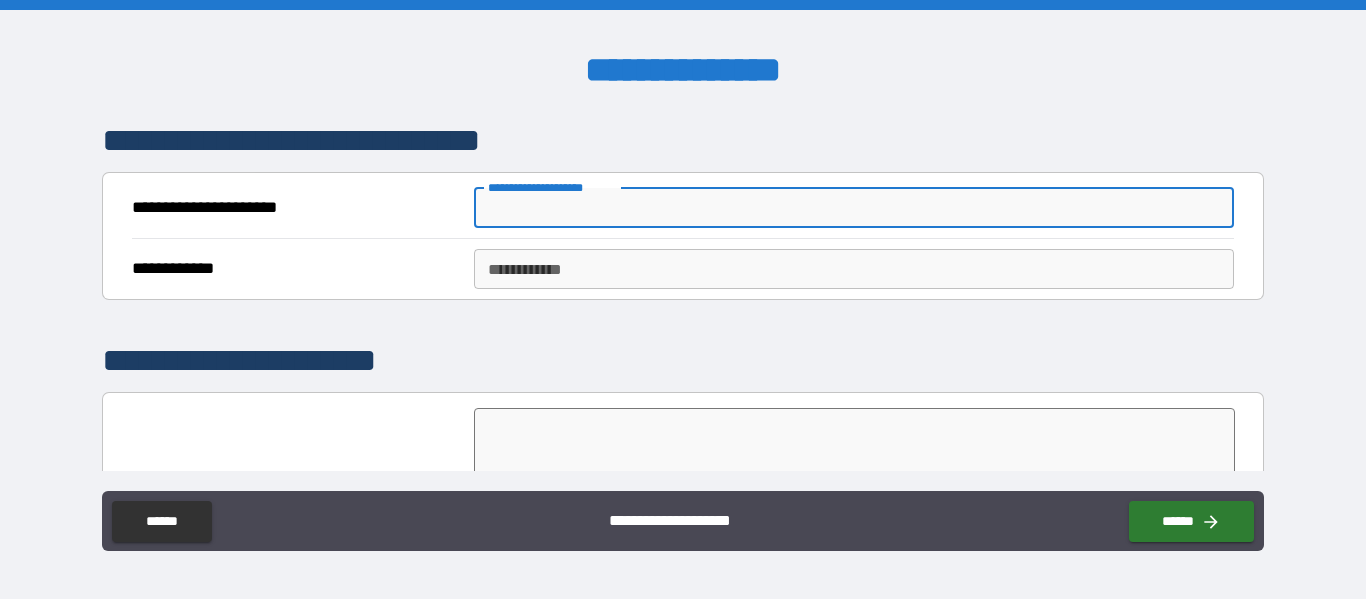 type on "**********" 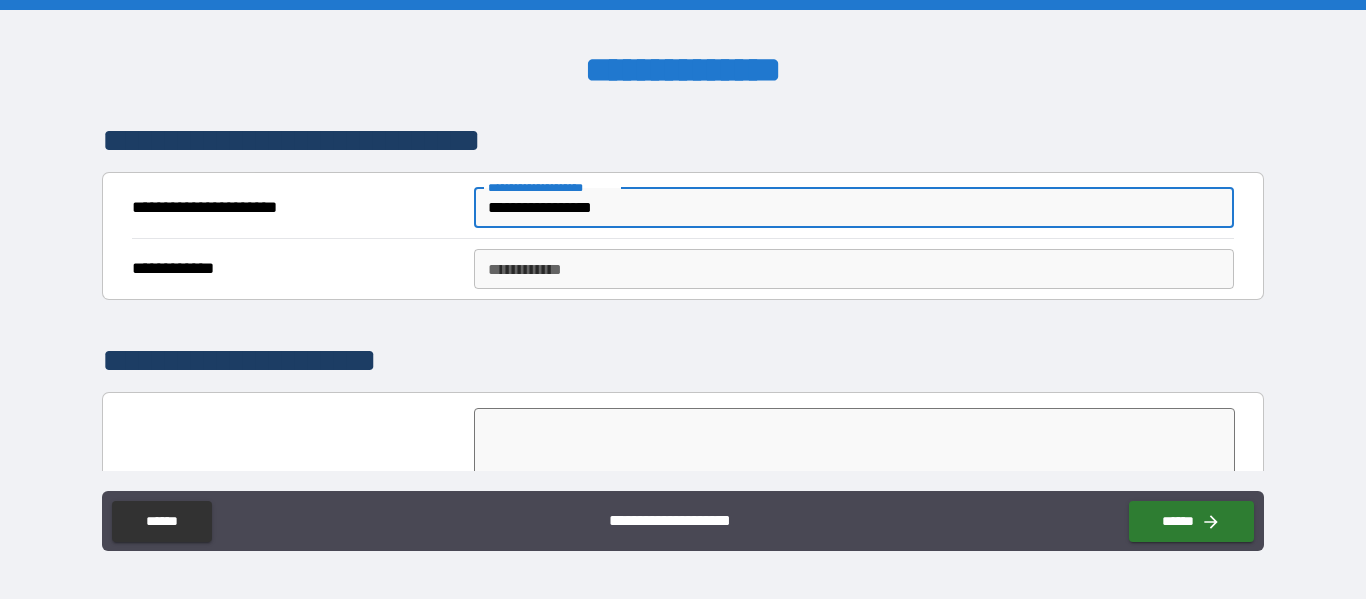 type on "**********" 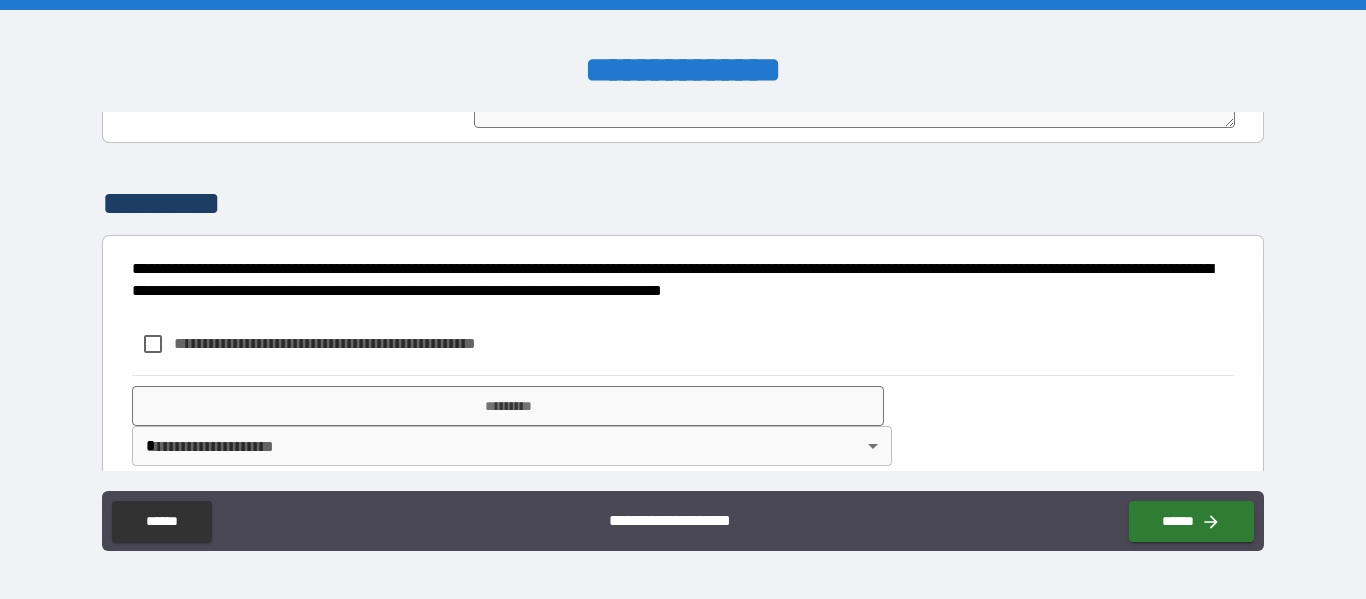 scroll, scrollTop: 5763, scrollLeft: 0, axis: vertical 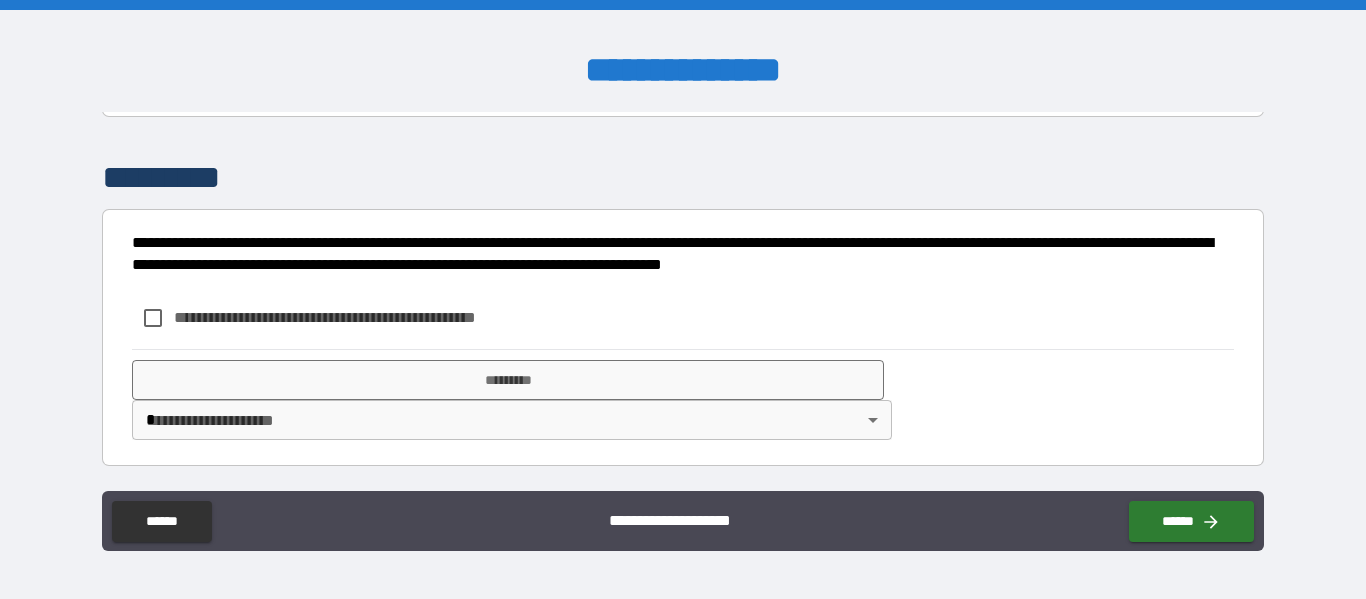 type on "**********" 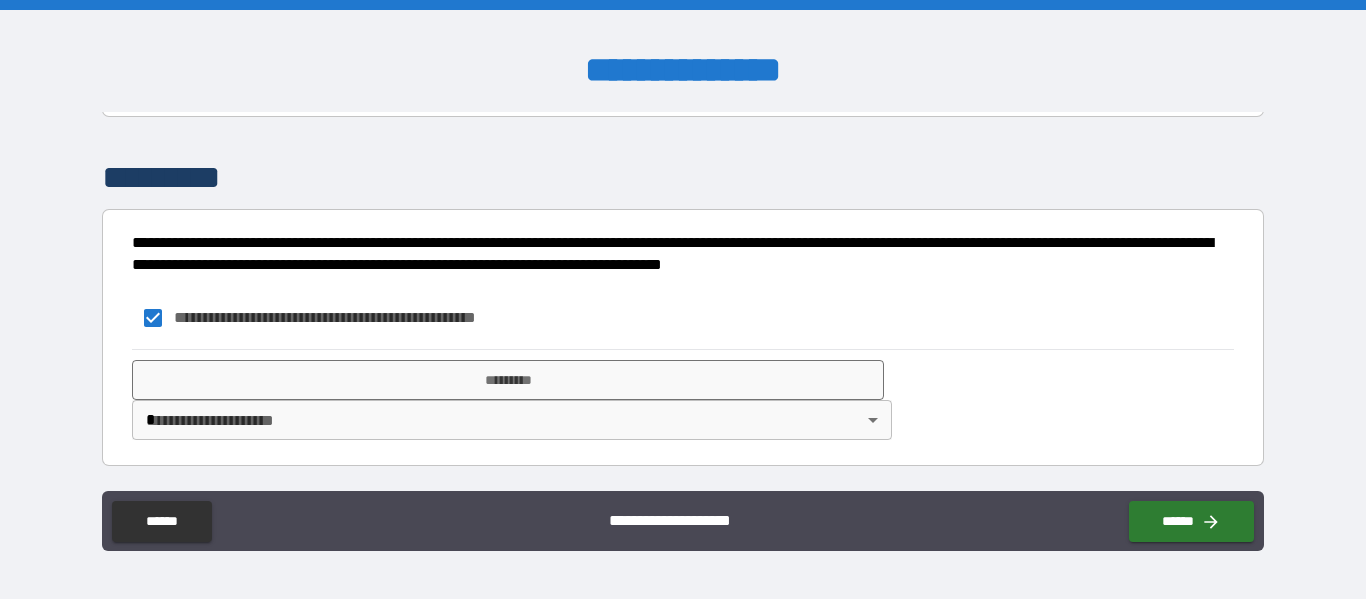 click on "**********" at bounding box center [683, 299] 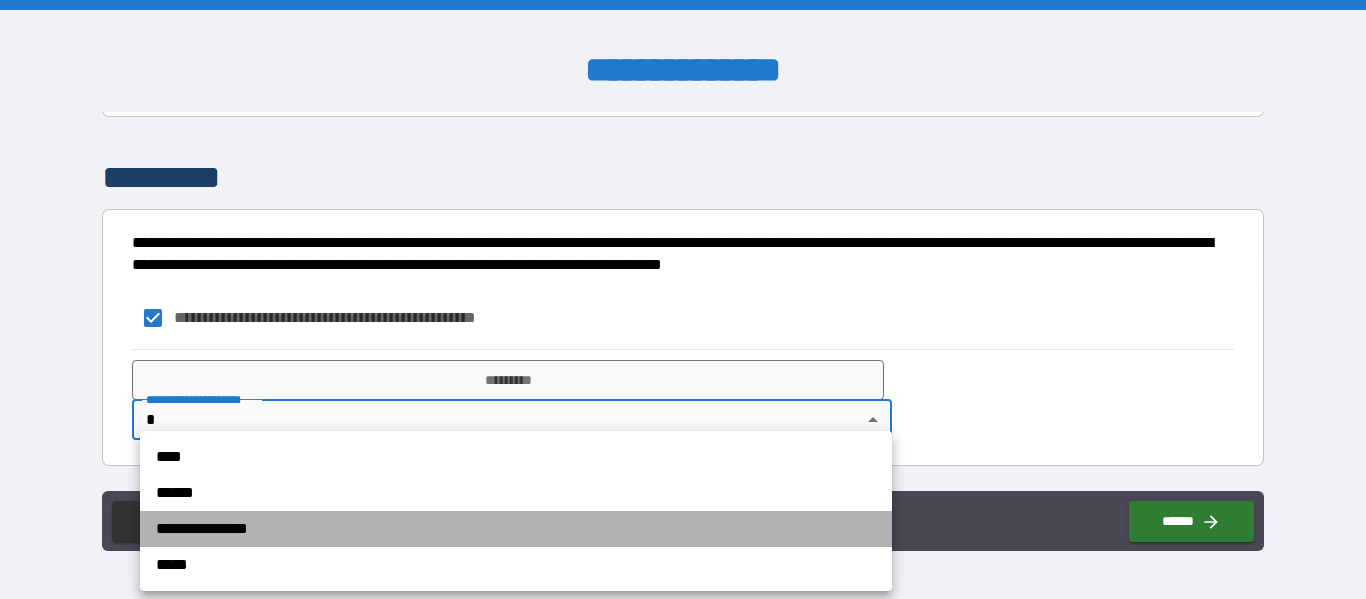 click on "**********" at bounding box center (516, 529) 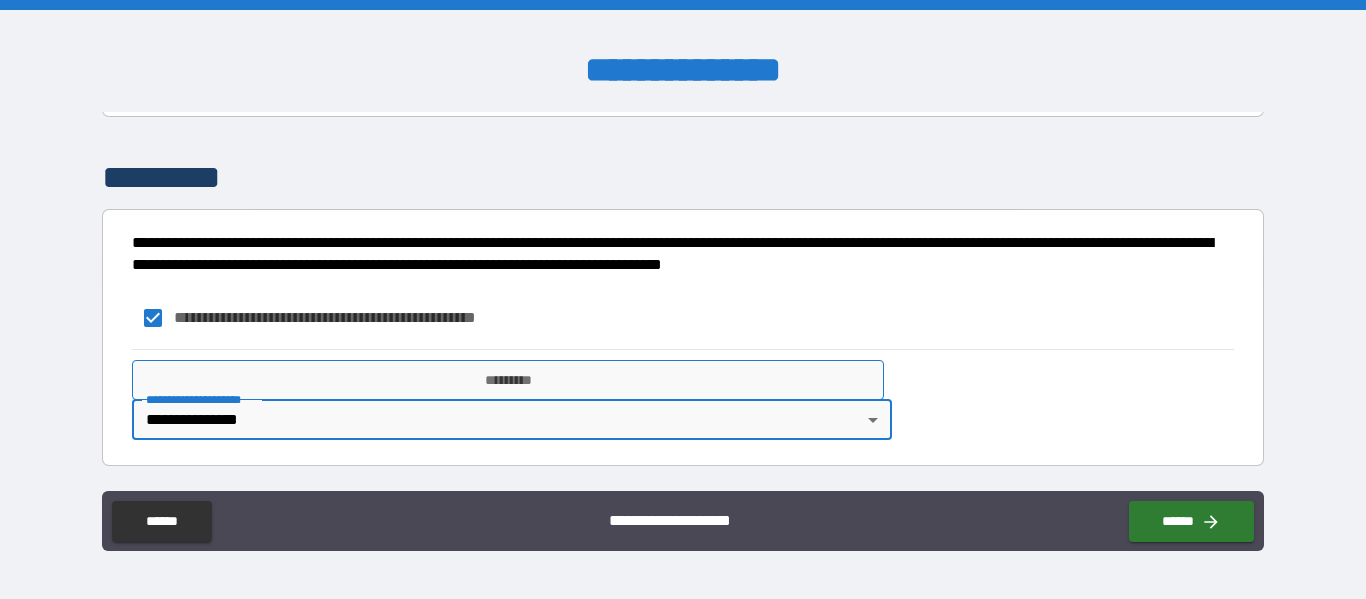 click on "*********" at bounding box center [508, 380] 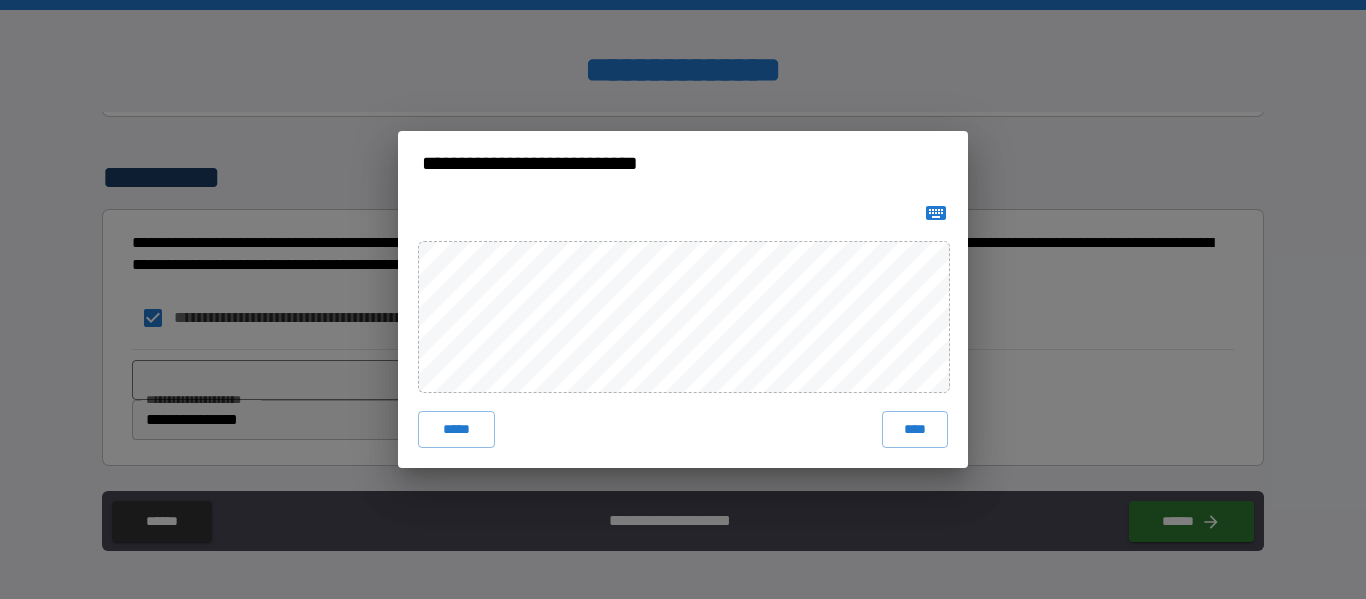 click at bounding box center (936, 213) 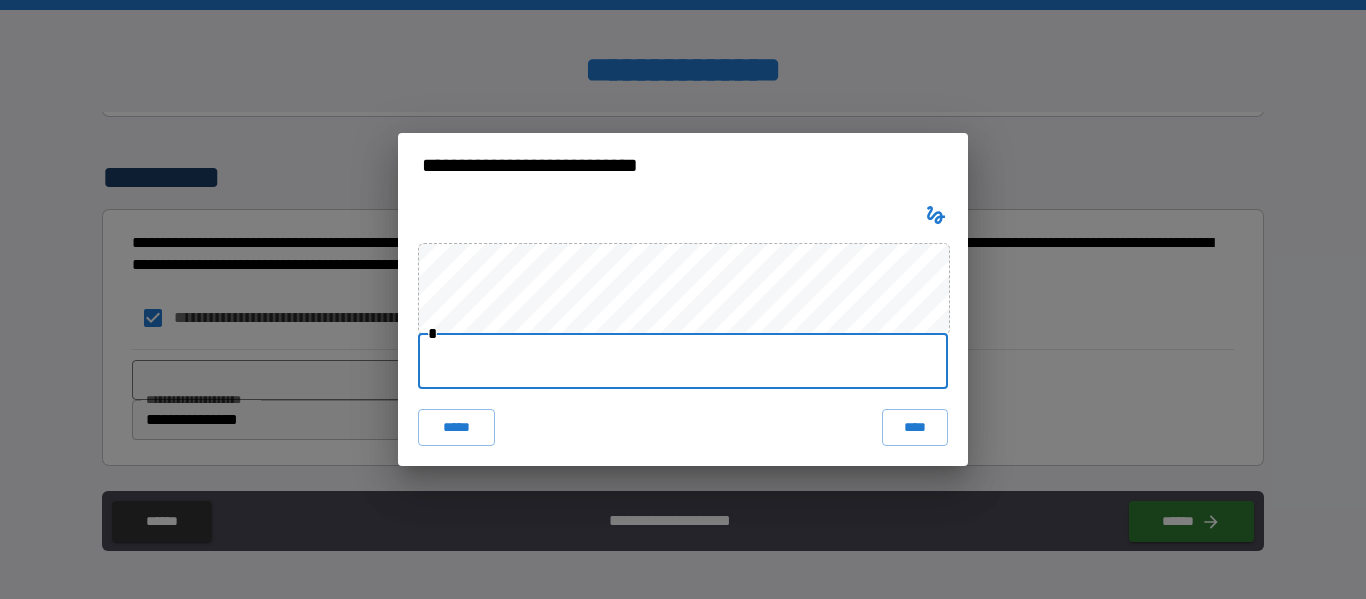 click at bounding box center (683, 361) 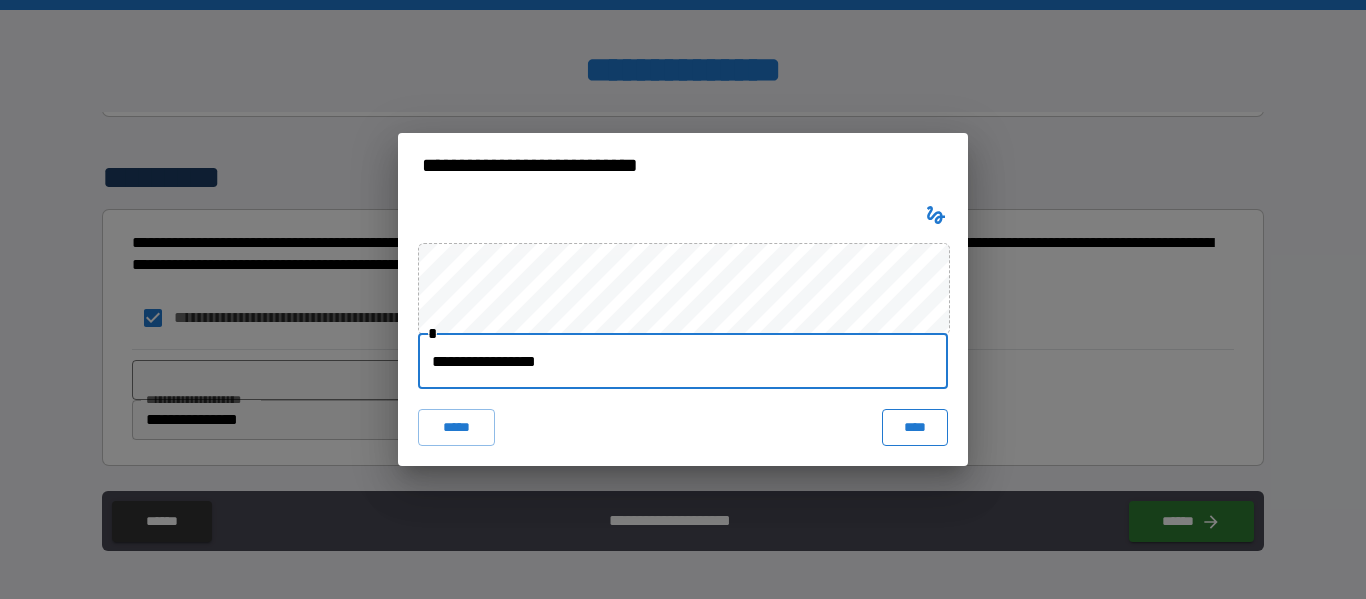 type on "**********" 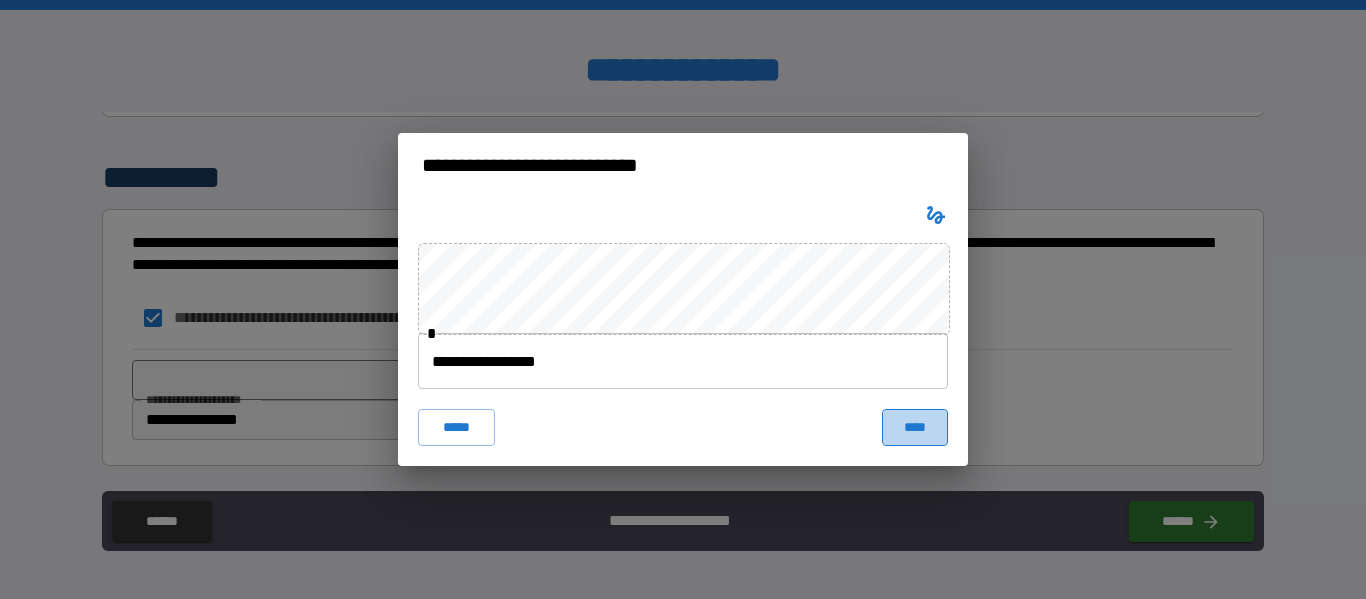 click on "****" at bounding box center (915, 427) 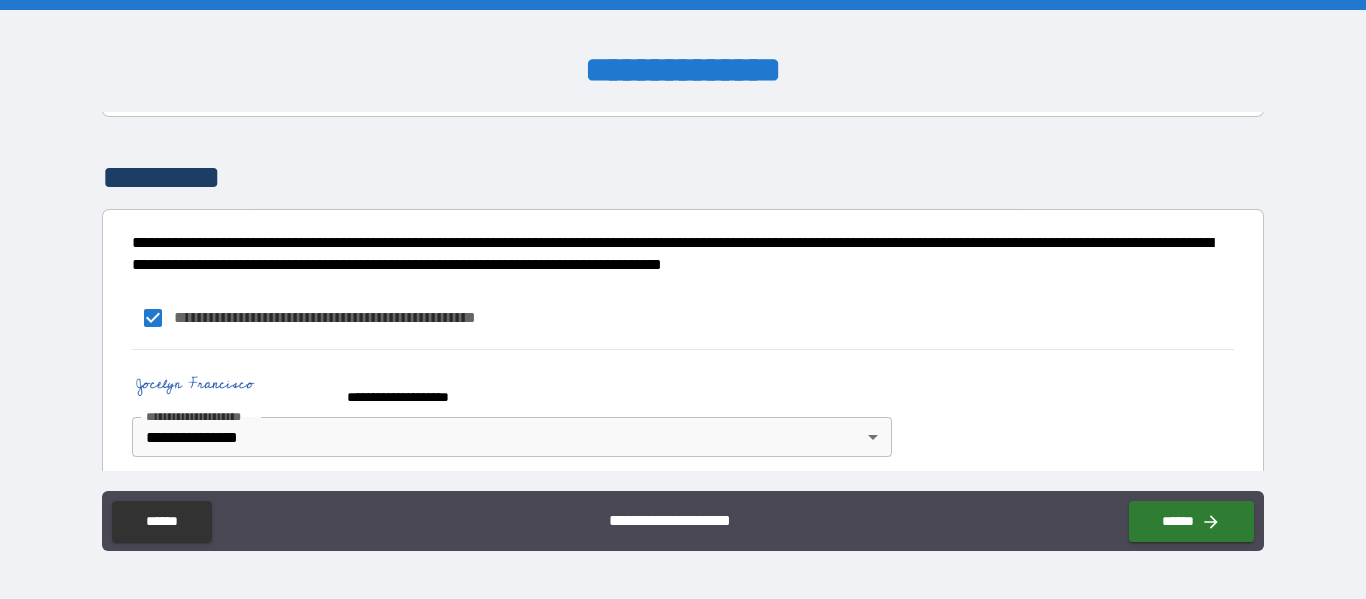 scroll, scrollTop: 5780, scrollLeft: 0, axis: vertical 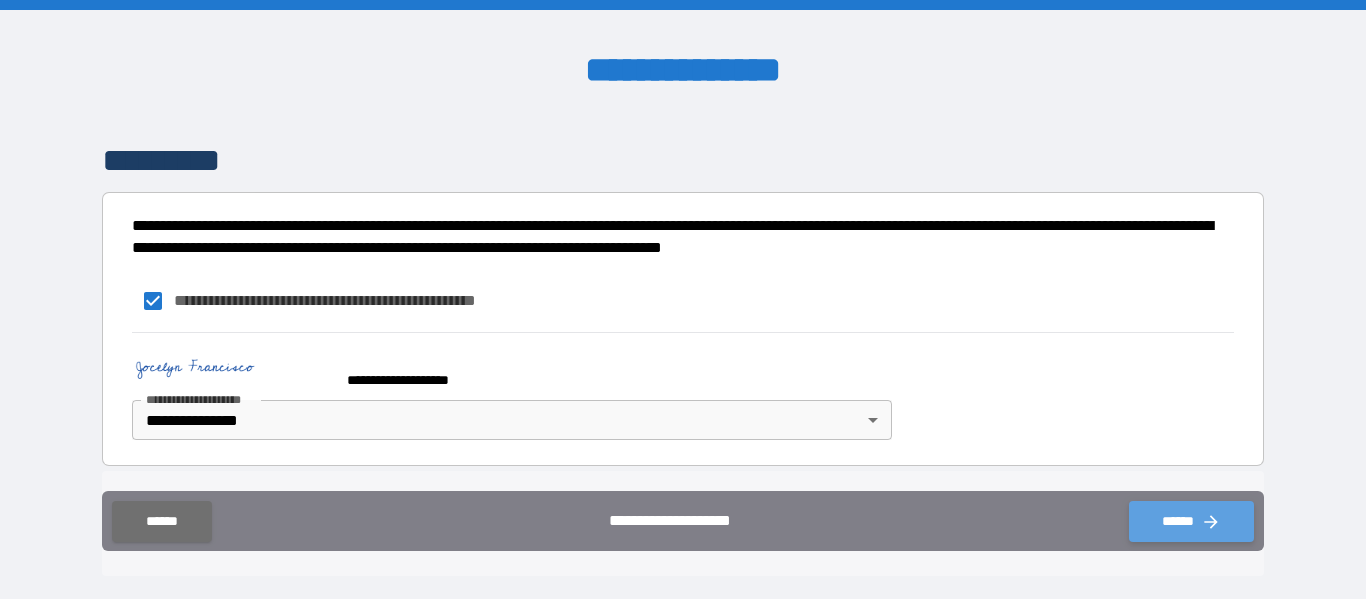 click on "******" at bounding box center (1191, 521) 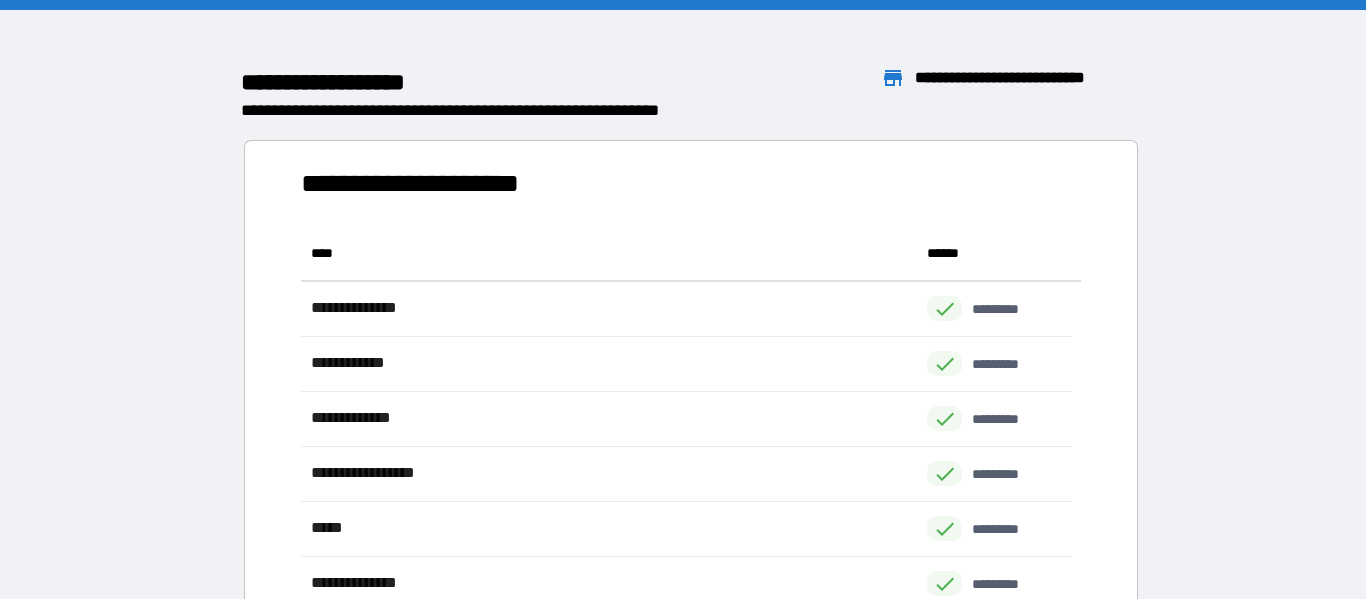scroll, scrollTop: 16, scrollLeft: 16, axis: both 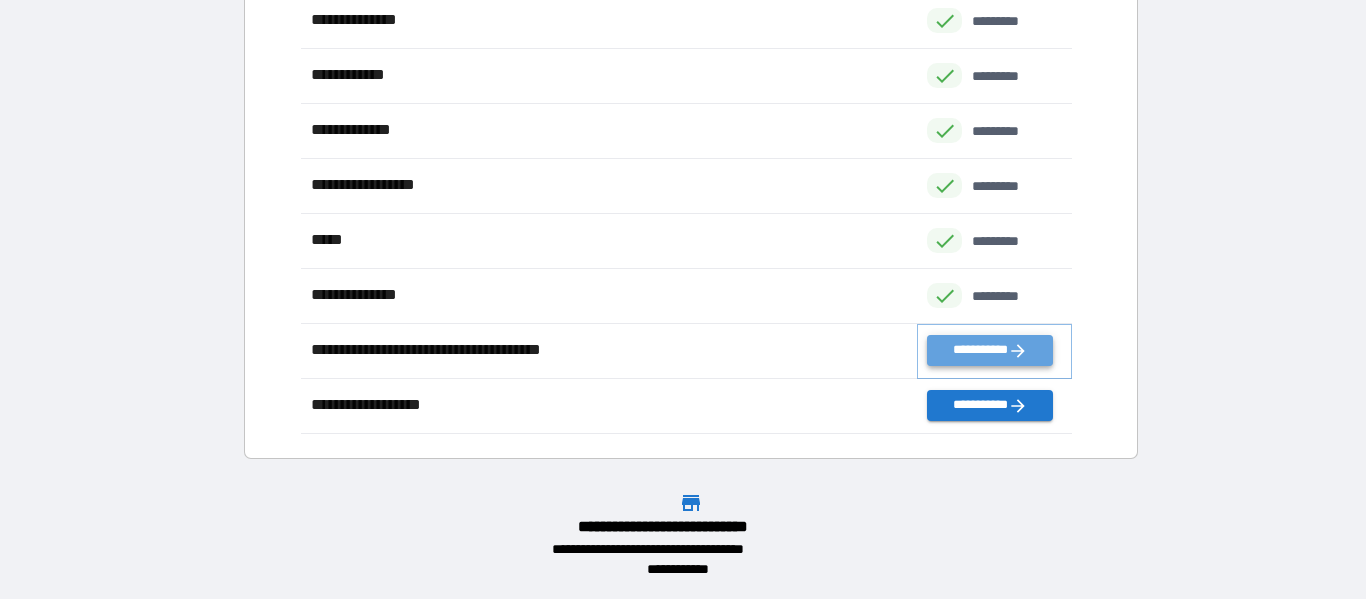 click on "**********" at bounding box center [989, 350] 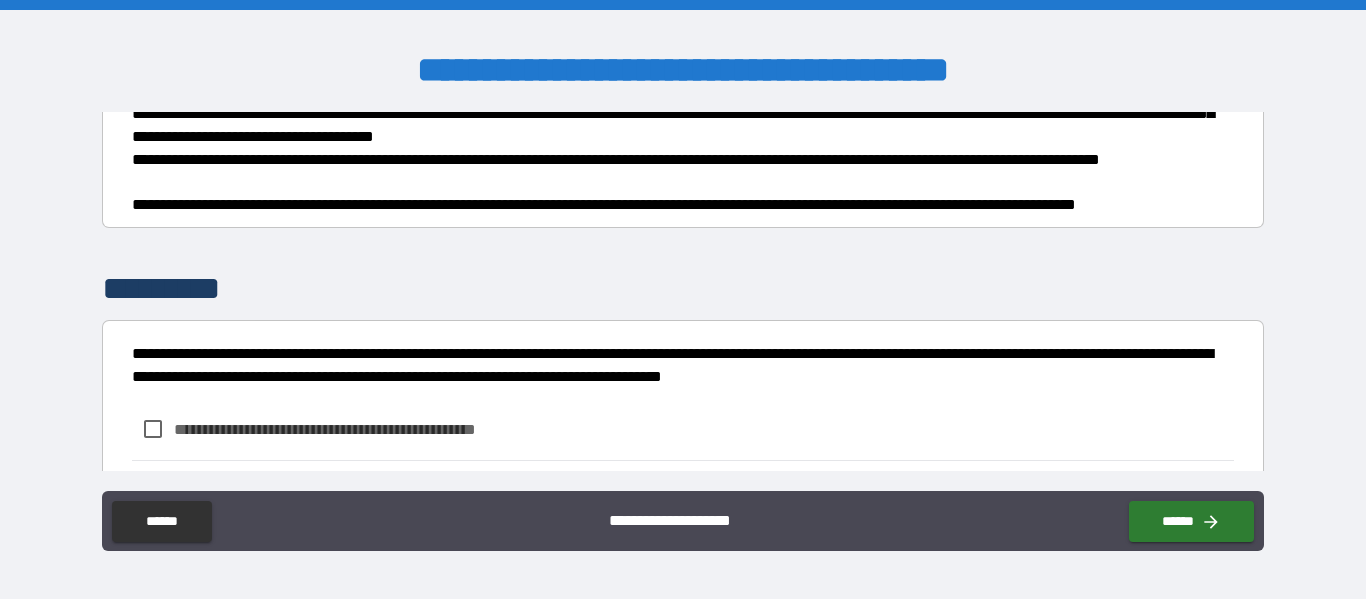 scroll, scrollTop: 419, scrollLeft: 0, axis: vertical 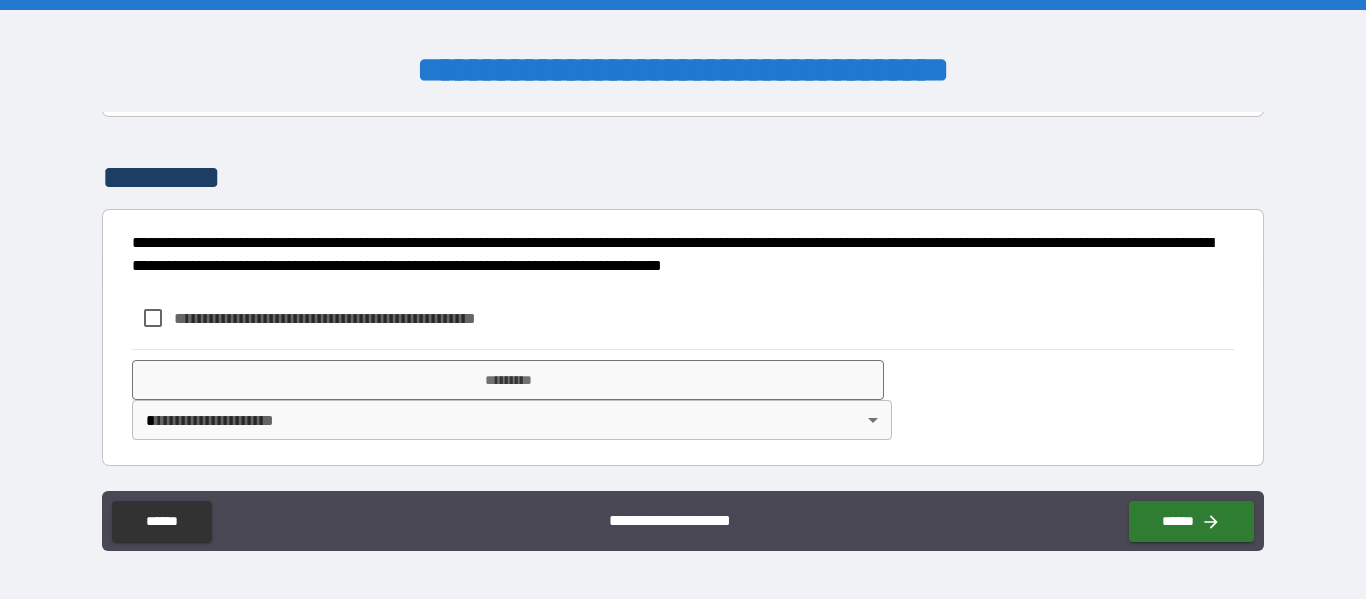 click on "**********" at bounding box center (358, 318) 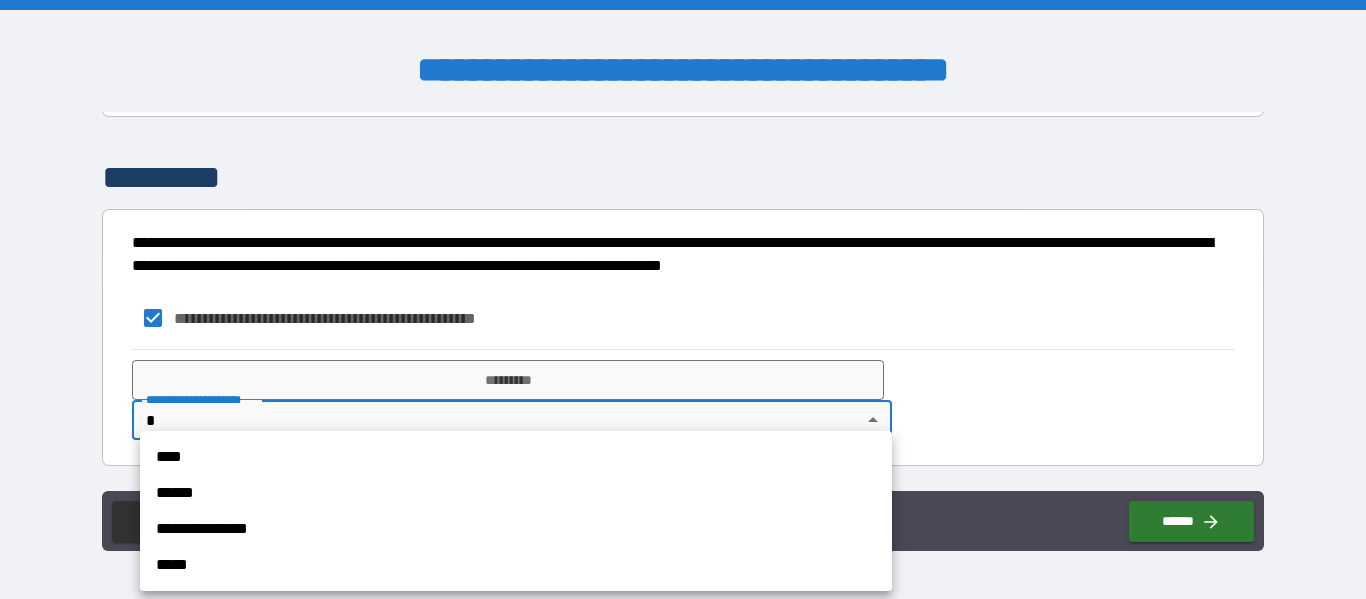 click on "**********" at bounding box center (683, 299) 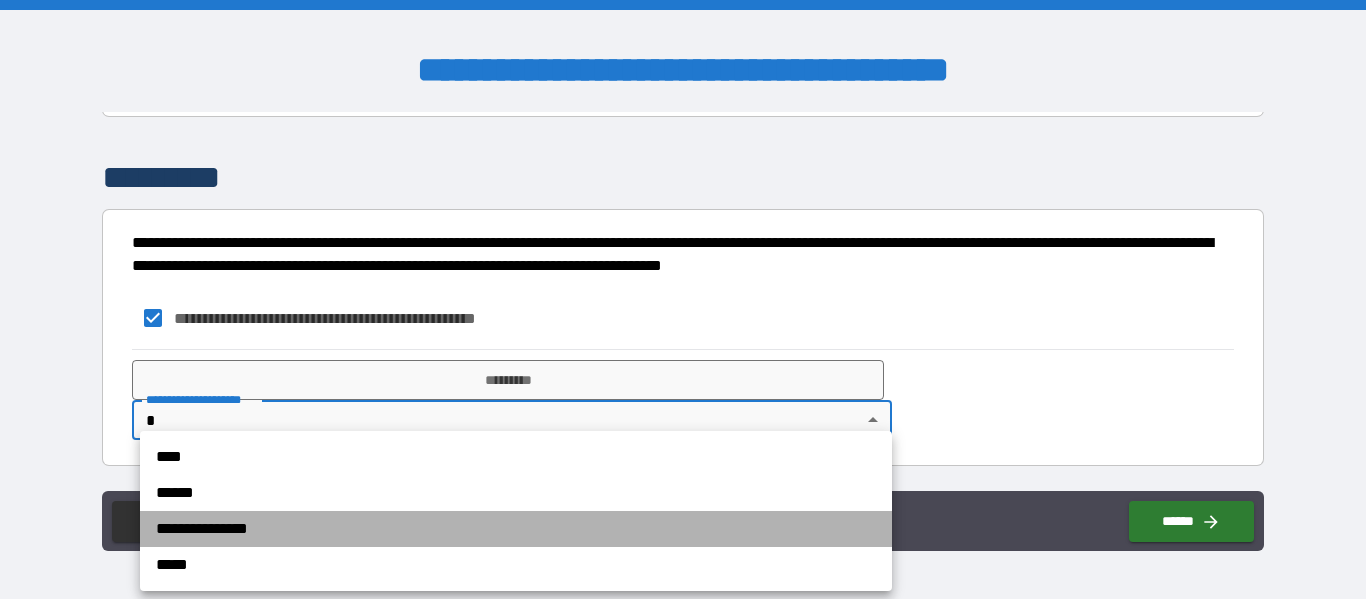 click on "**********" at bounding box center (516, 529) 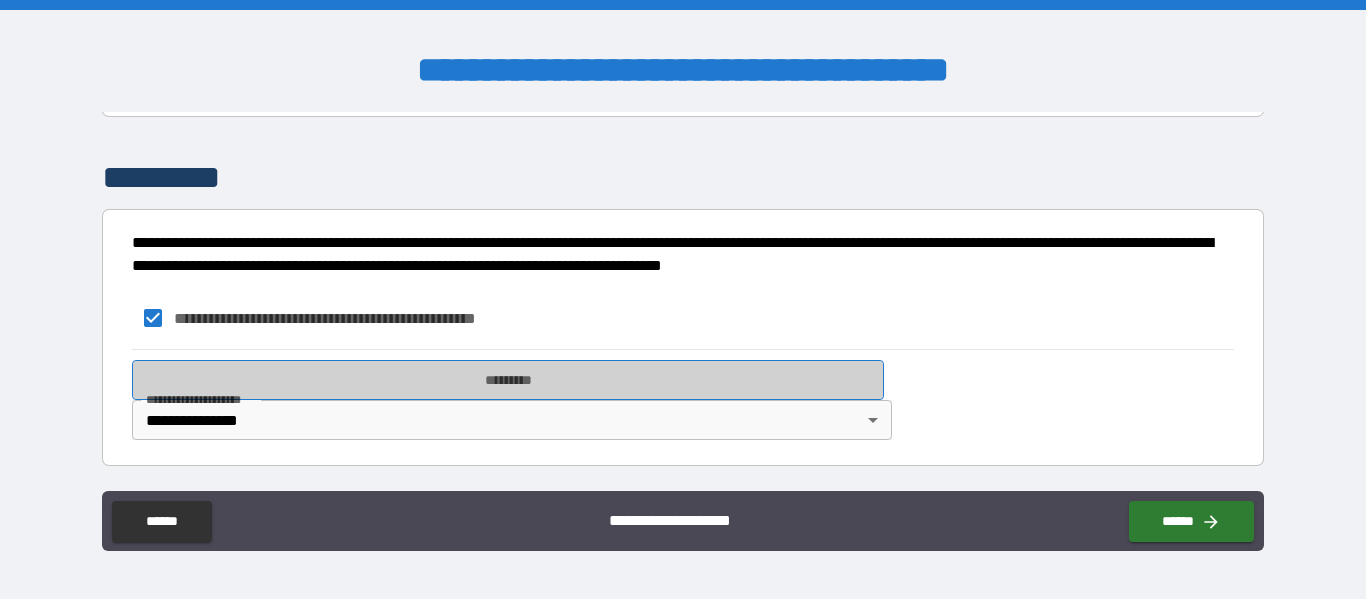 click on "*********" at bounding box center (508, 380) 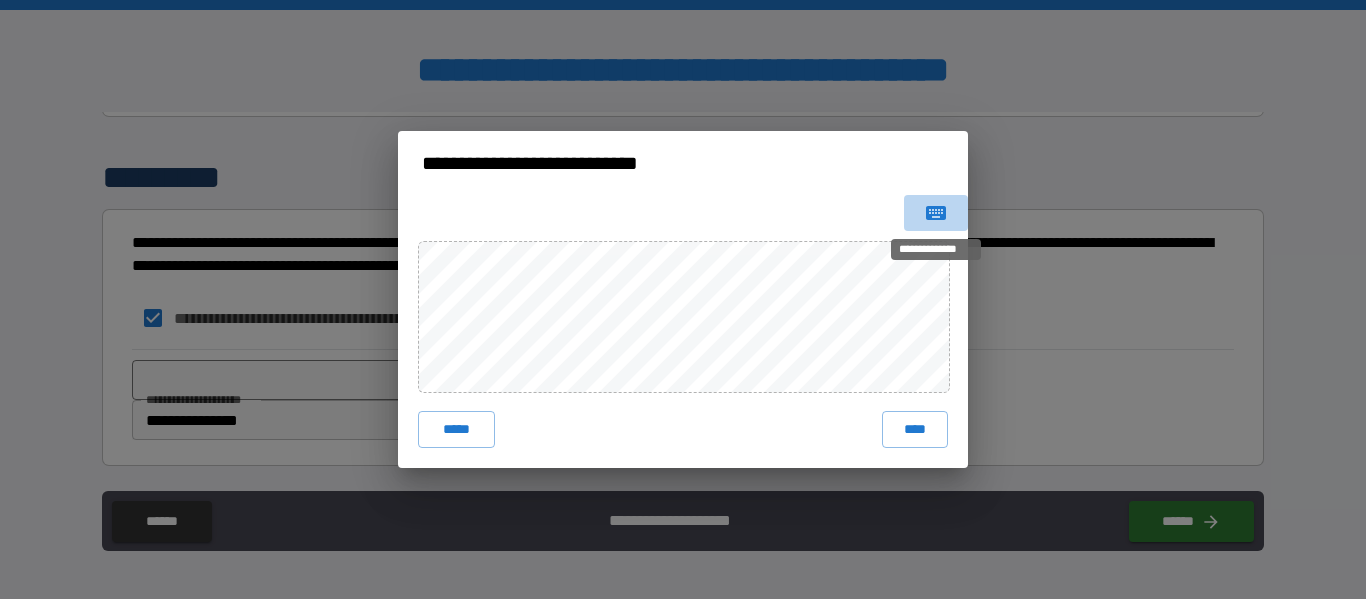 click 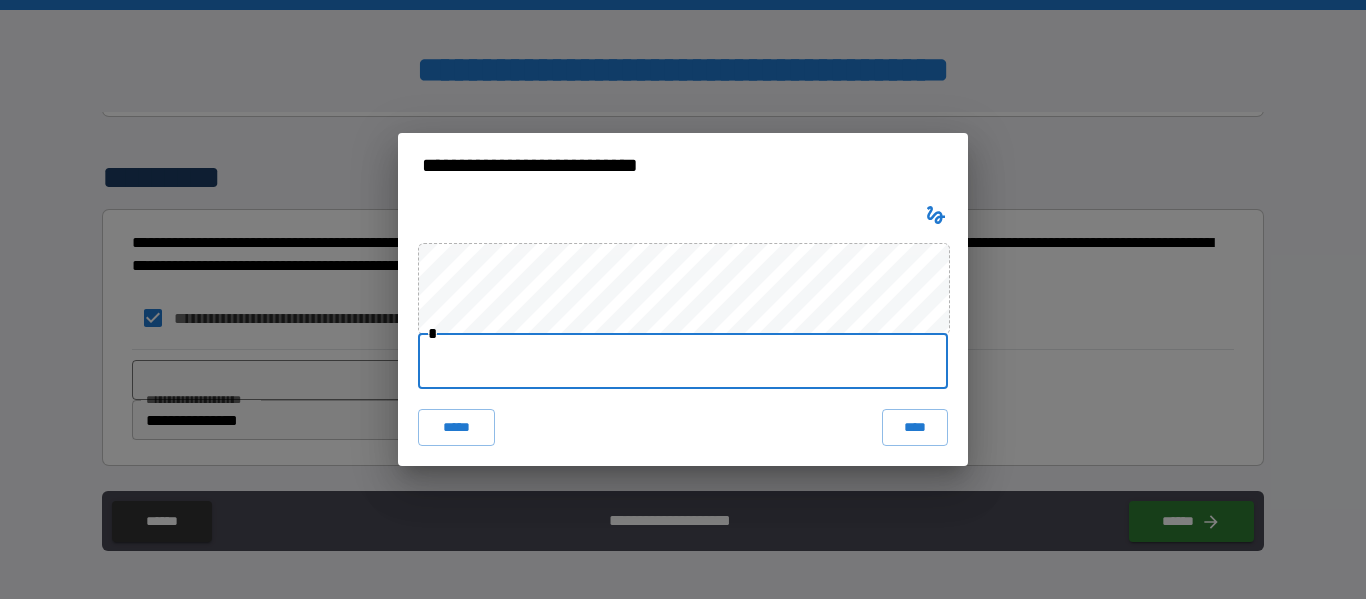 click at bounding box center [683, 361] 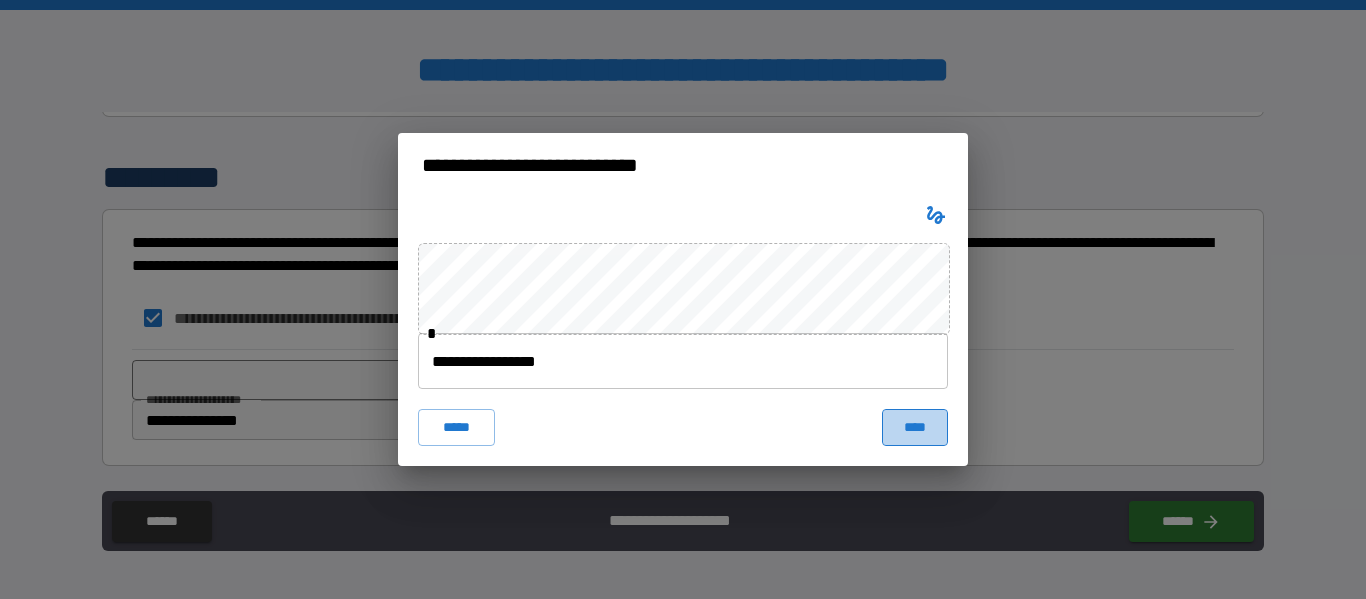 click on "****" at bounding box center (915, 427) 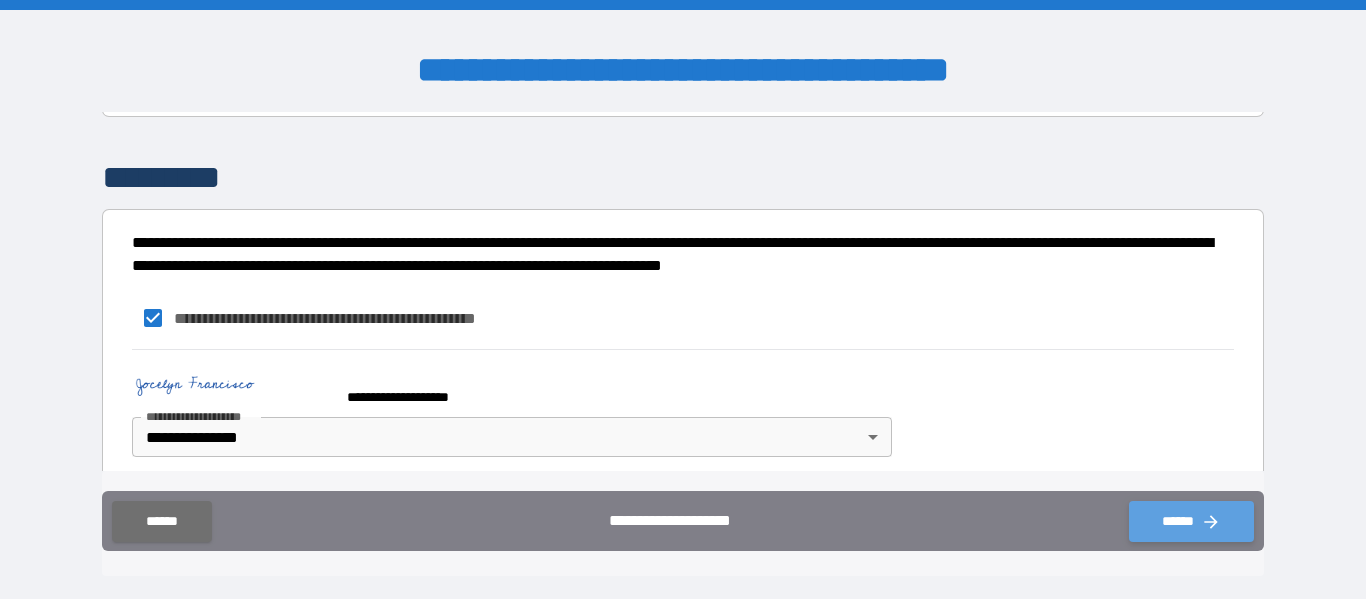 click on "******" at bounding box center [1191, 521] 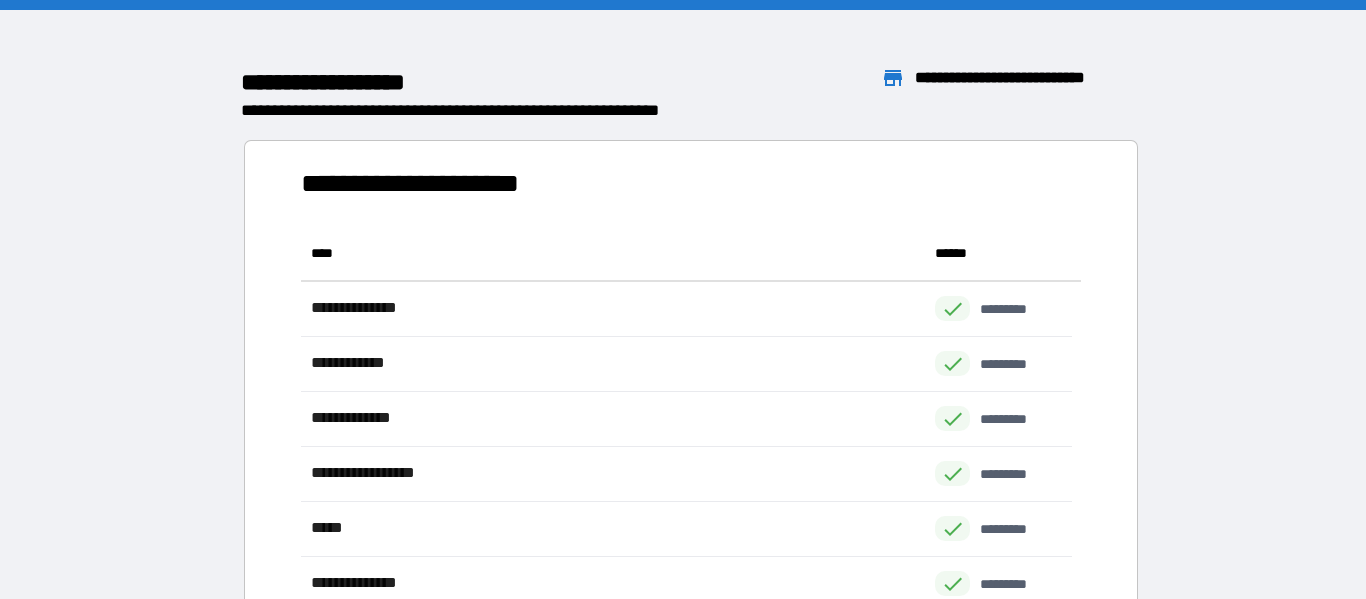 scroll, scrollTop: 481, scrollLeft: 755, axis: both 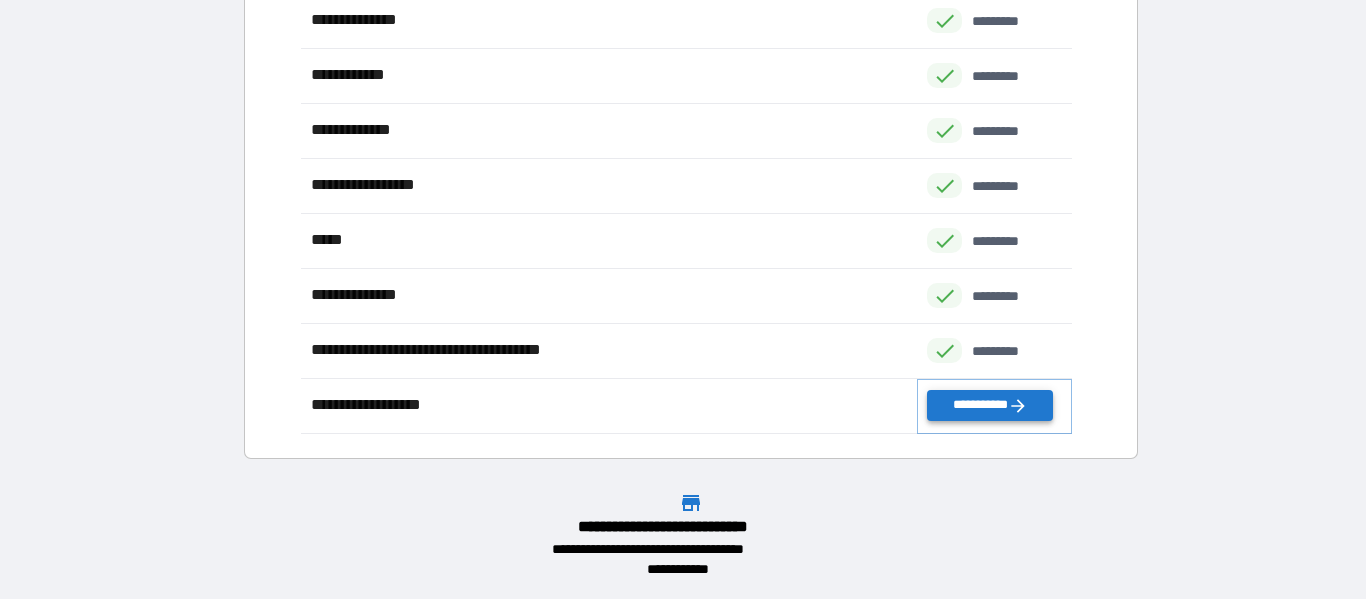 click on "**********" at bounding box center [989, 405] 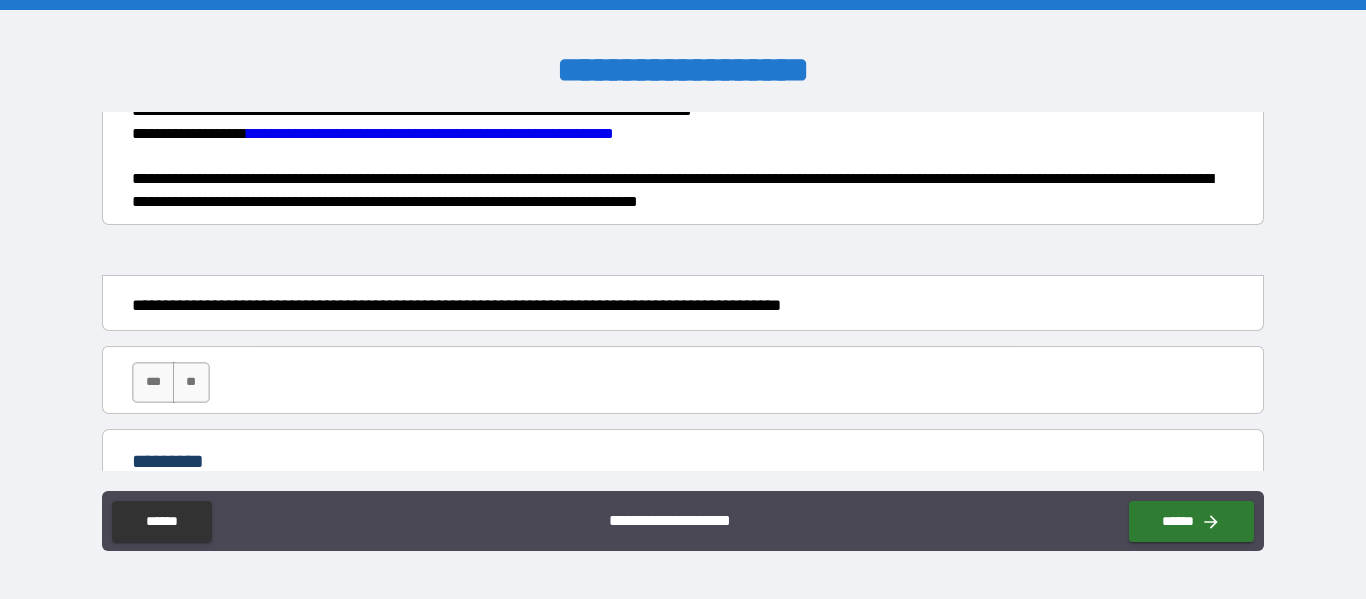 scroll, scrollTop: 569, scrollLeft: 0, axis: vertical 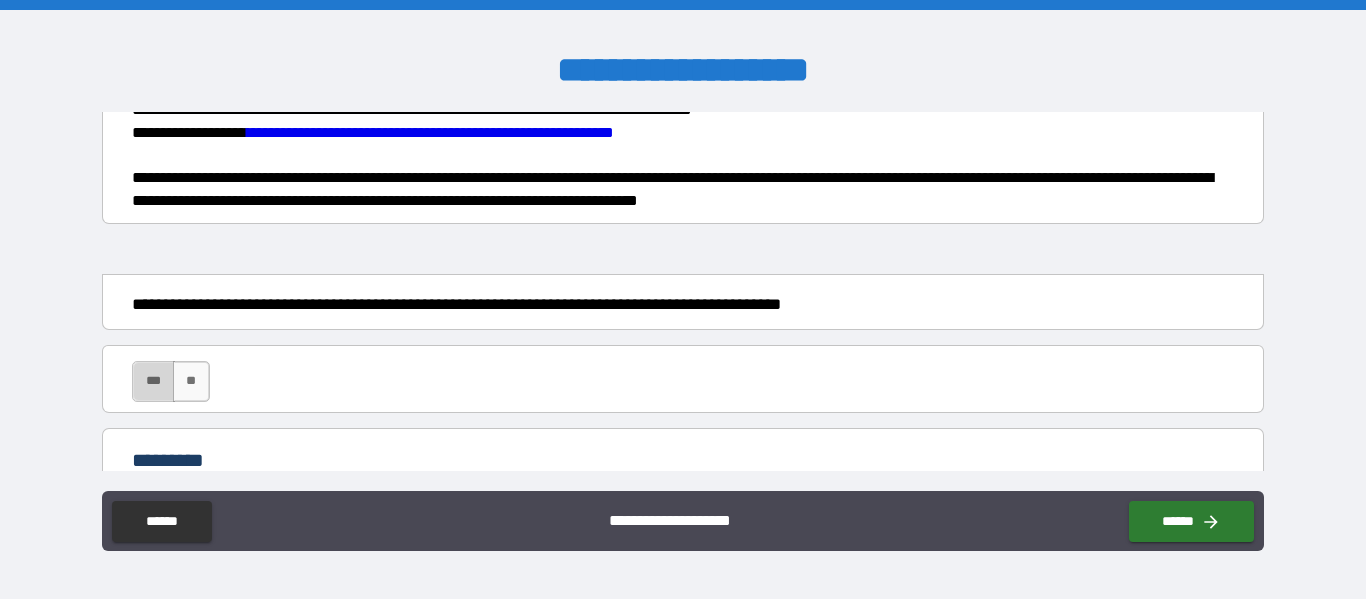 click on "***" at bounding box center [153, 381] 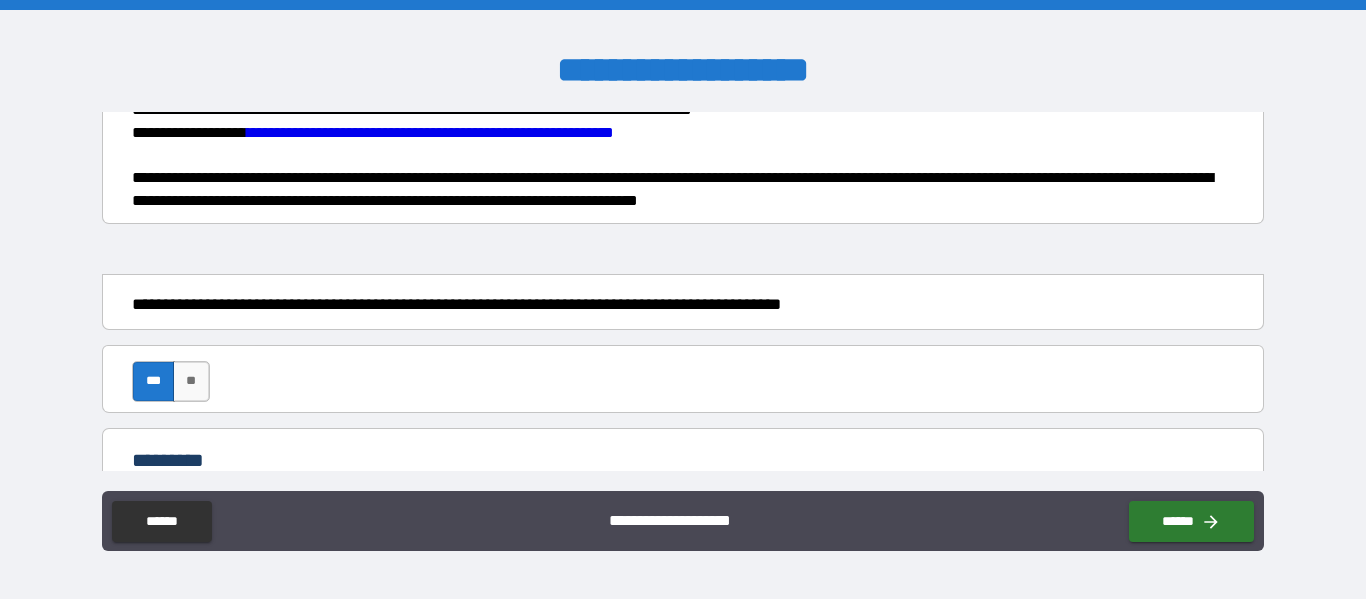scroll, scrollTop: 711, scrollLeft: 0, axis: vertical 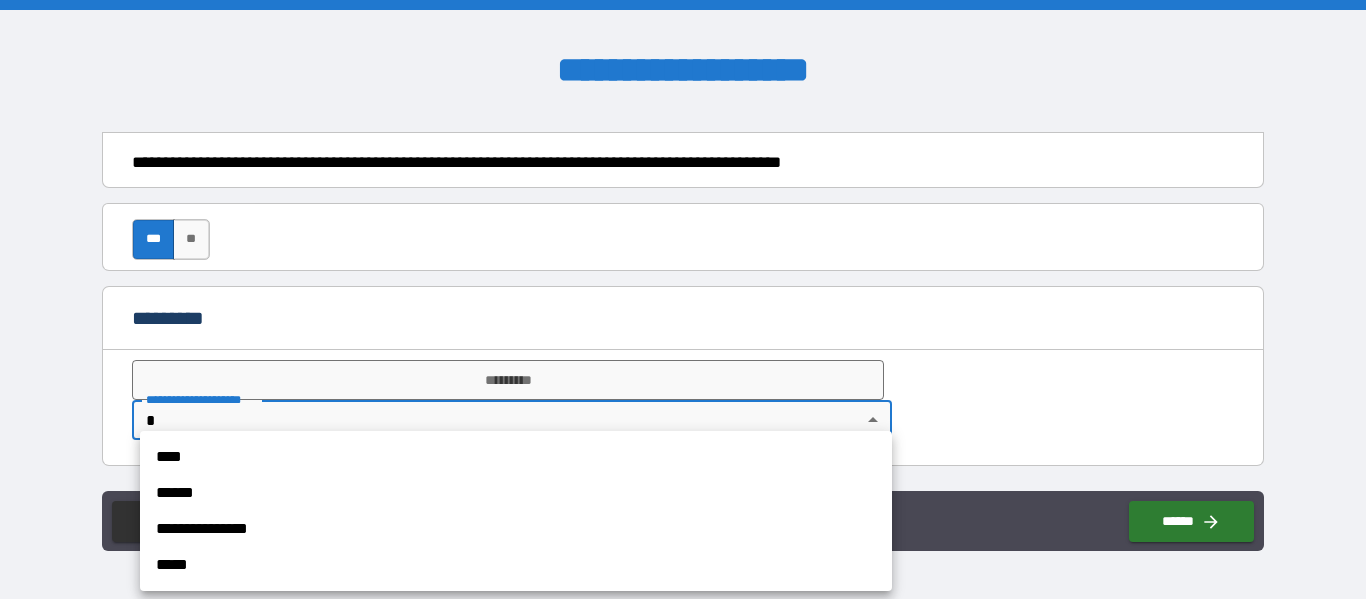 click on "**********" at bounding box center [683, 299] 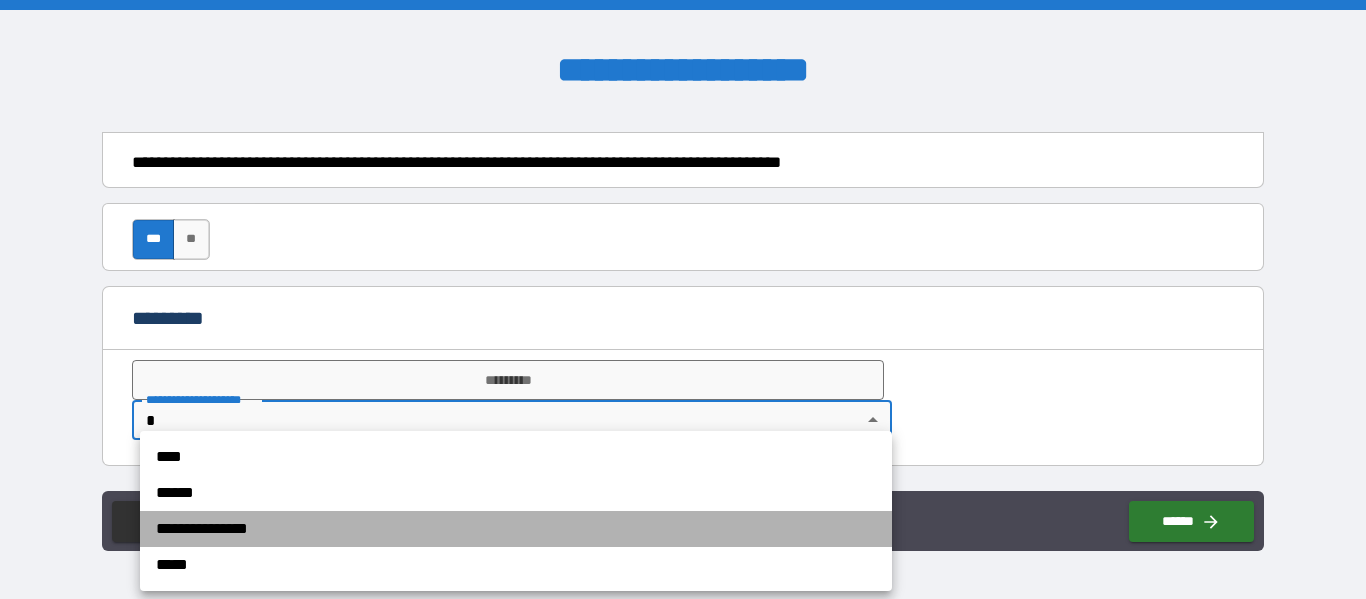 click on "**********" at bounding box center (516, 529) 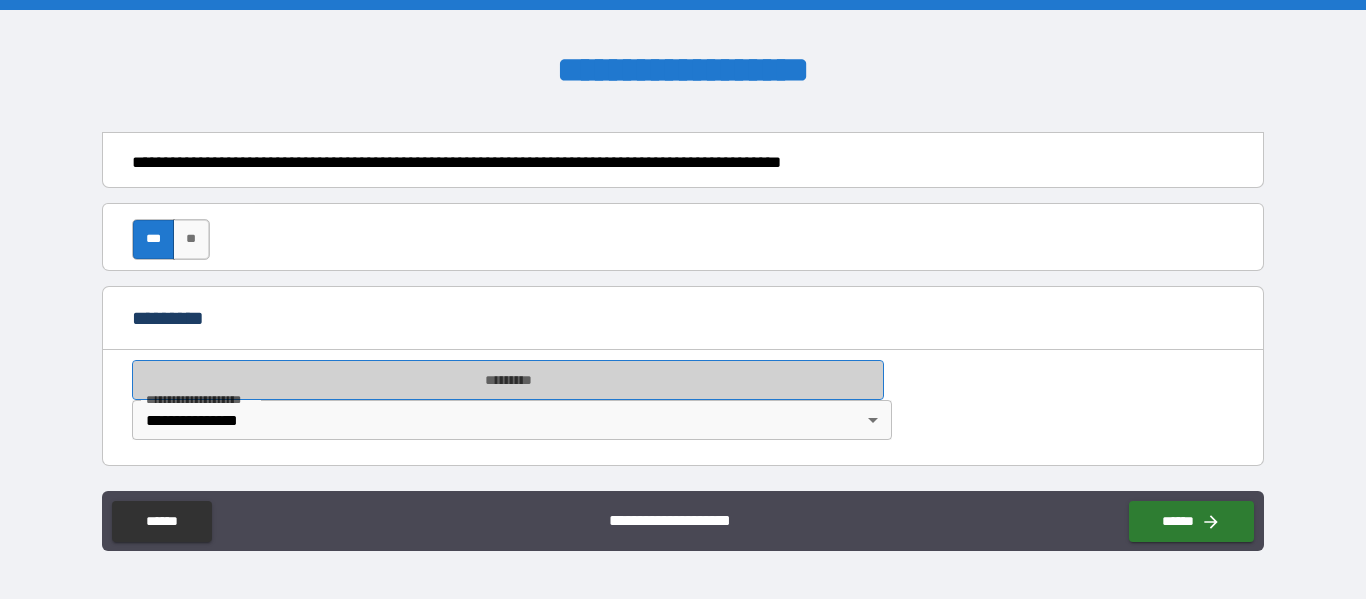 click on "*********" at bounding box center (508, 380) 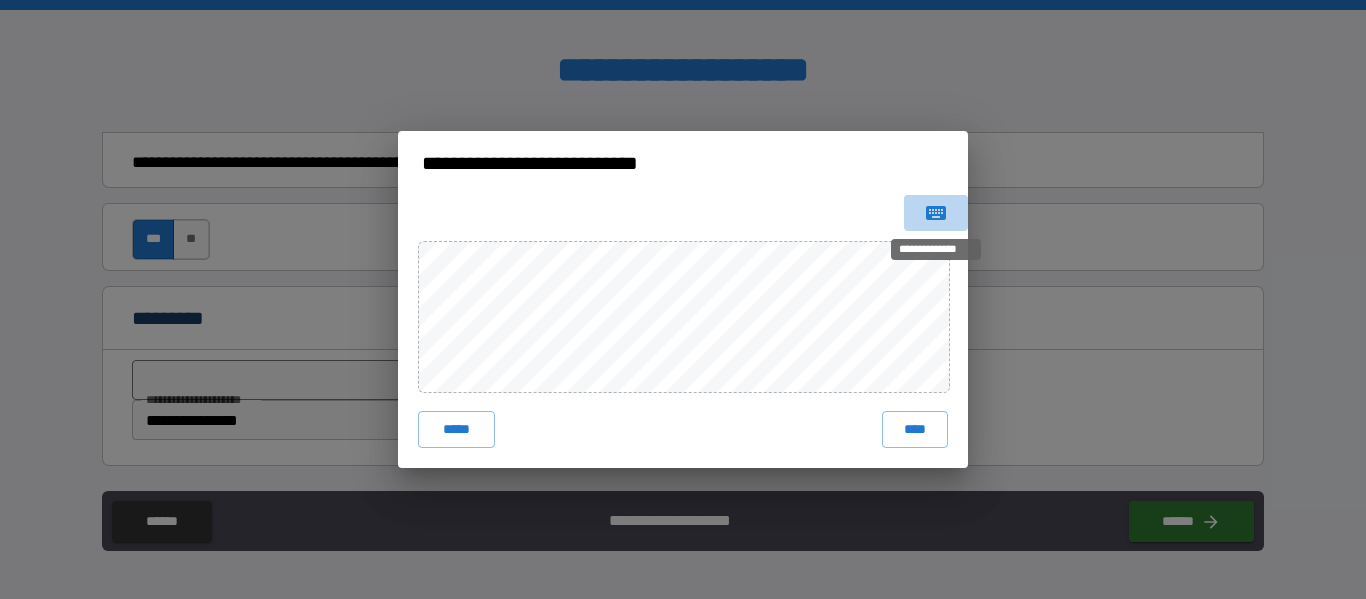 click 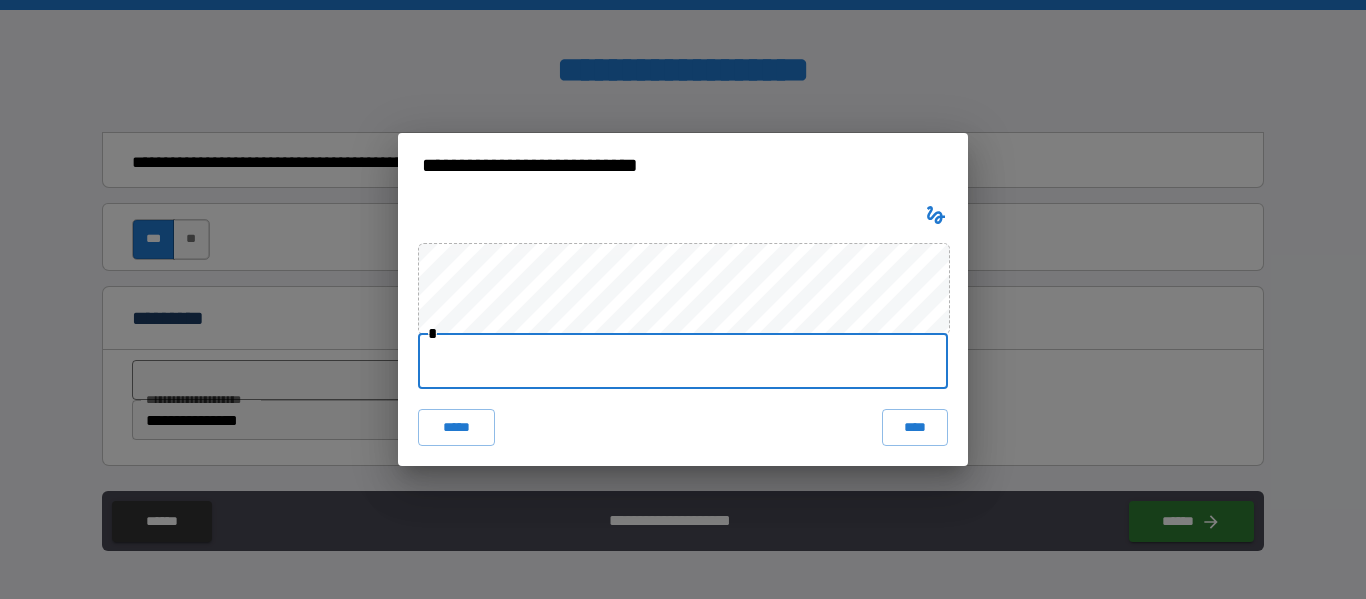 click at bounding box center (683, 361) 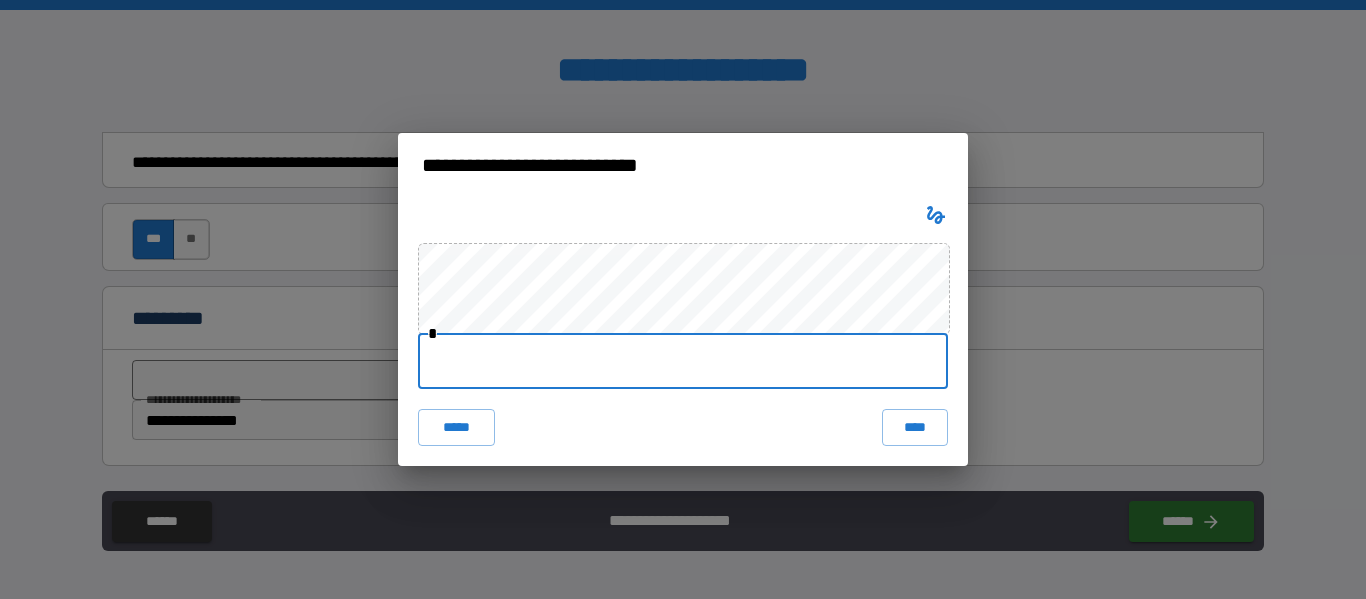 type on "**********" 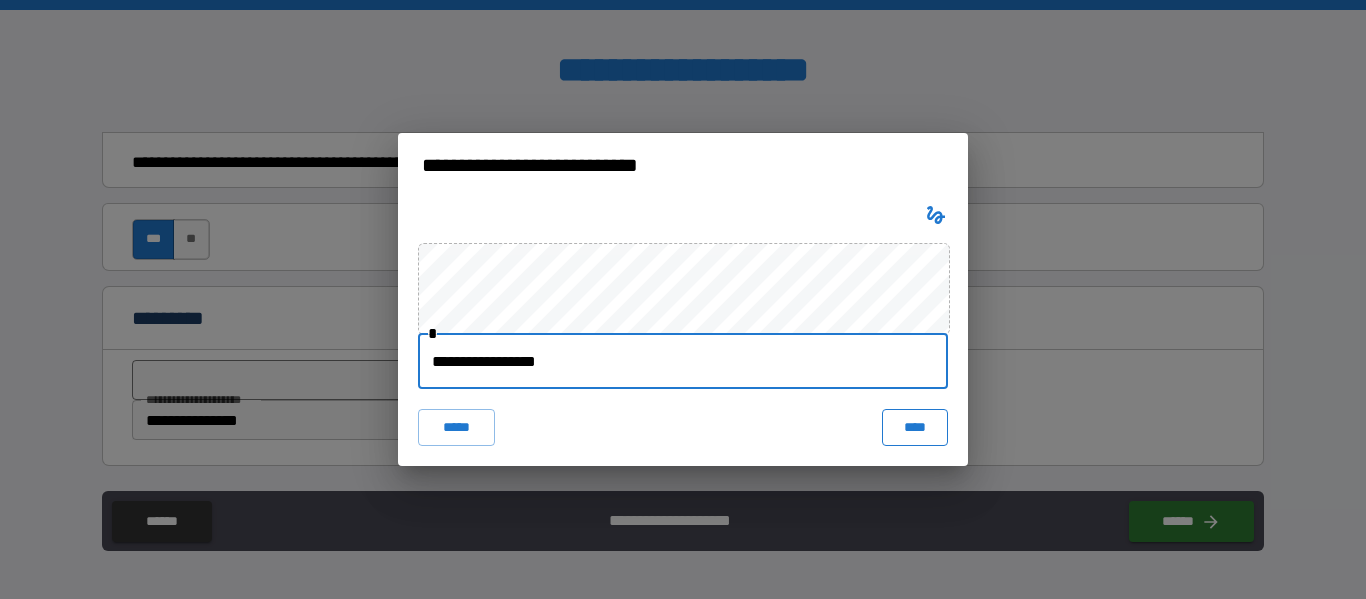 click on "****" at bounding box center (915, 427) 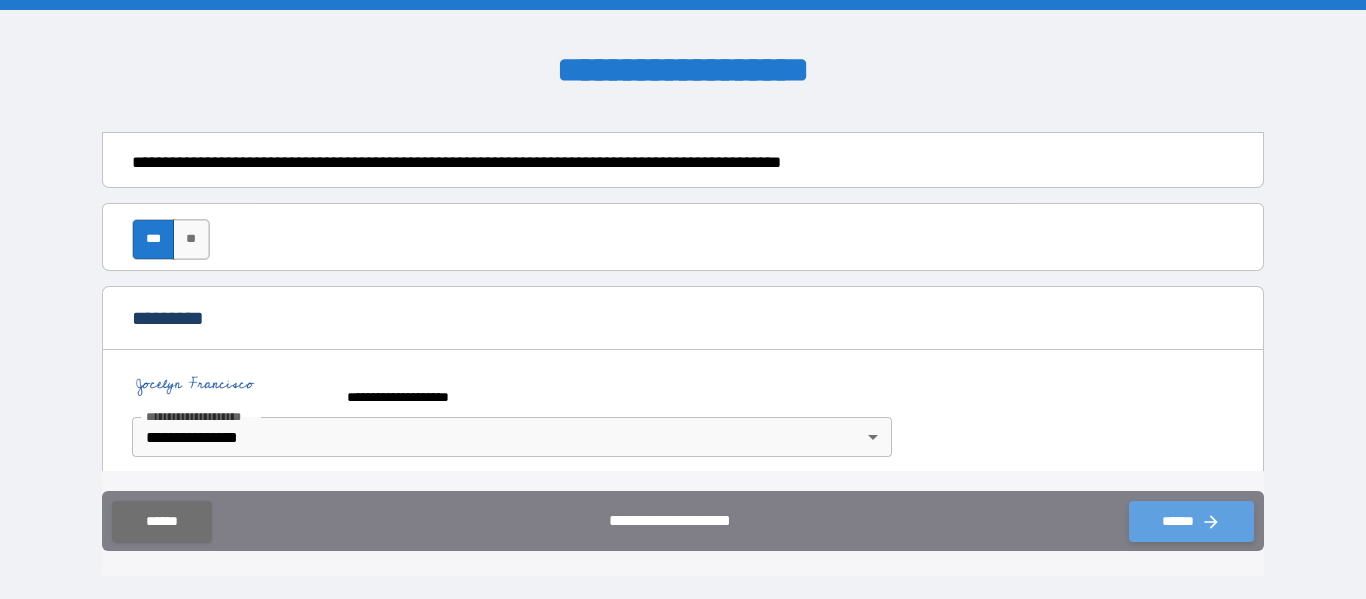 click on "******" at bounding box center [1191, 521] 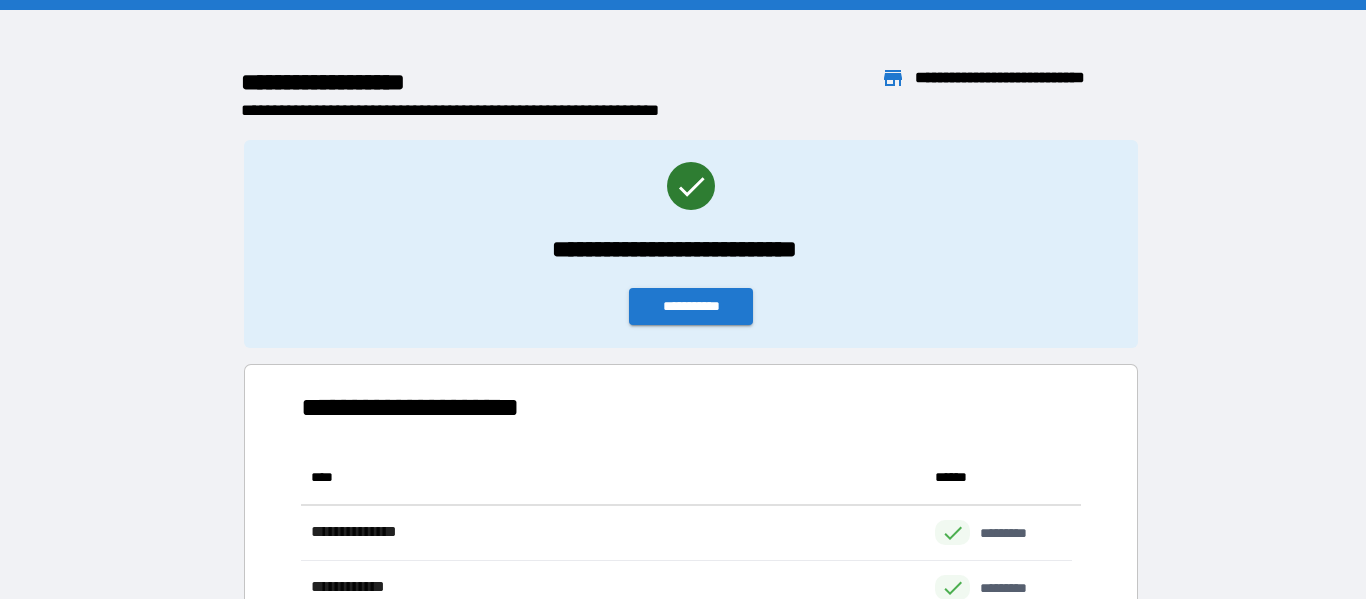 scroll, scrollTop: 16, scrollLeft: 16, axis: both 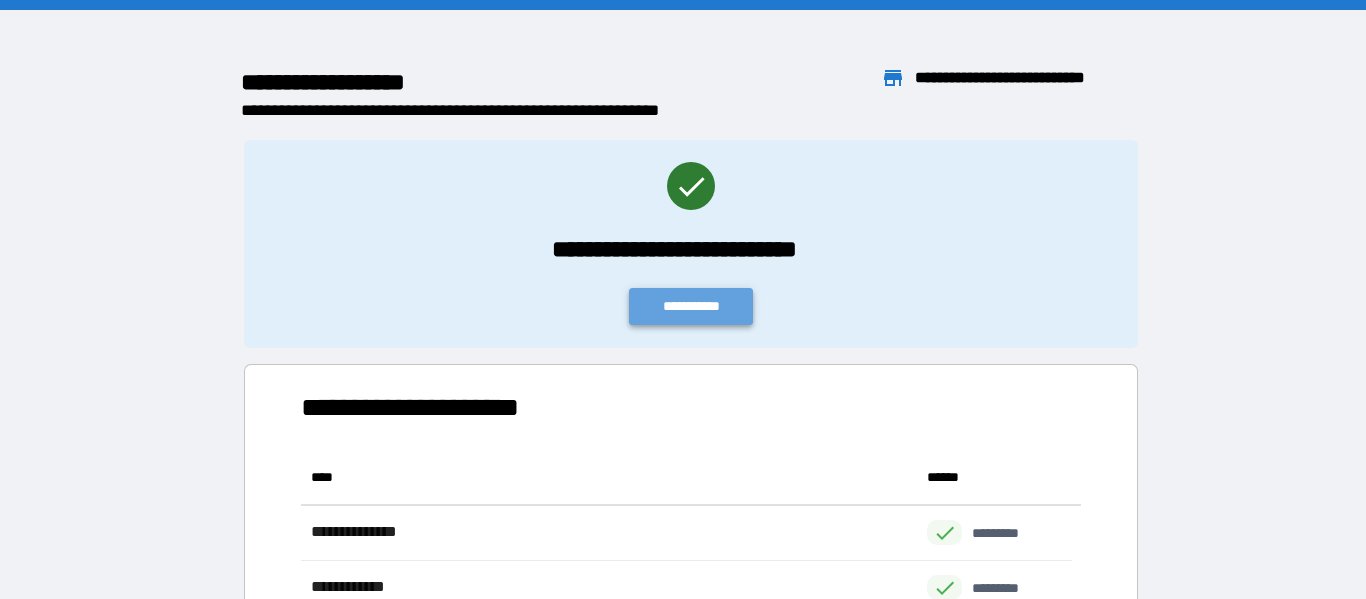 click on "**********" at bounding box center [691, 306] 